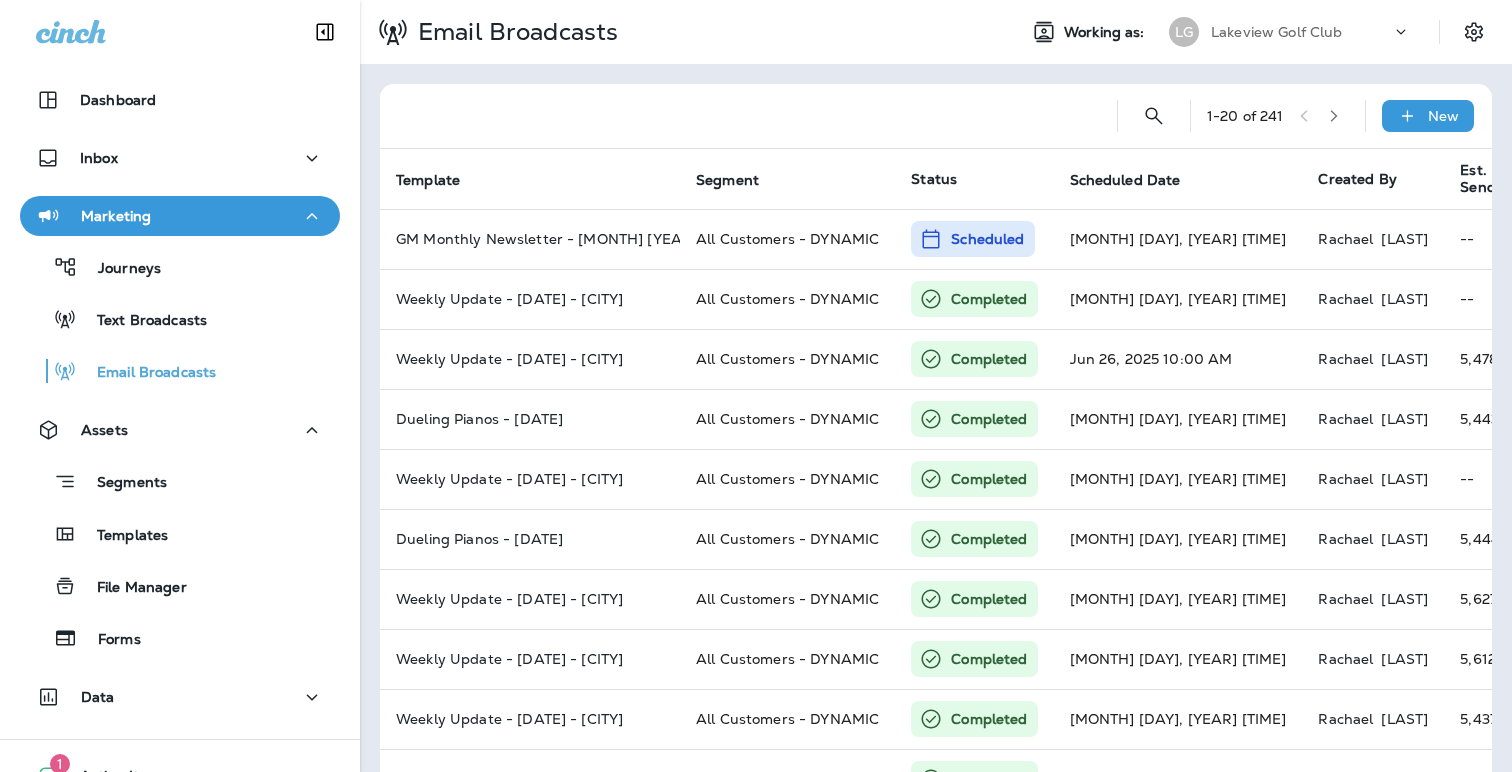 scroll, scrollTop: 0, scrollLeft: 0, axis: both 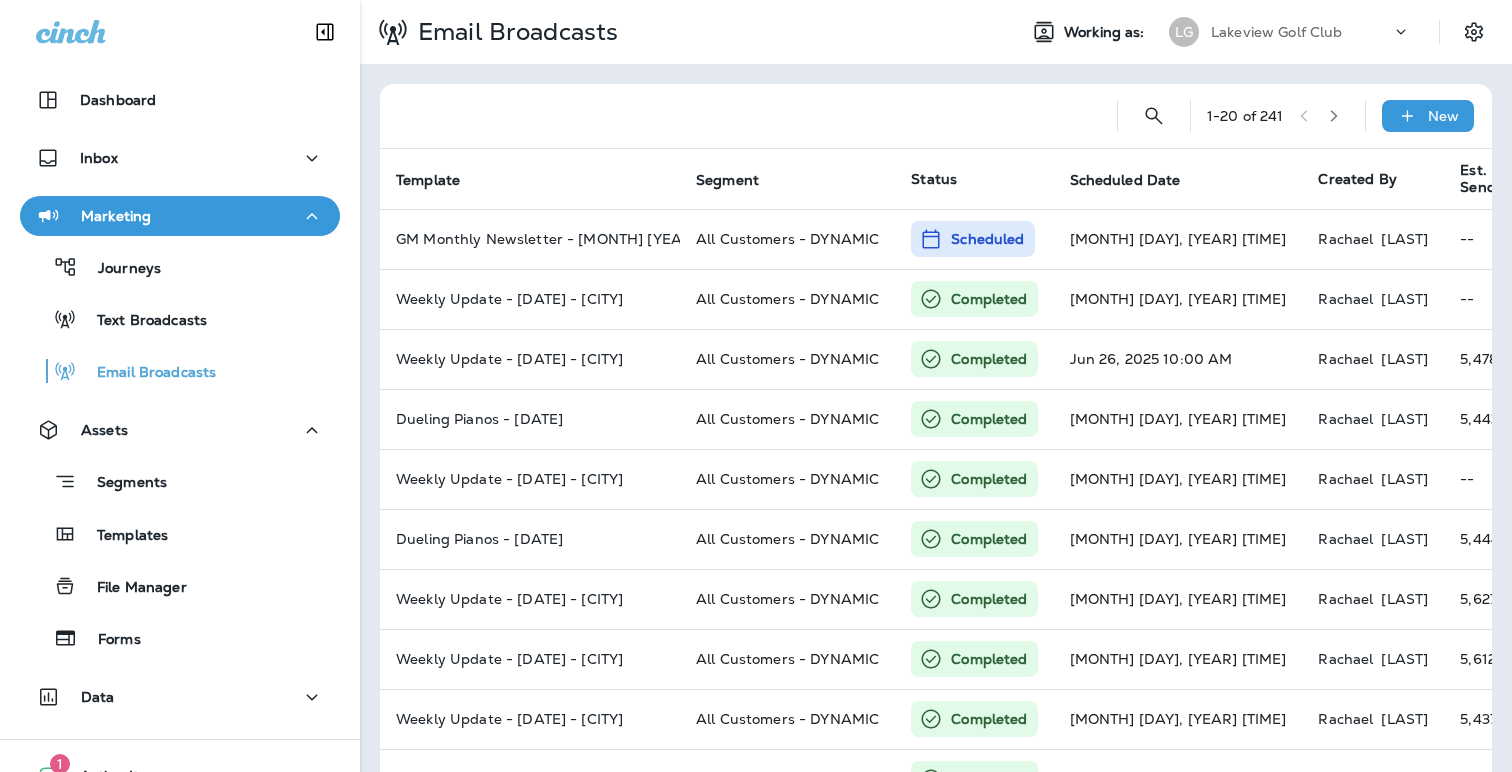 click on "Lakeview Golf Club" at bounding box center [1277, 32] 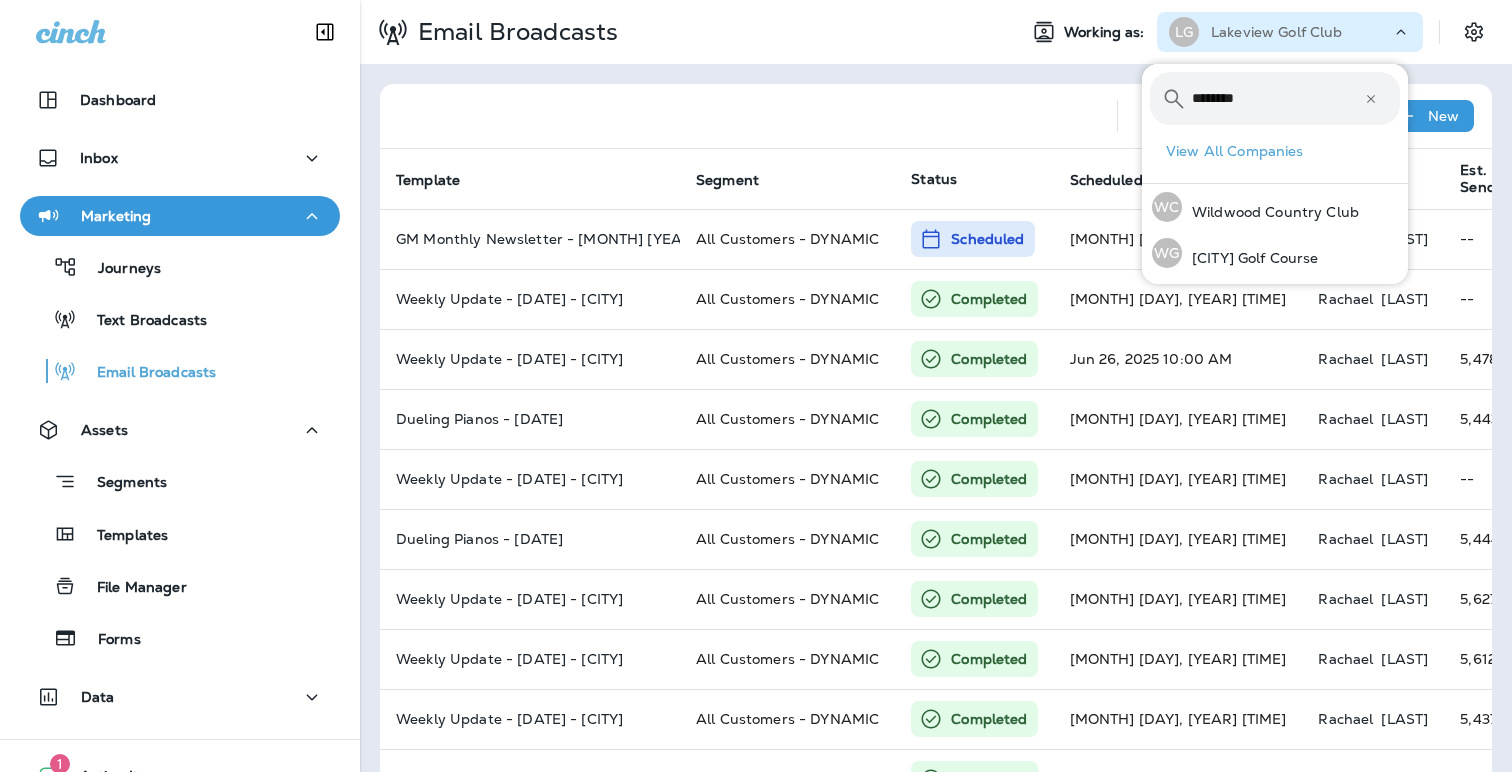 type on "********" 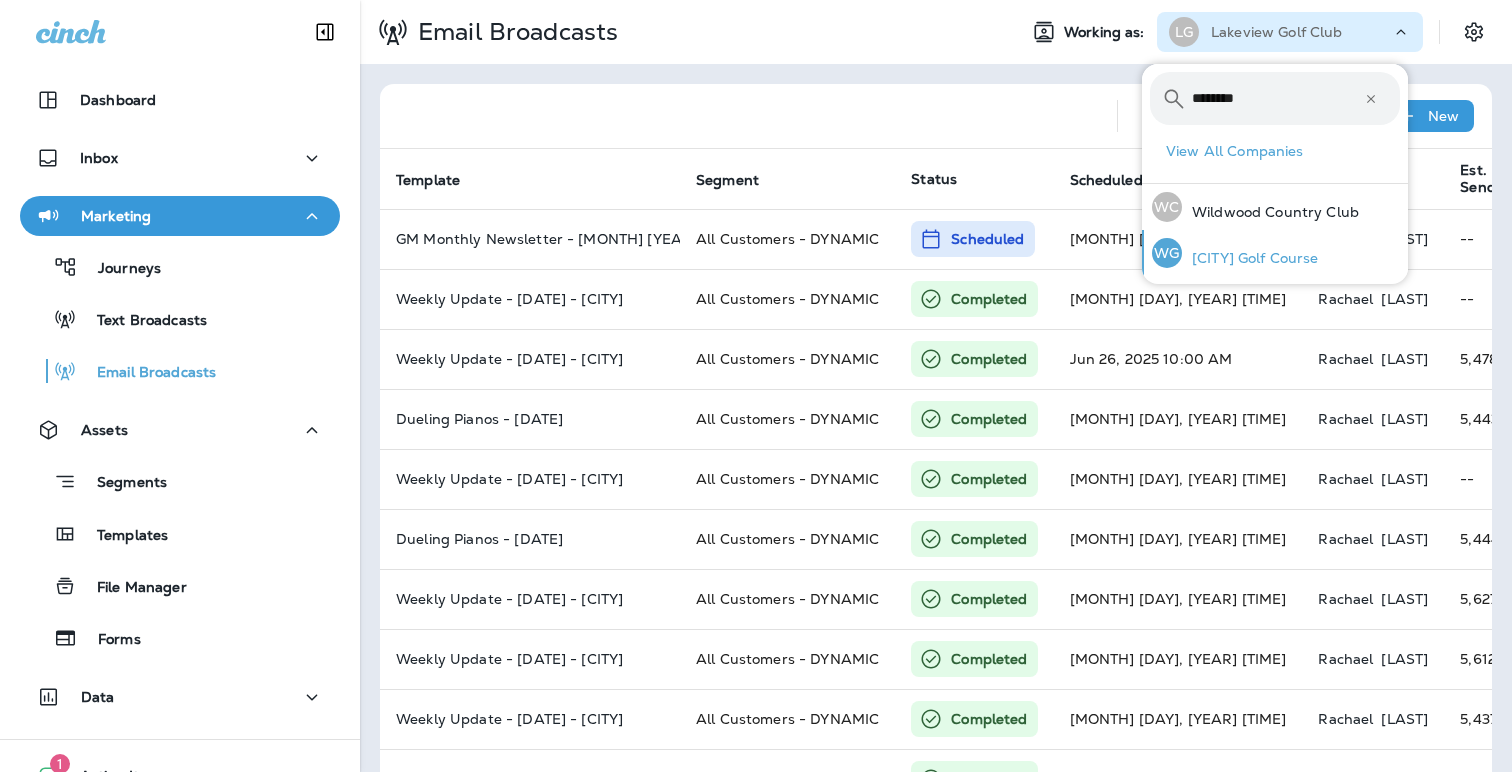 click on "[CITY] Golf Course" at bounding box center [1250, 258] 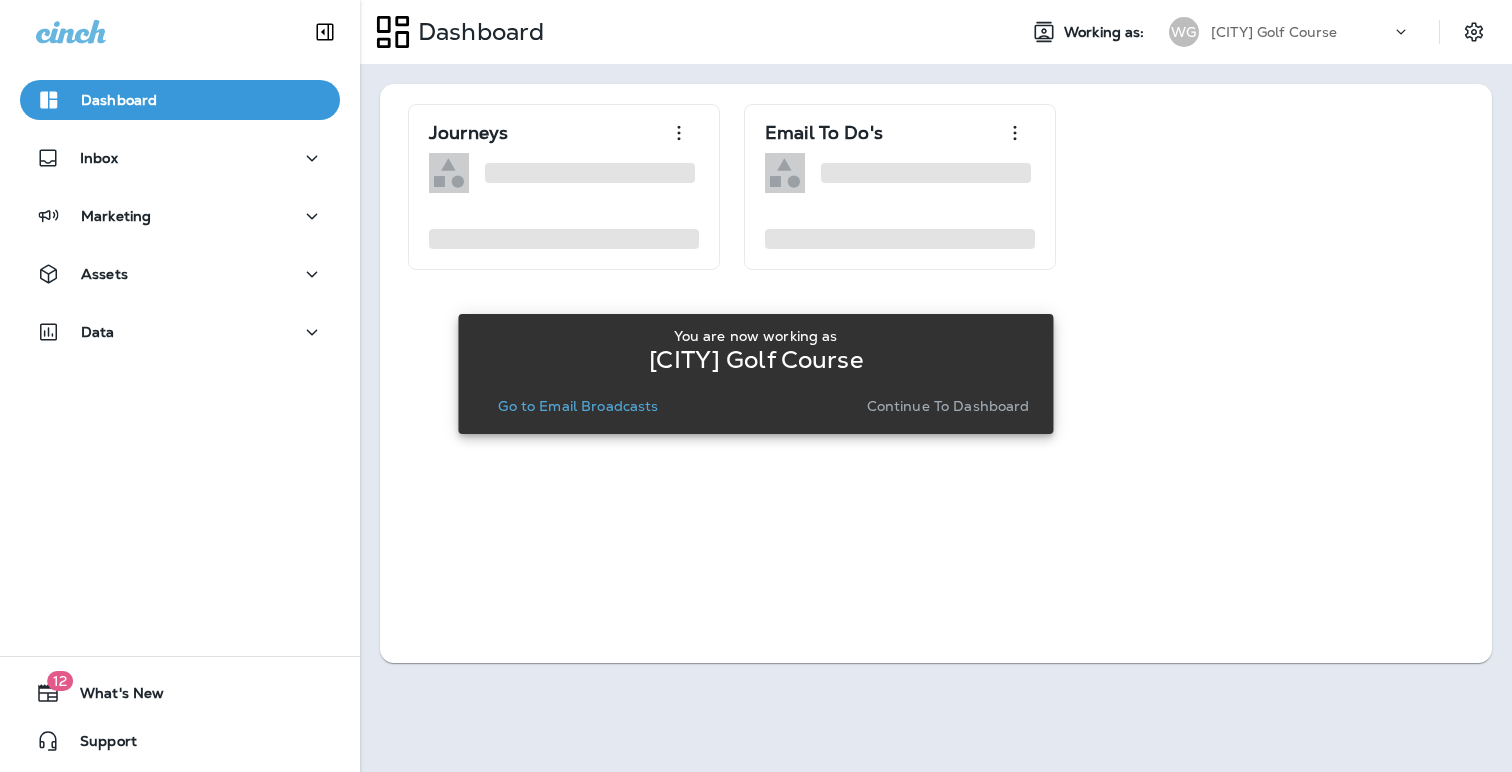 click on "Continue to Dashboard" at bounding box center [948, 406] 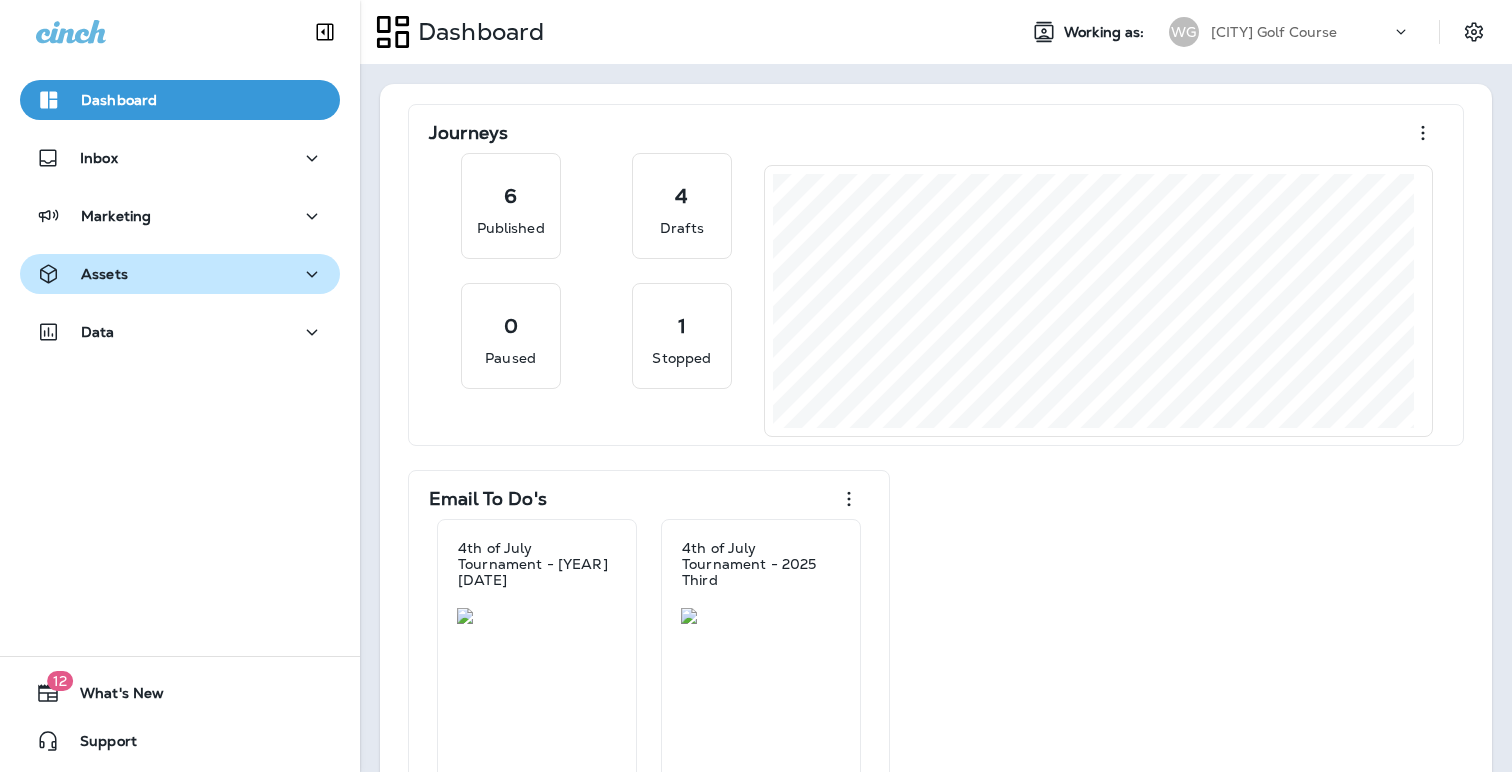 click on "Assets" at bounding box center [180, 274] 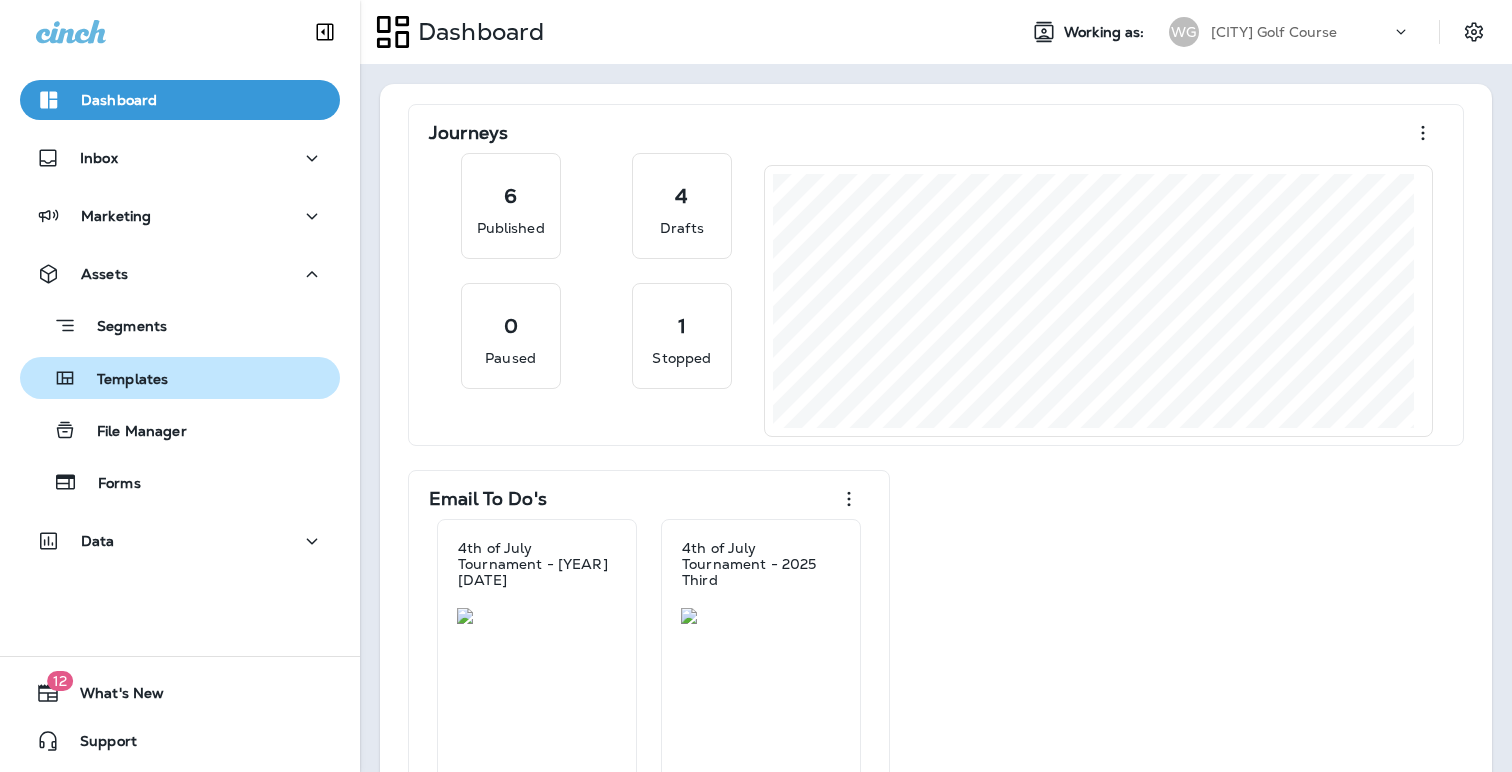 click on "Templates" at bounding box center (180, 378) 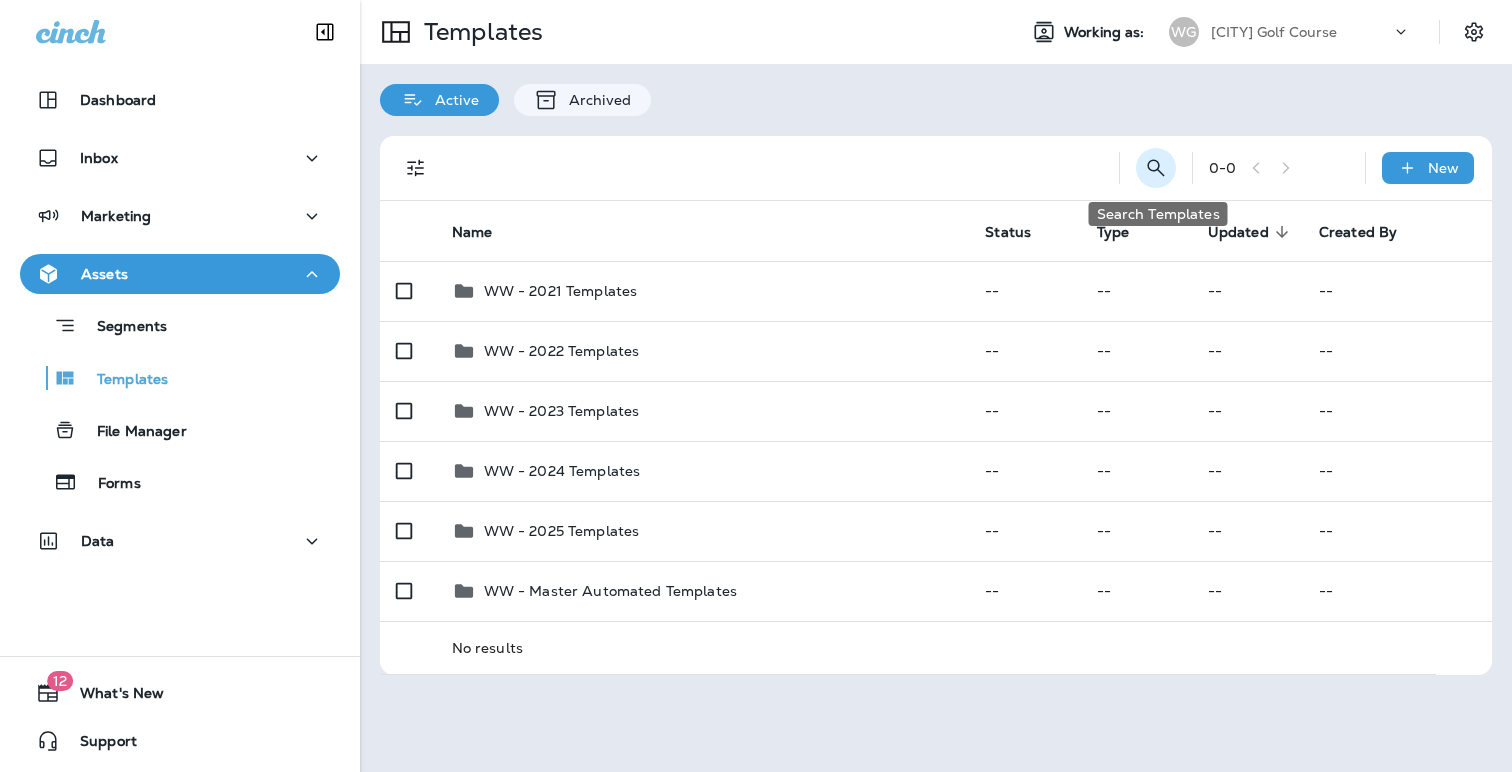 click 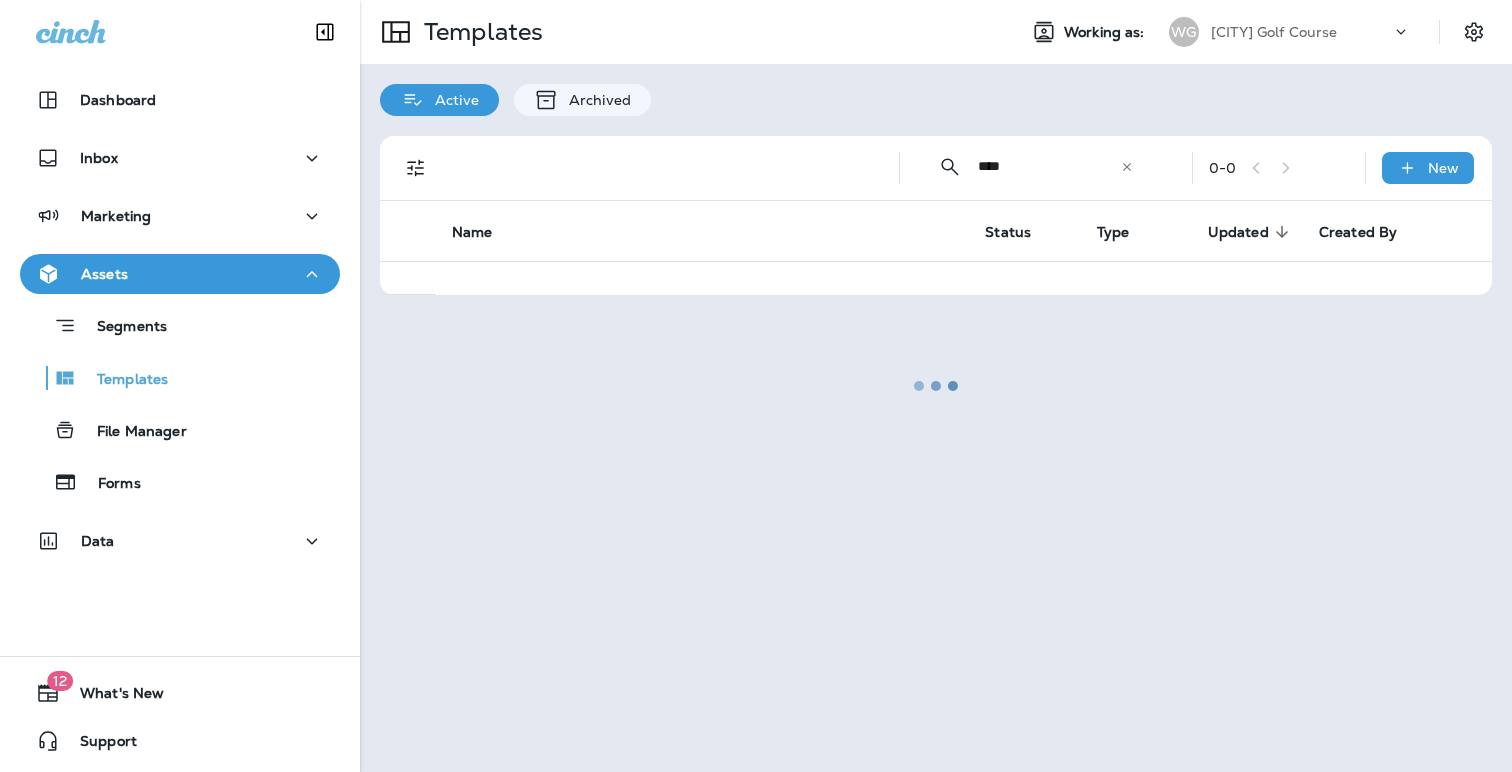 type on "****" 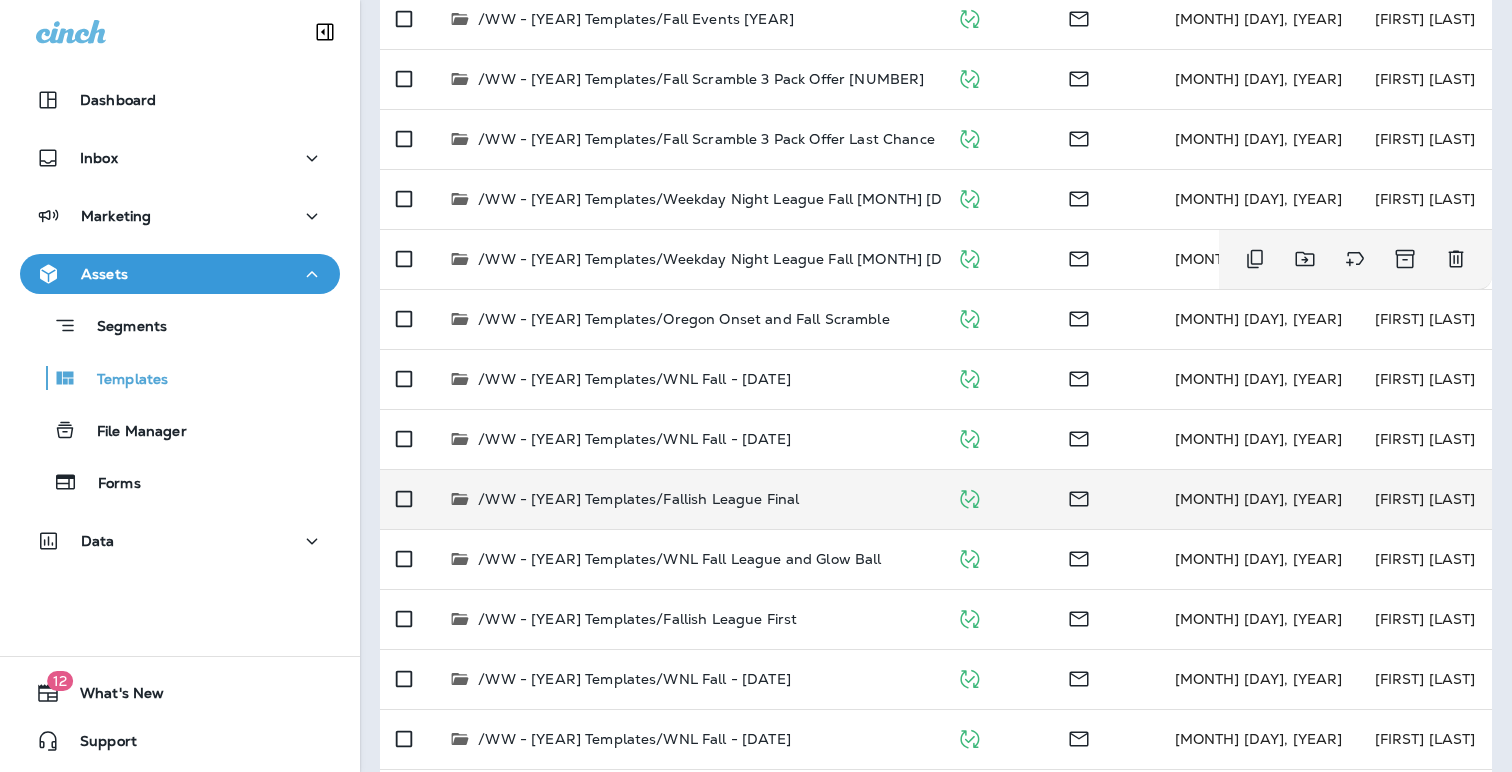 scroll, scrollTop: 709, scrollLeft: 0, axis: vertical 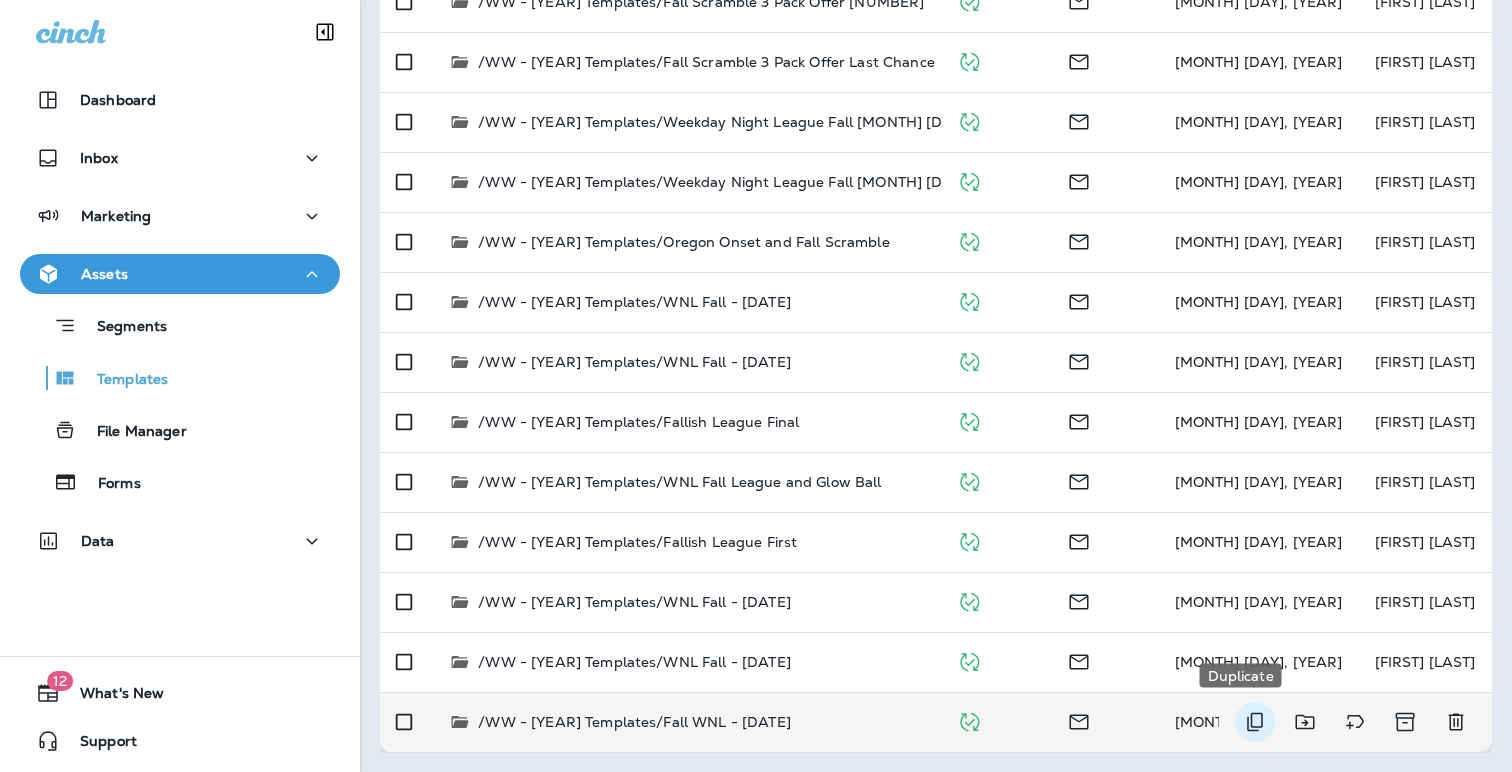 click 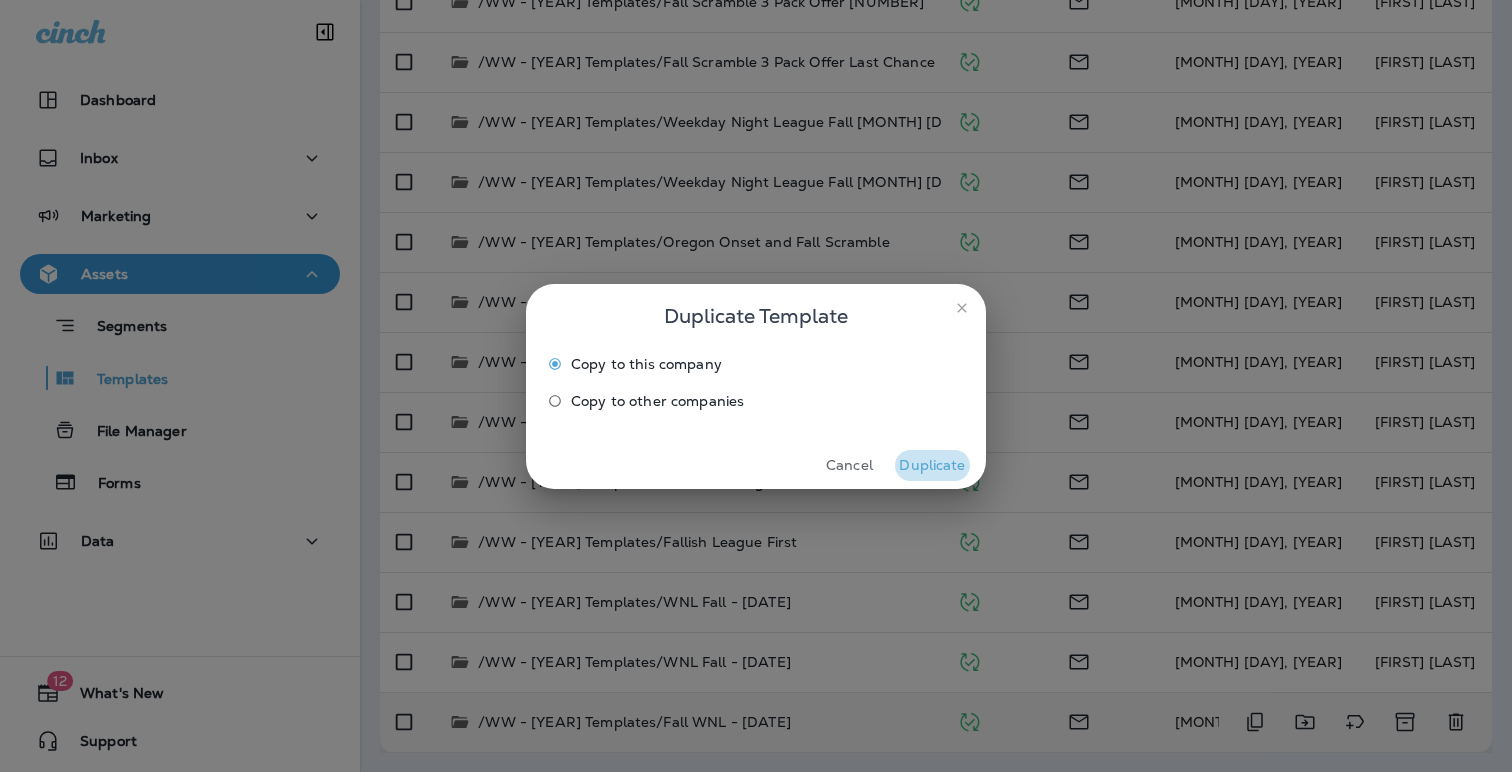 click on "Duplicate" at bounding box center [932, 465] 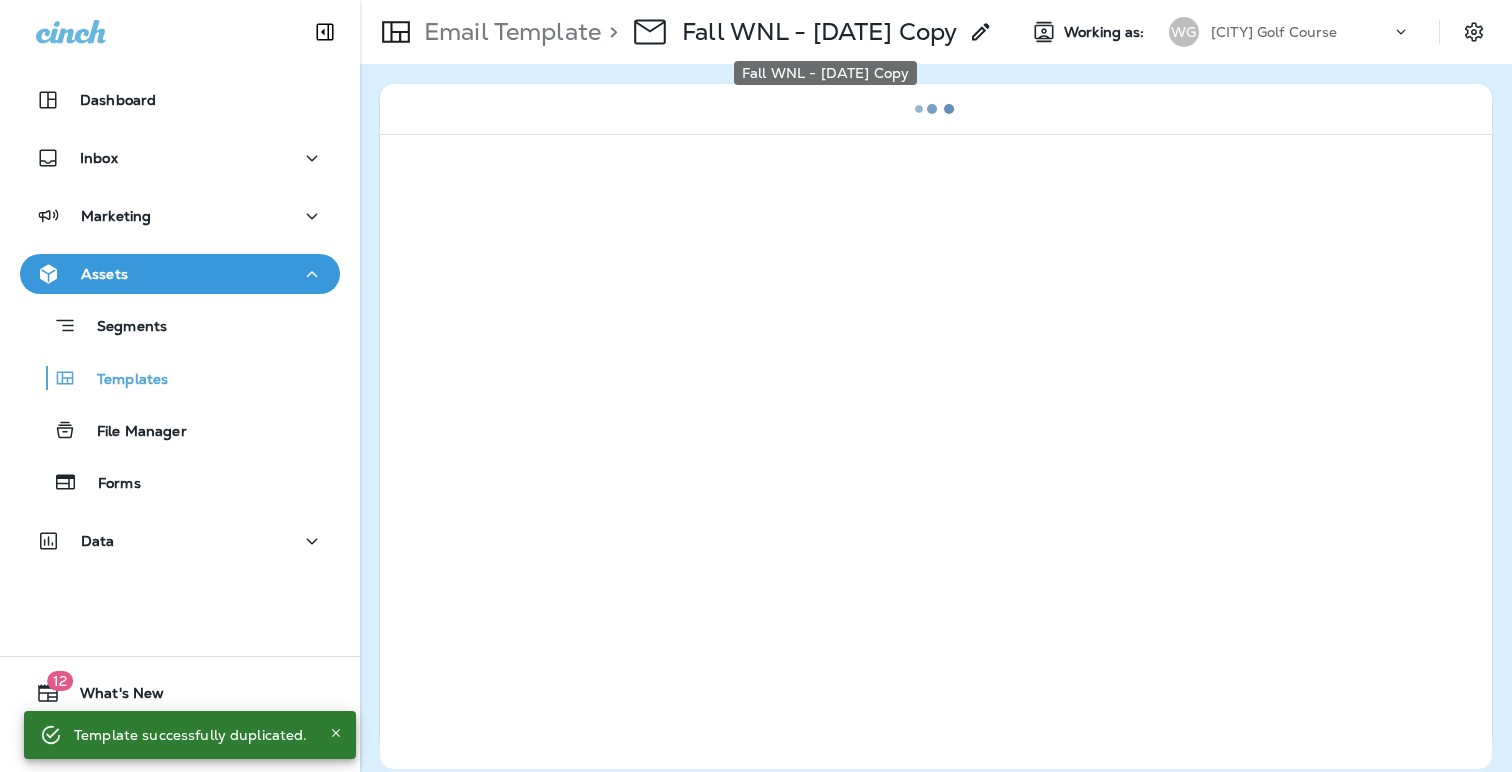 click on "Fall WNL - 7/11/24 Copy" at bounding box center (819, 32) 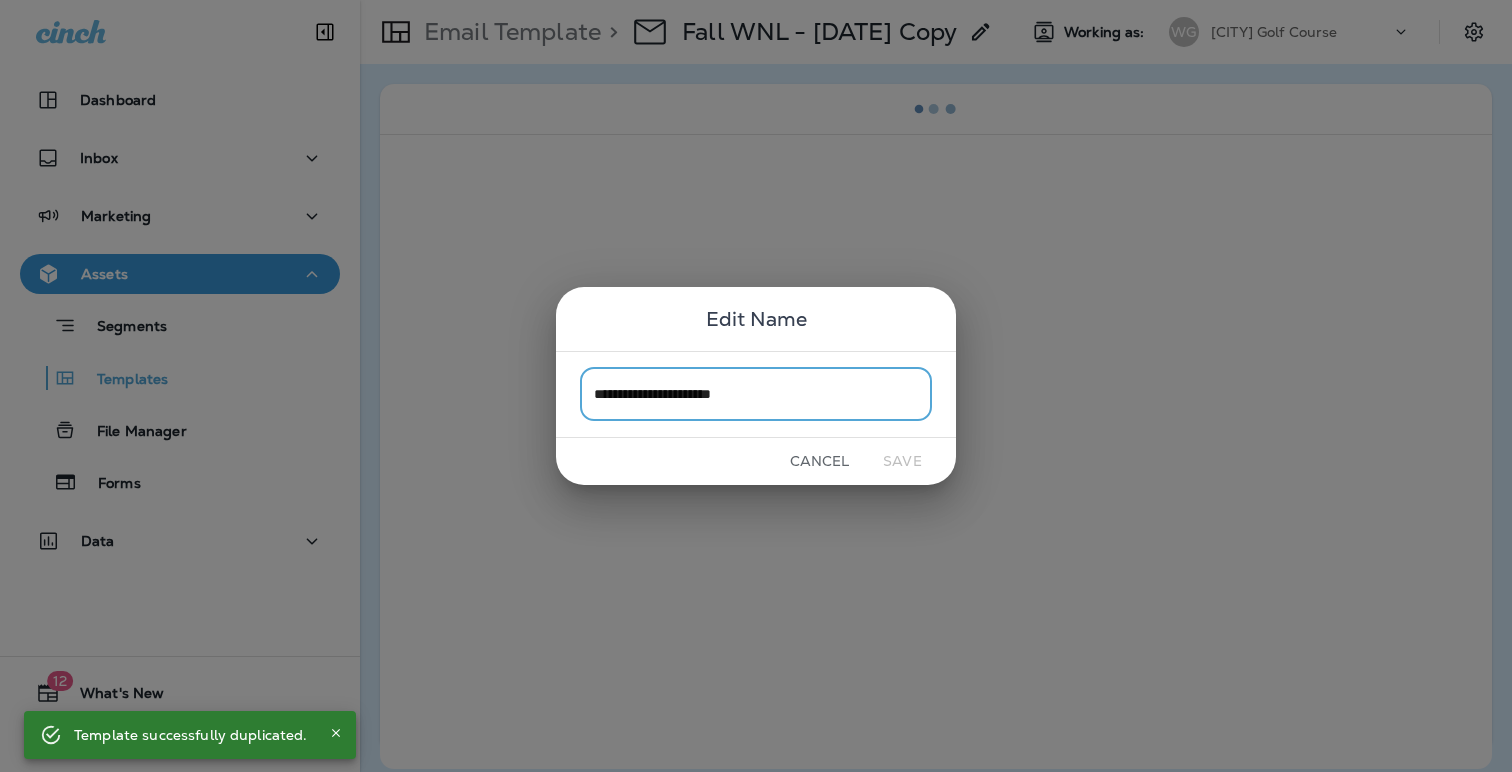 click on "**********" at bounding box center (756, 394) 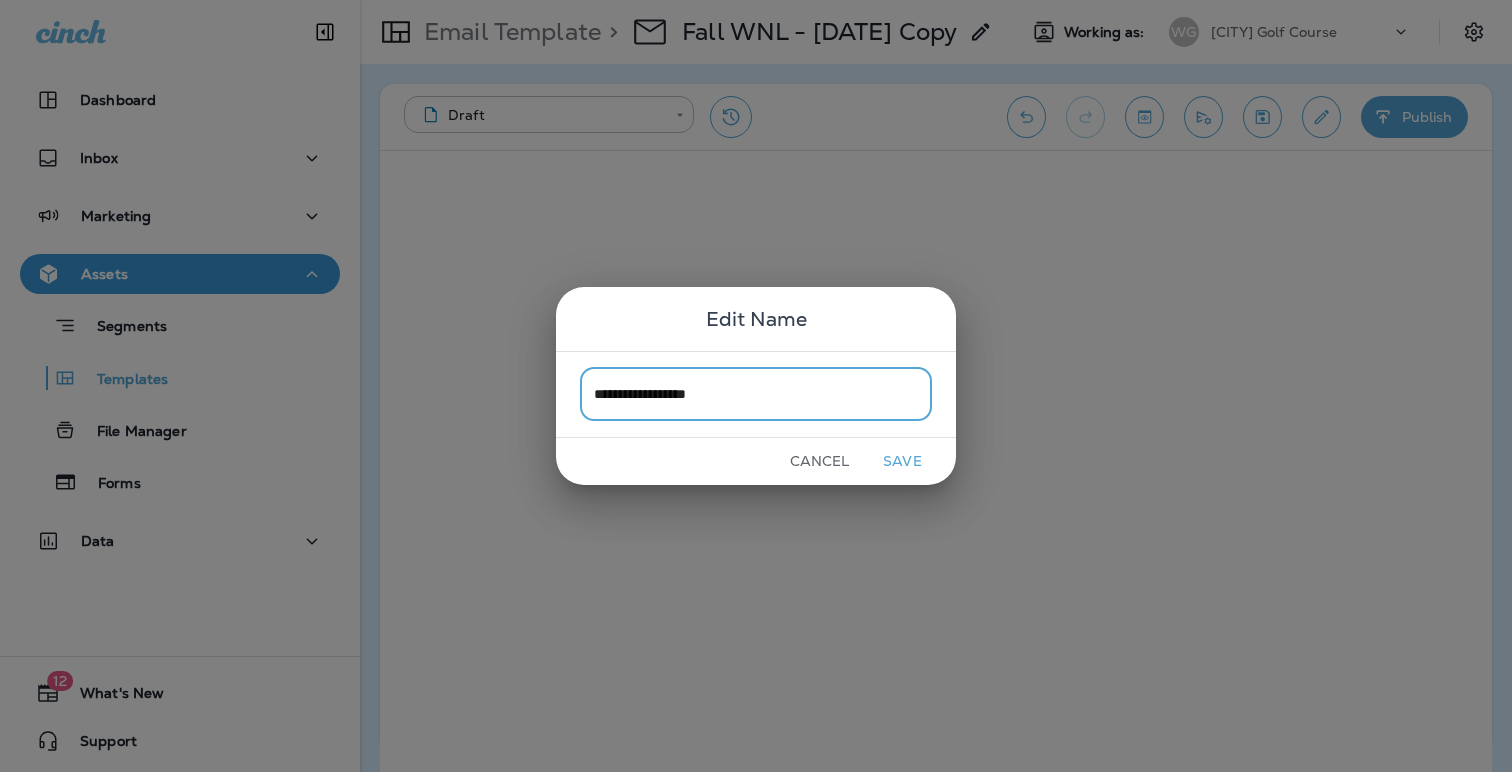 type on "**********" 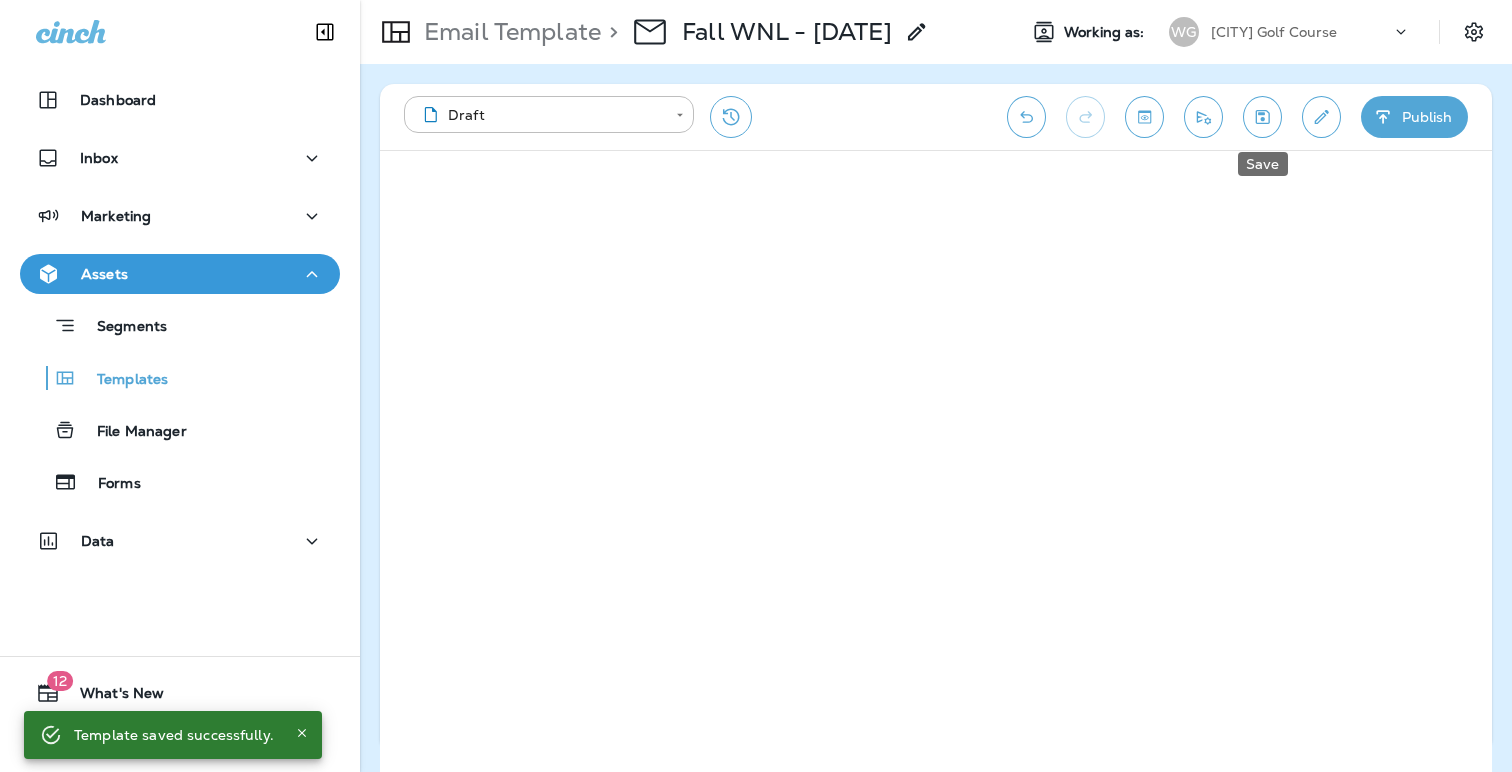 click 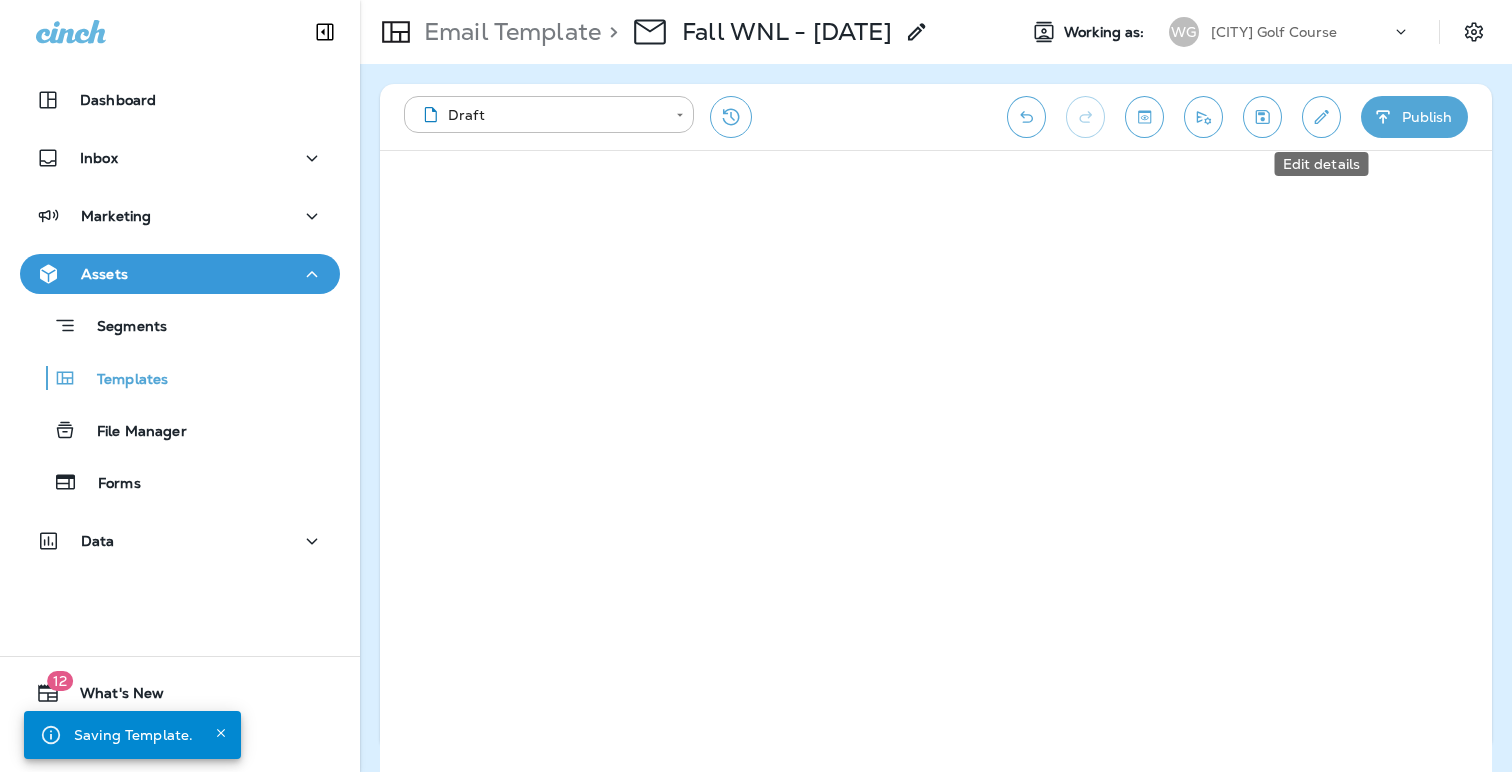 click 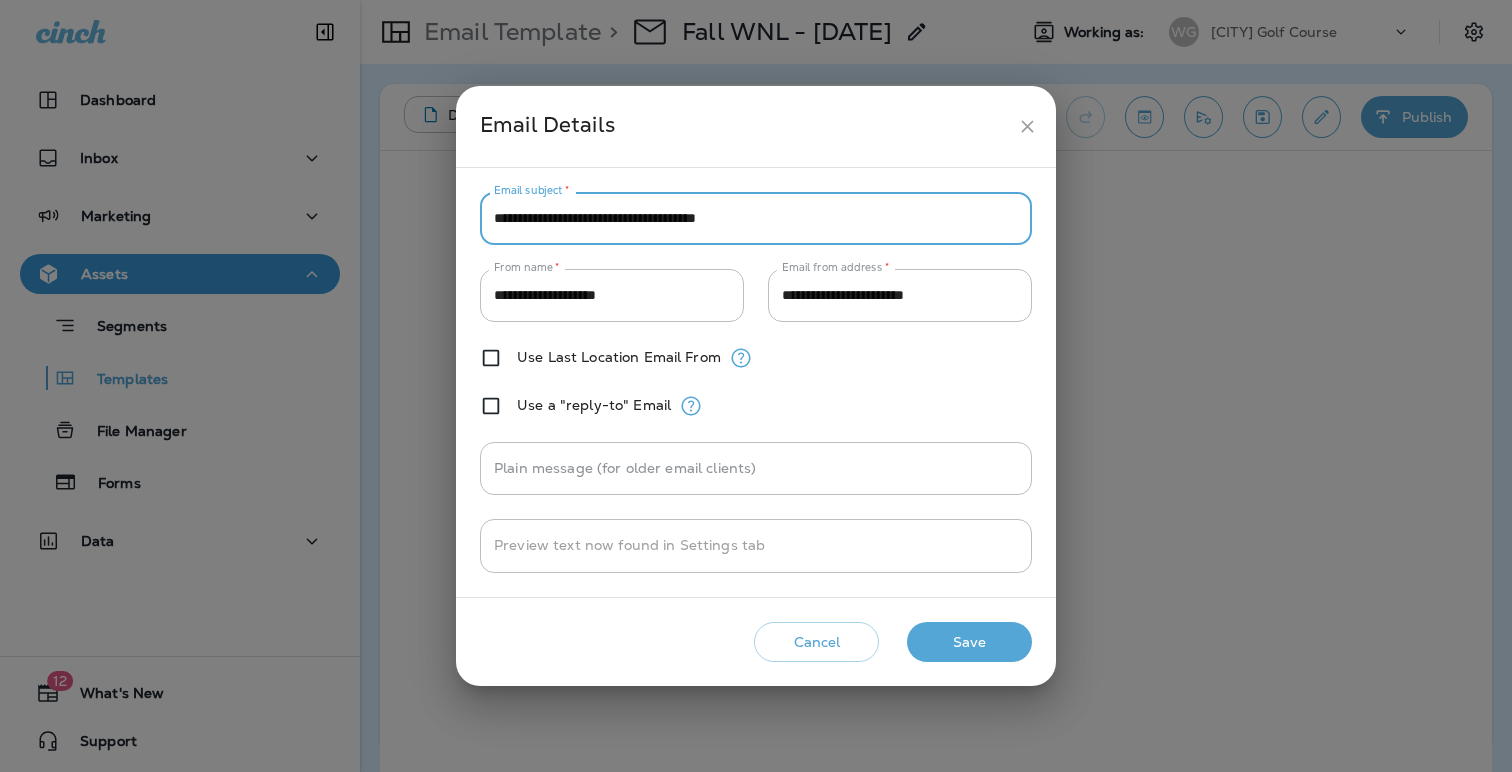 drag, startPoint x: 569, startPoint y: 218, endPoint x: 470, endPoint y: 216, distance: 99.0202 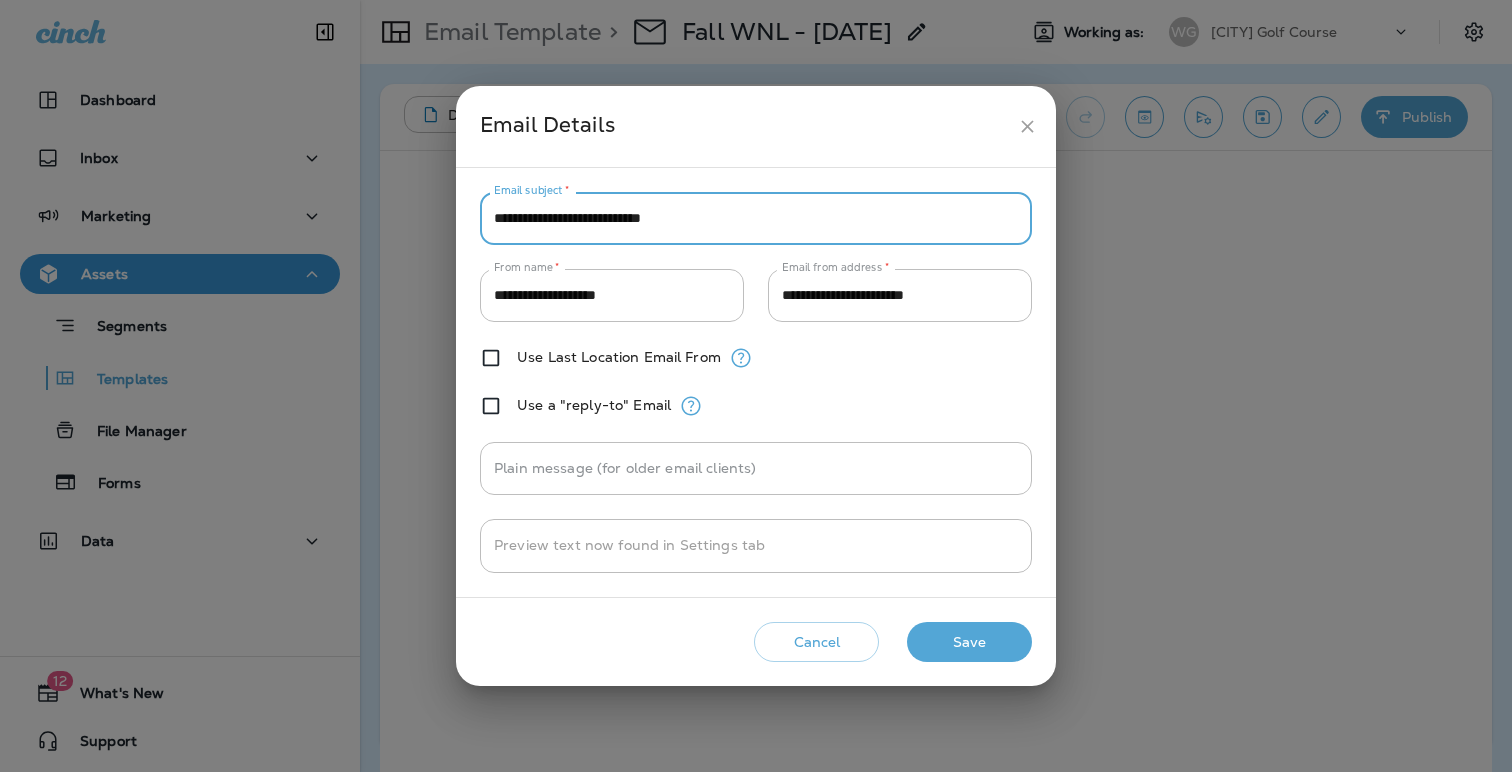 click on "**********" at bounding box center [756, 218] 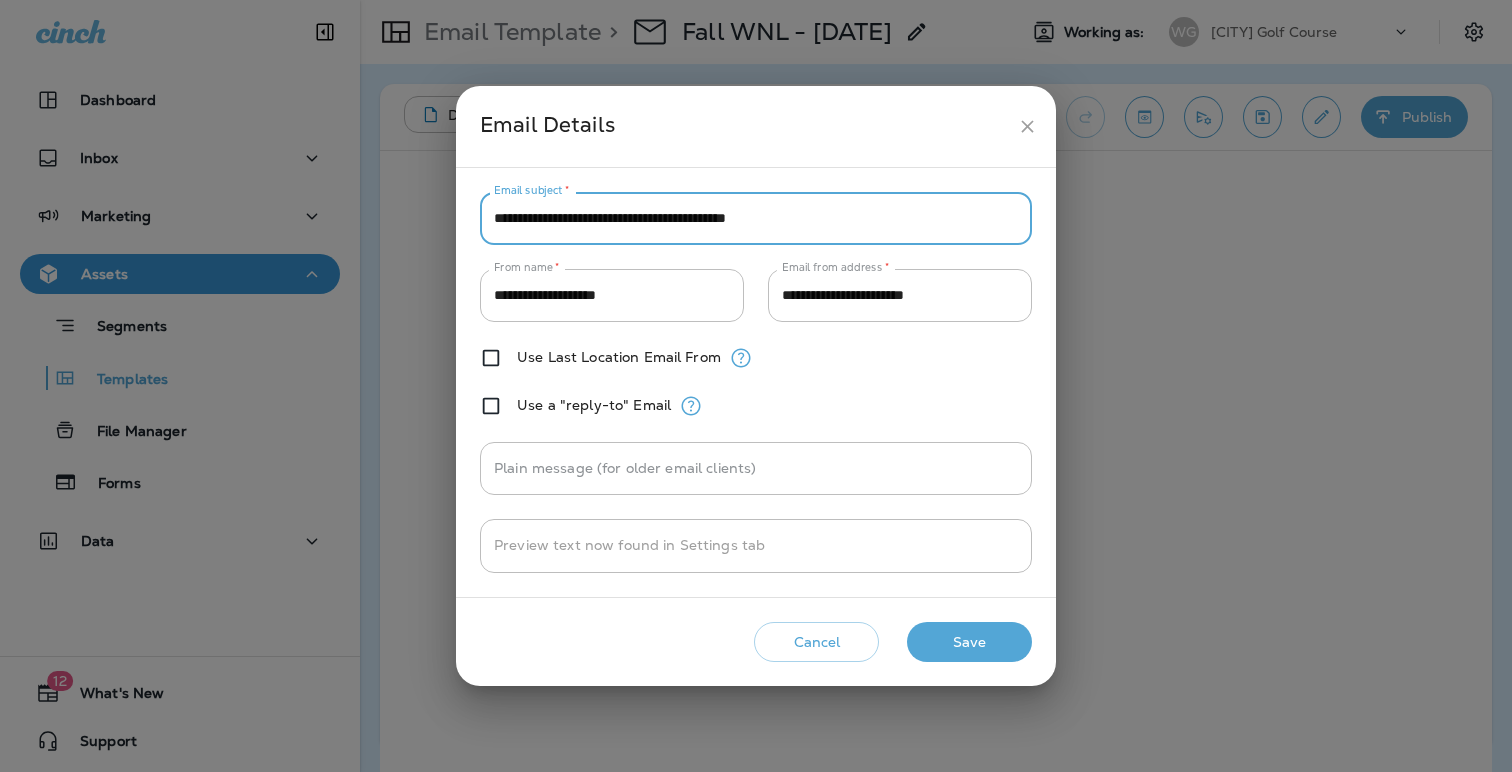 type on "**********" 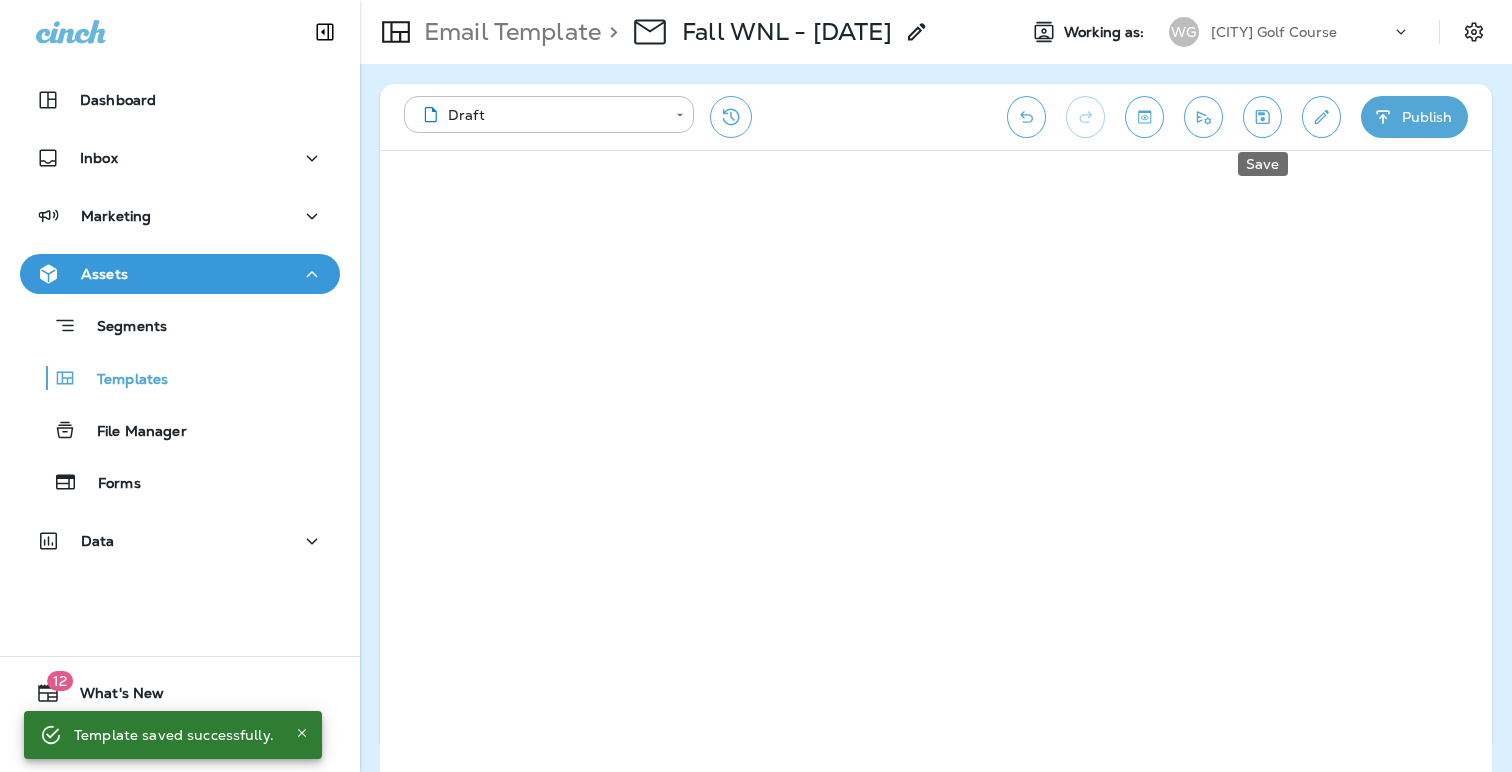click 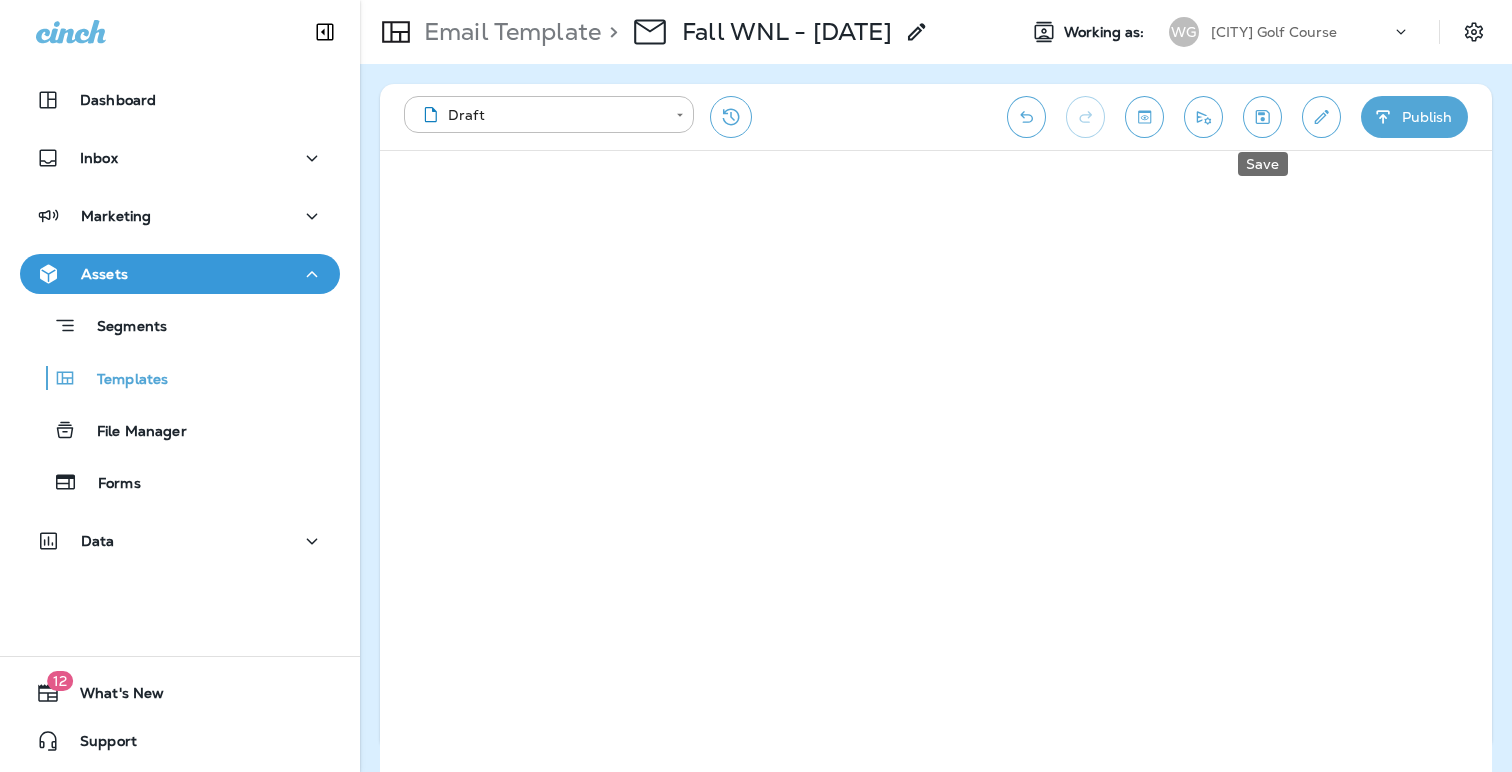 click 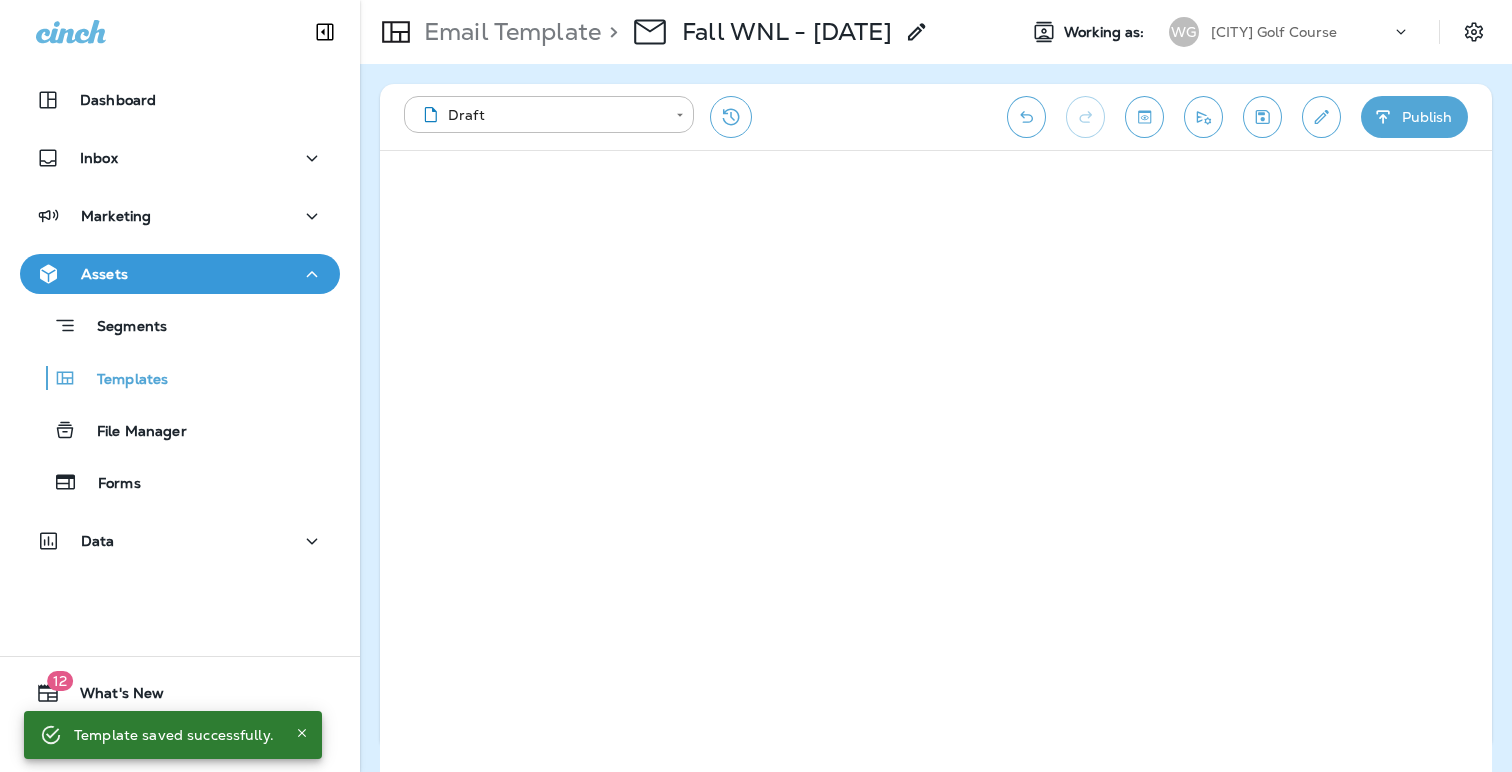 click 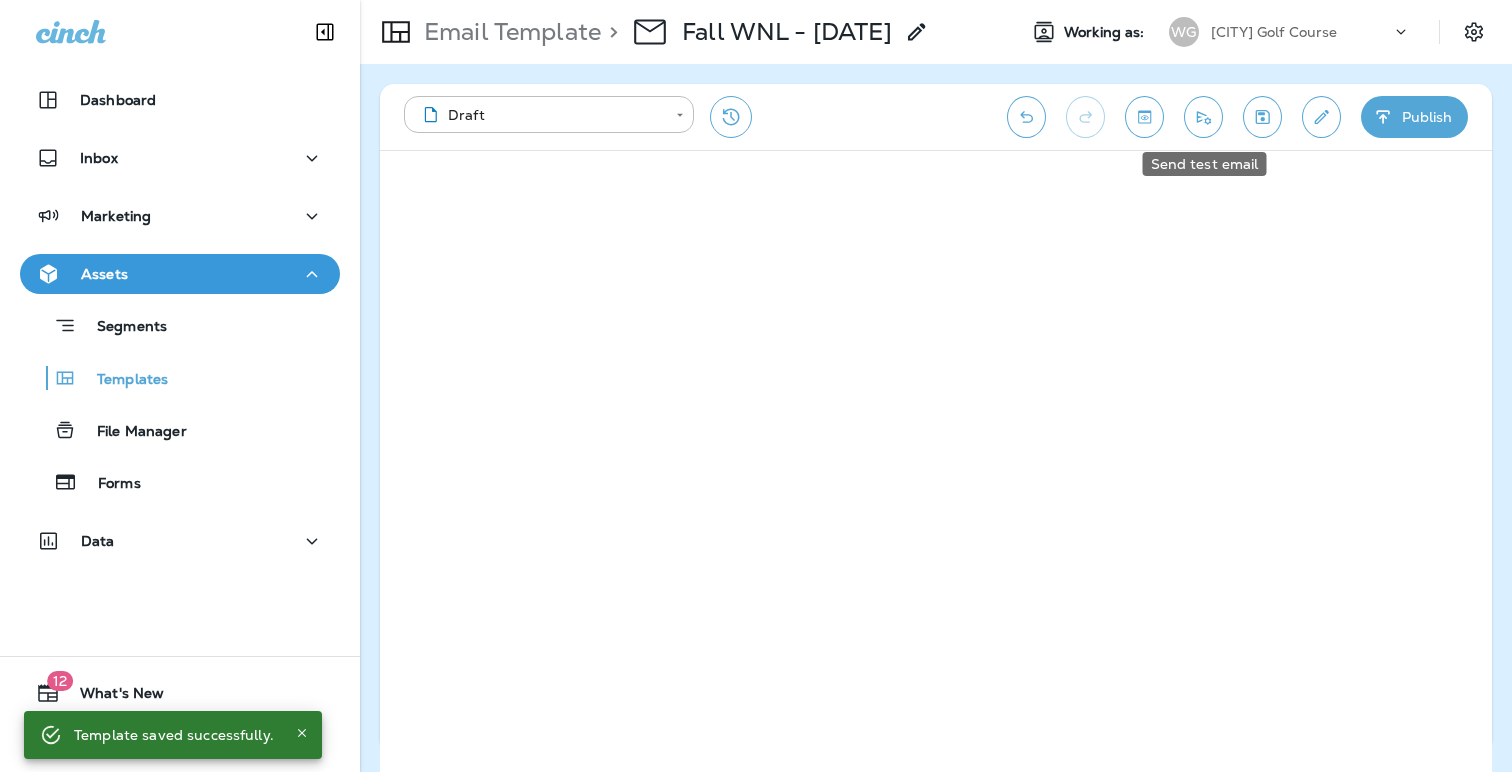 click 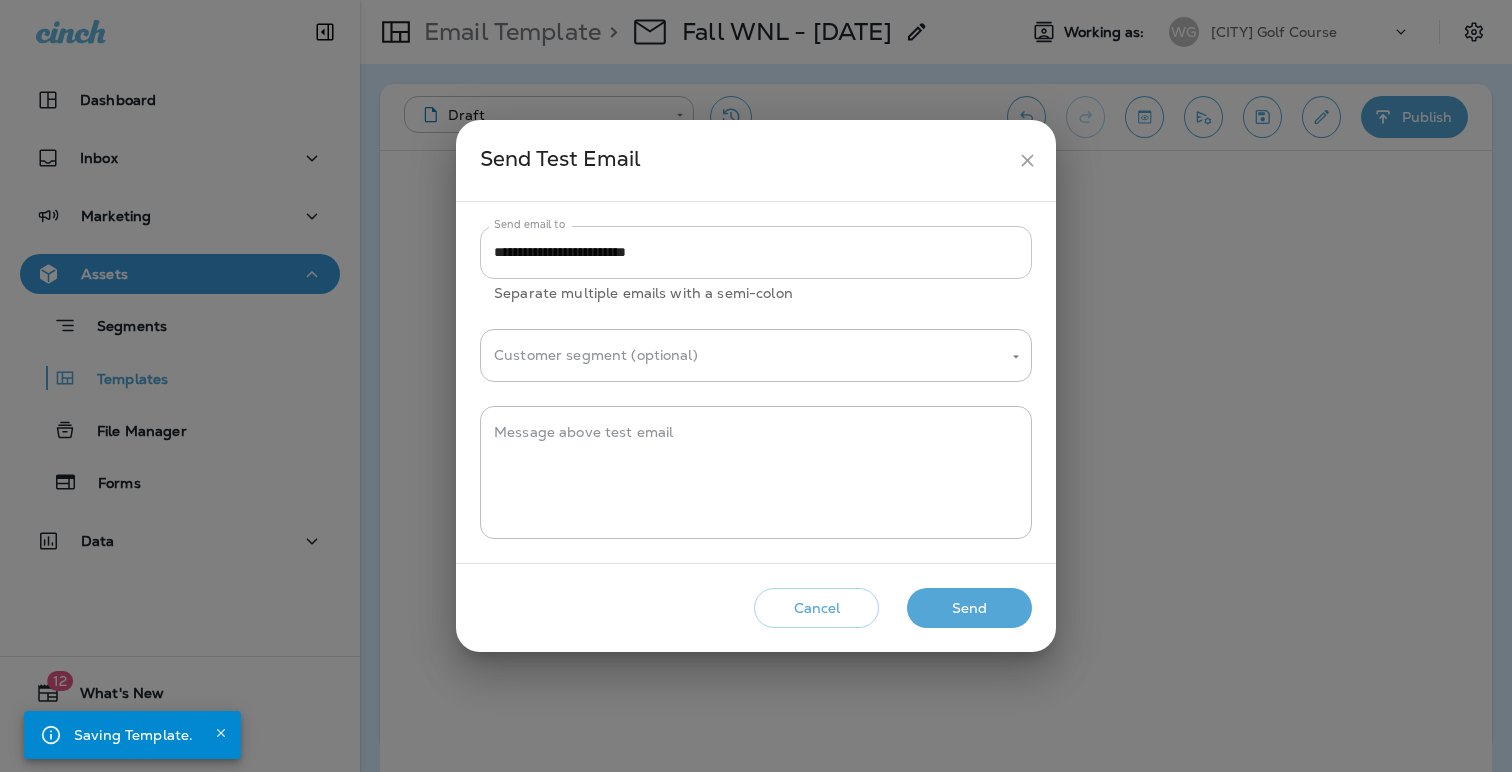 click on "**********" at bounding box center [756, 252] 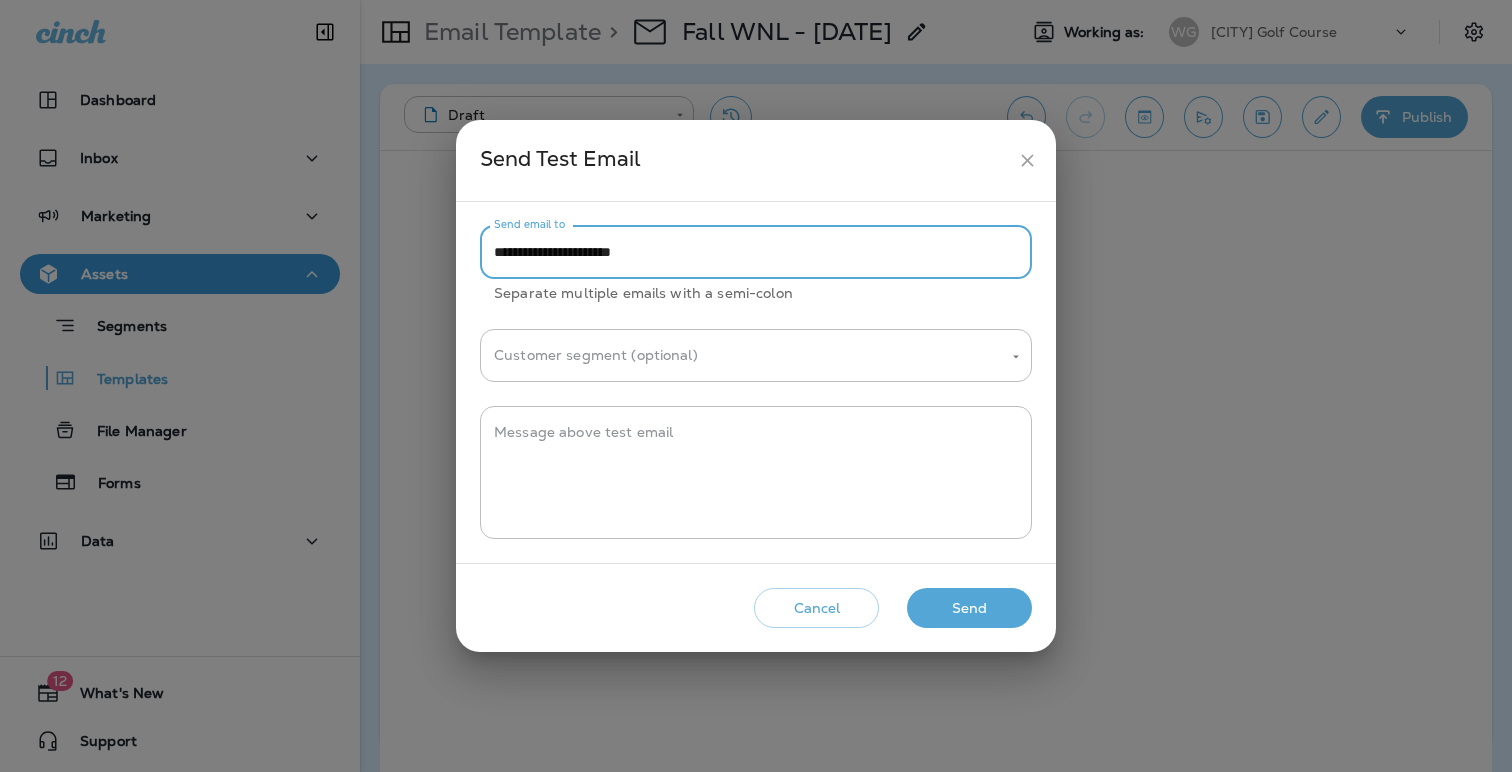 type on "**********" 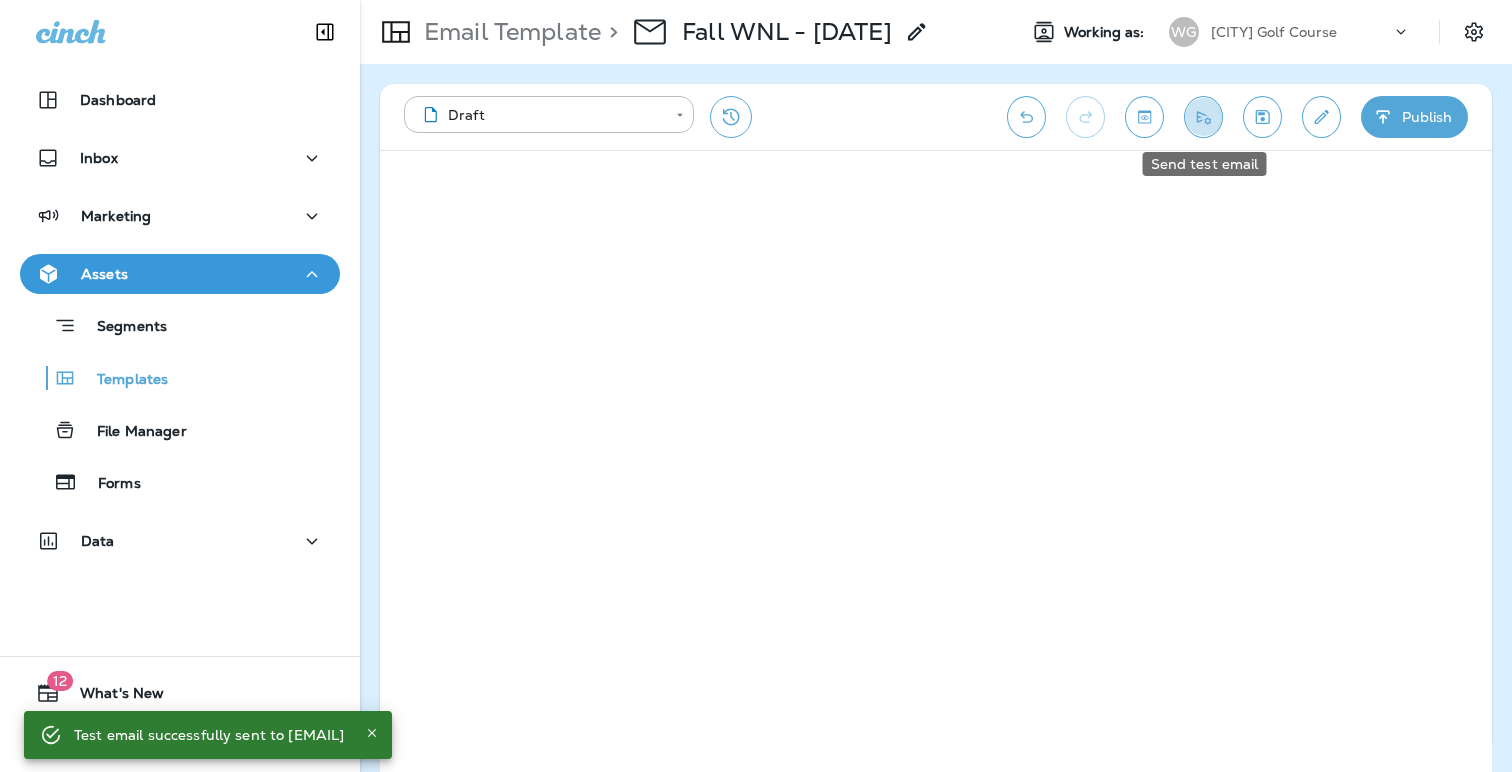 click 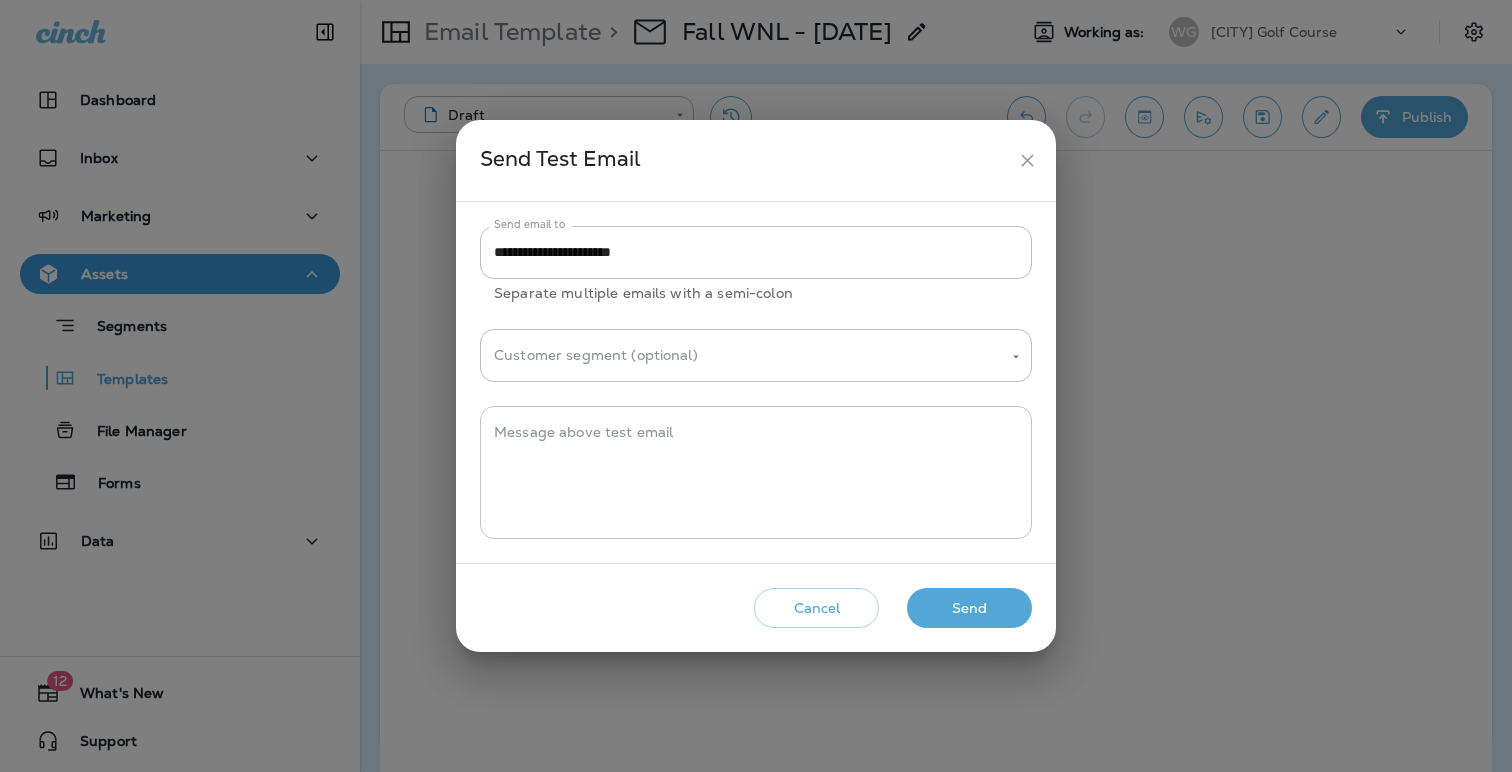 click on "Send" at bounding box center (969, 608) 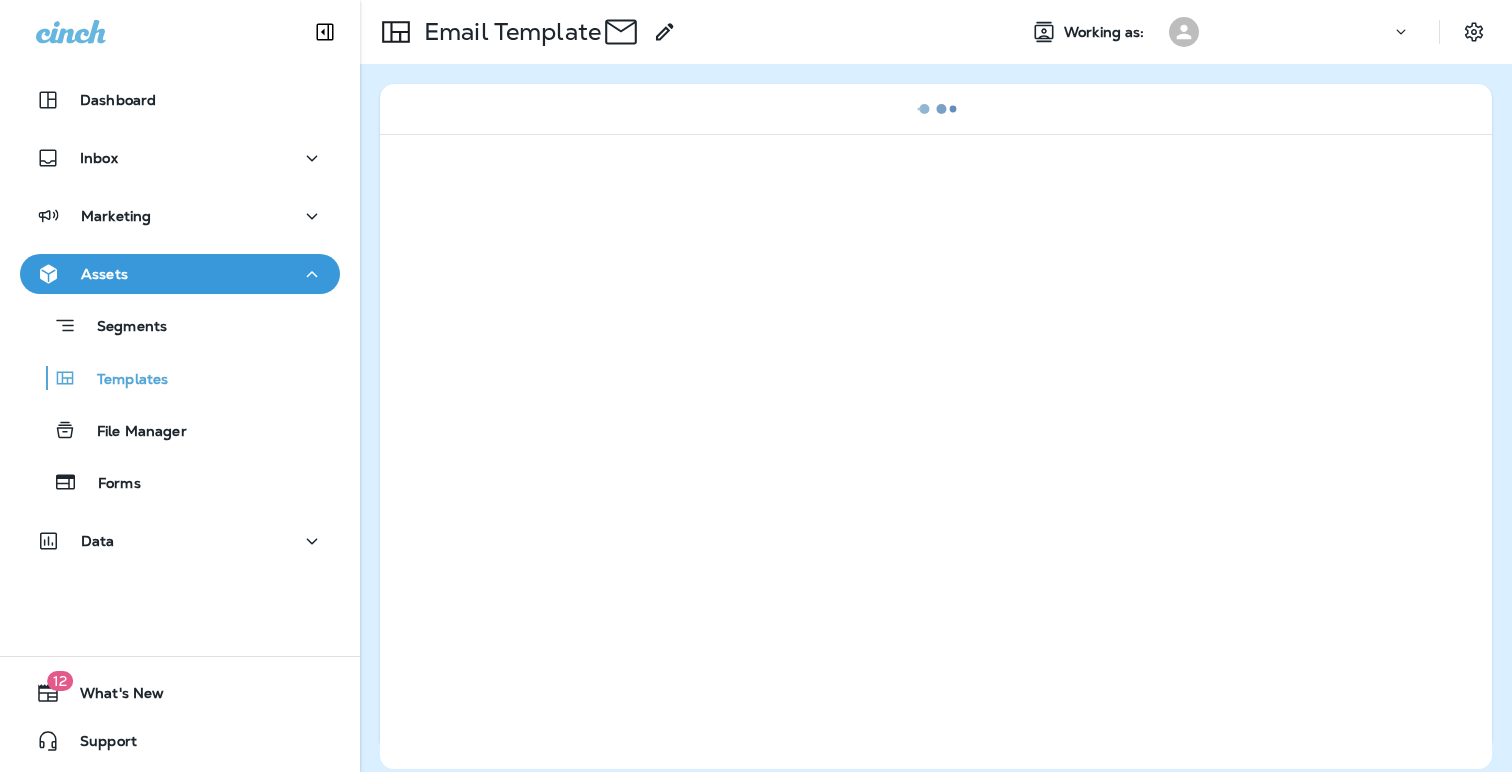scroll, scrollTop: 0, scrollLeft: 0, axis: both 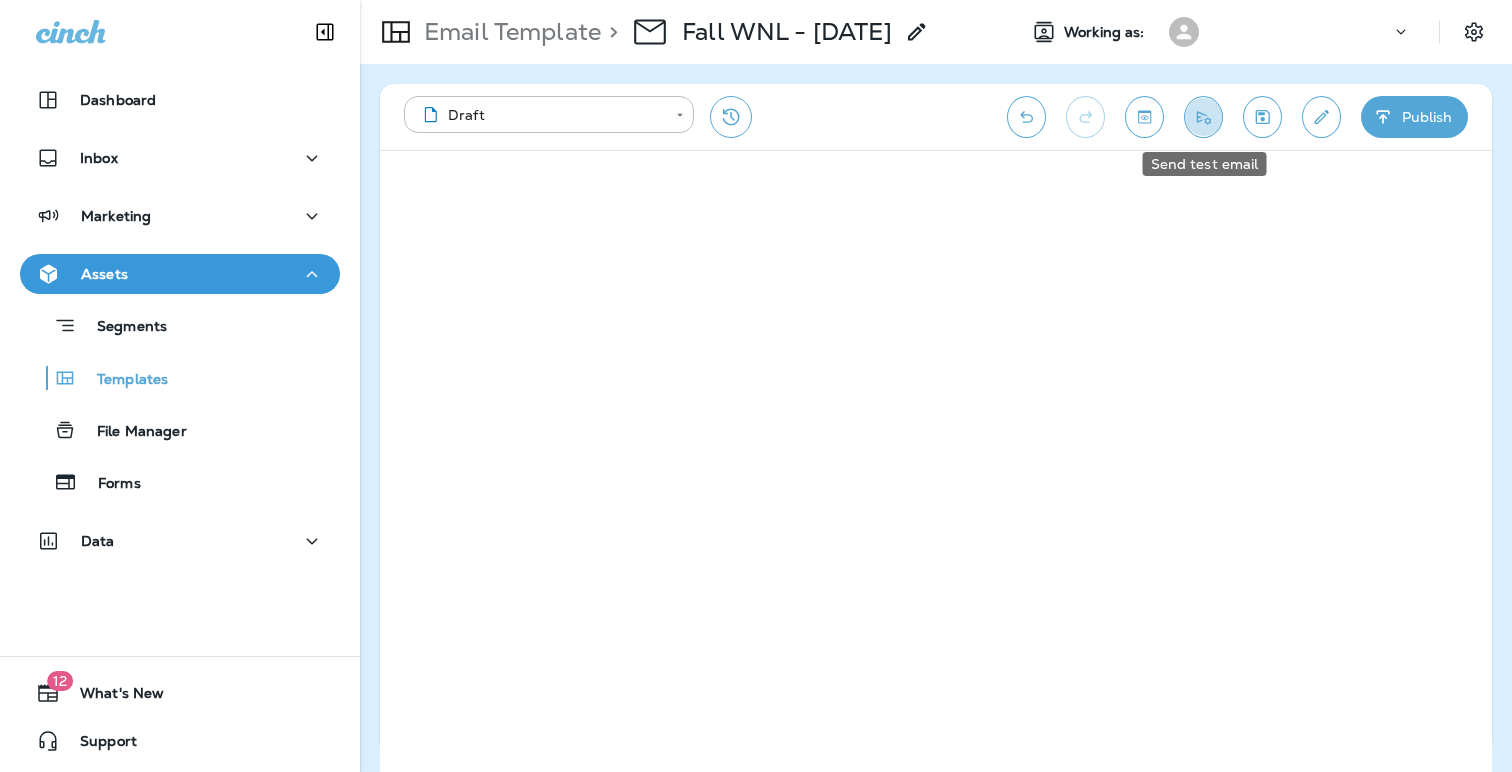 click at bounding box center (1203, 117) 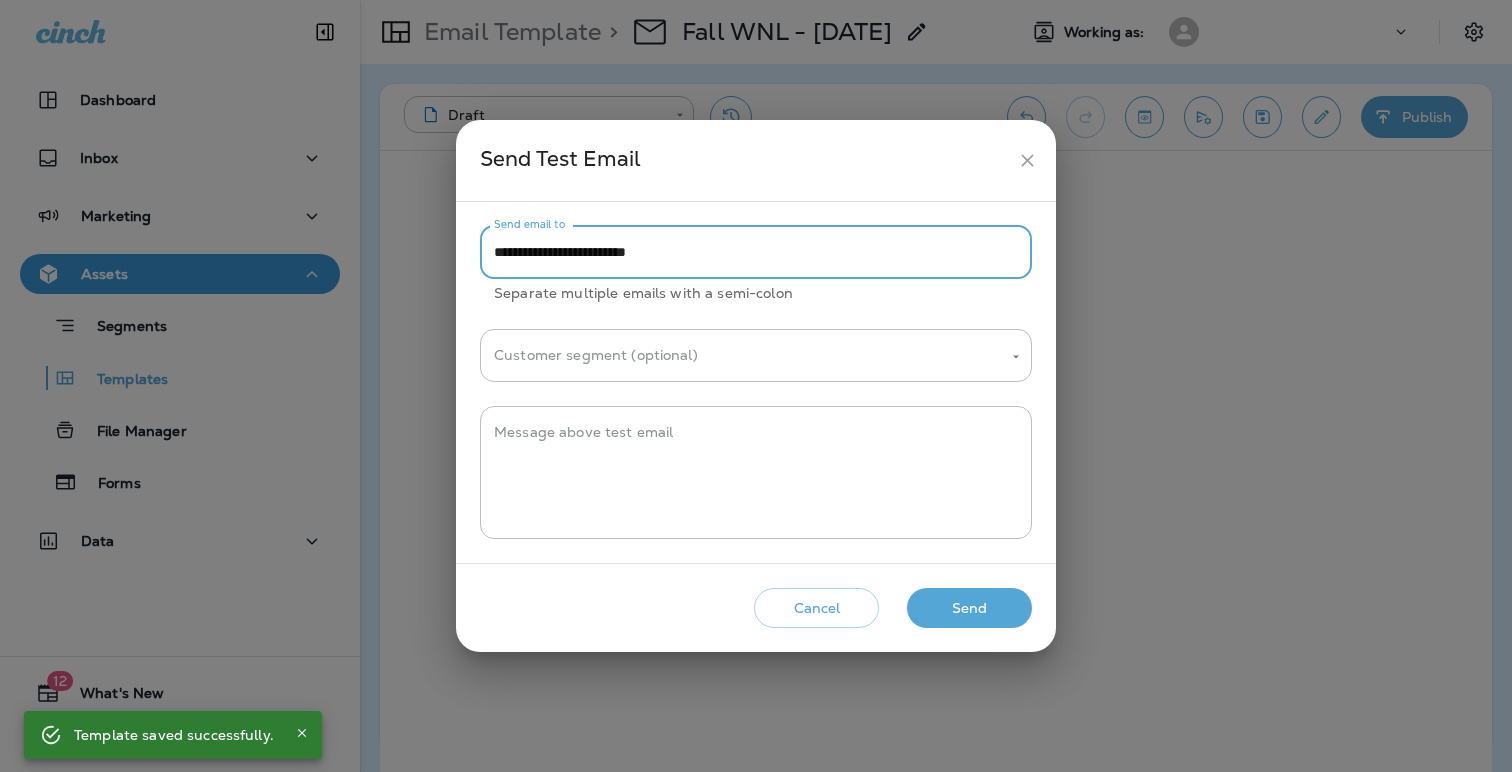click on "**********" at bounding box center (756, 252) 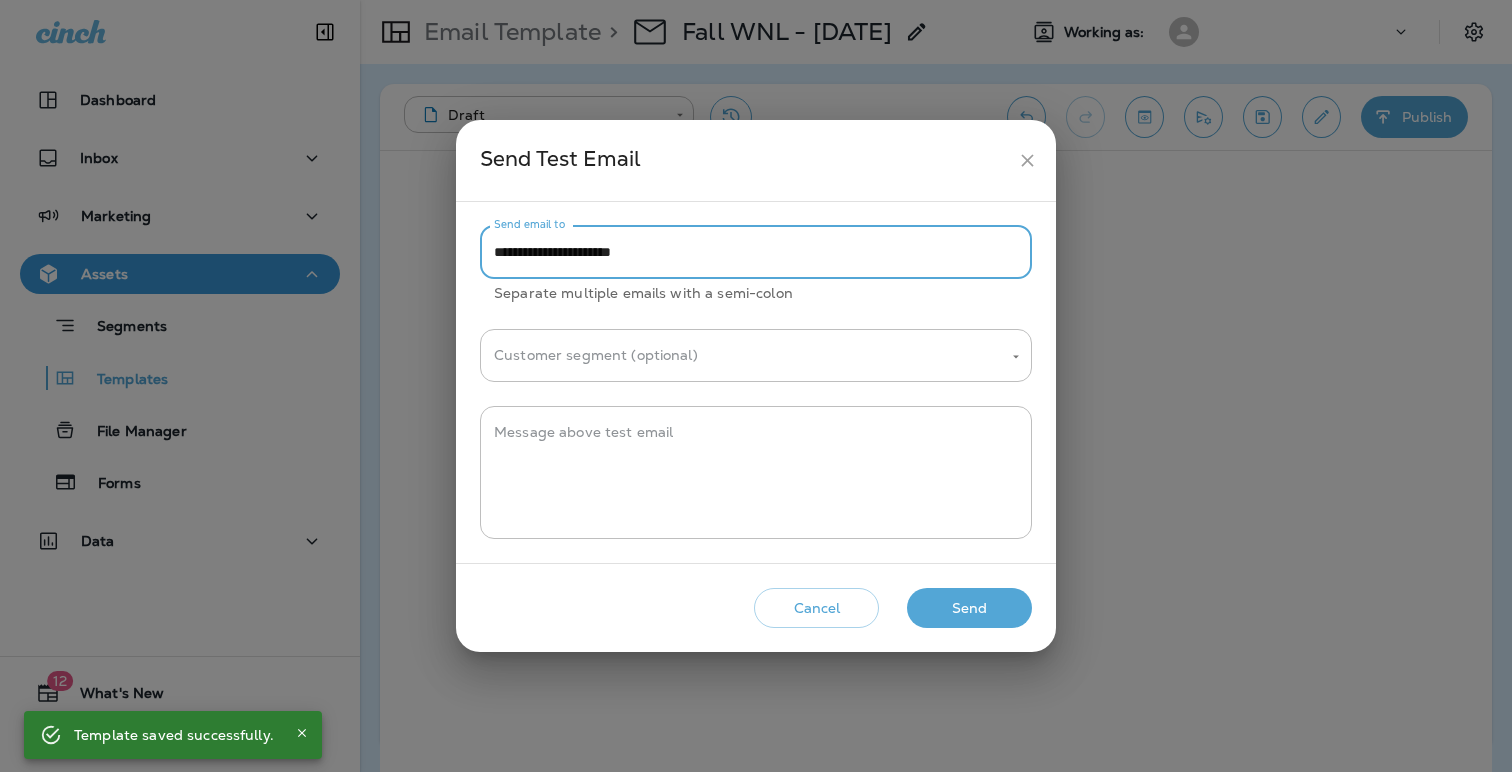 type on "**********" 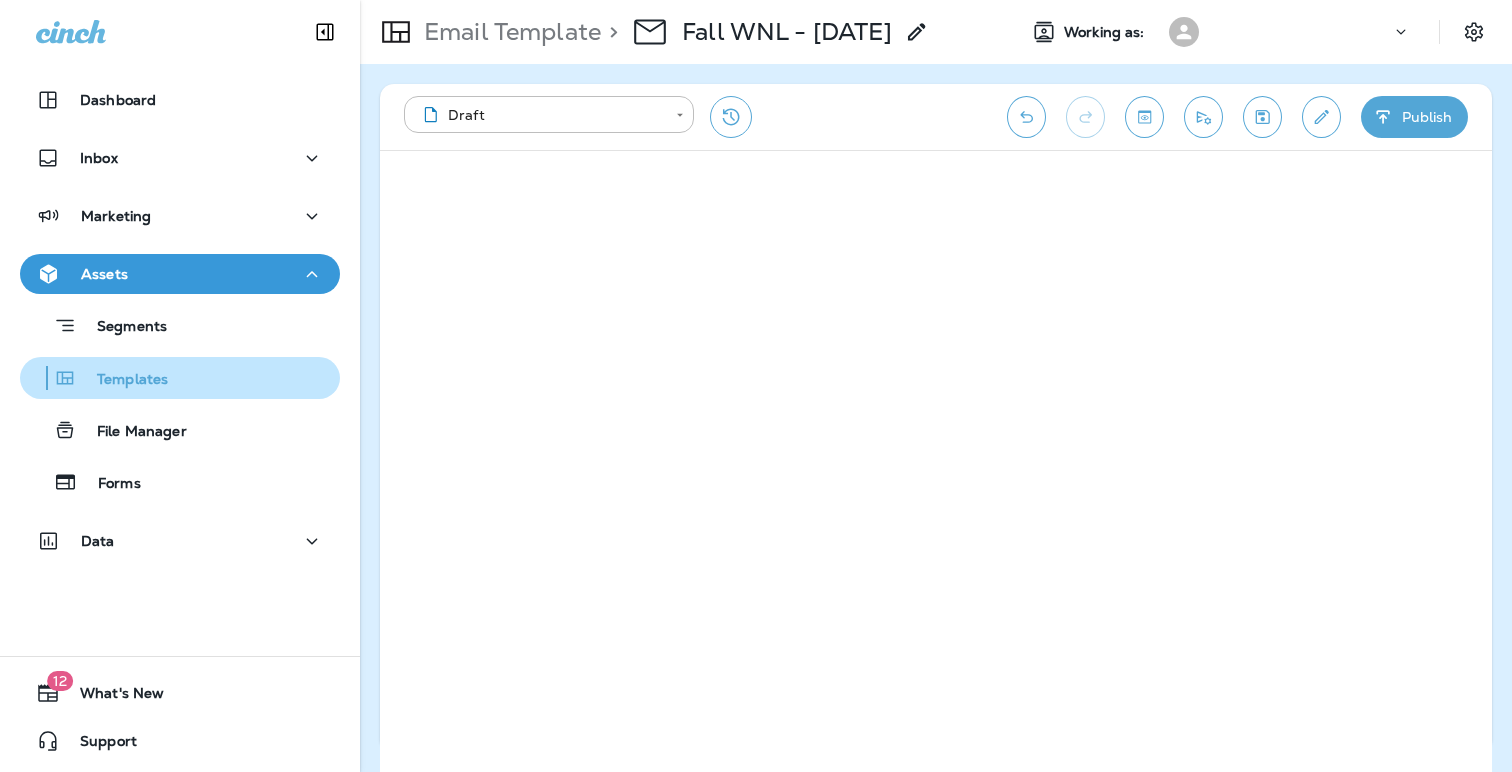 click on "Templates" at bounding box center [122, 380] 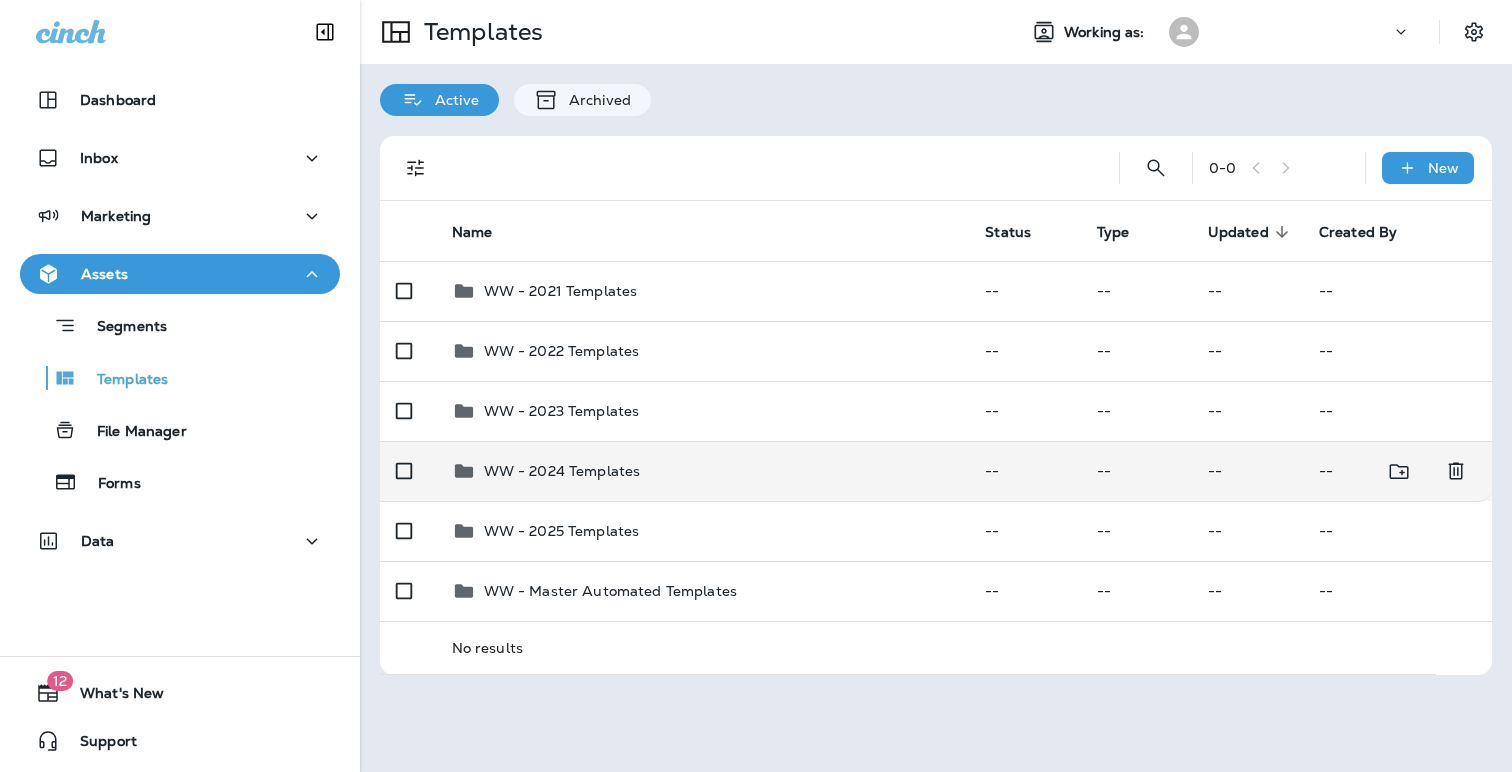 click on "WW - 2024 Templates" at bounding box center (562, 471) 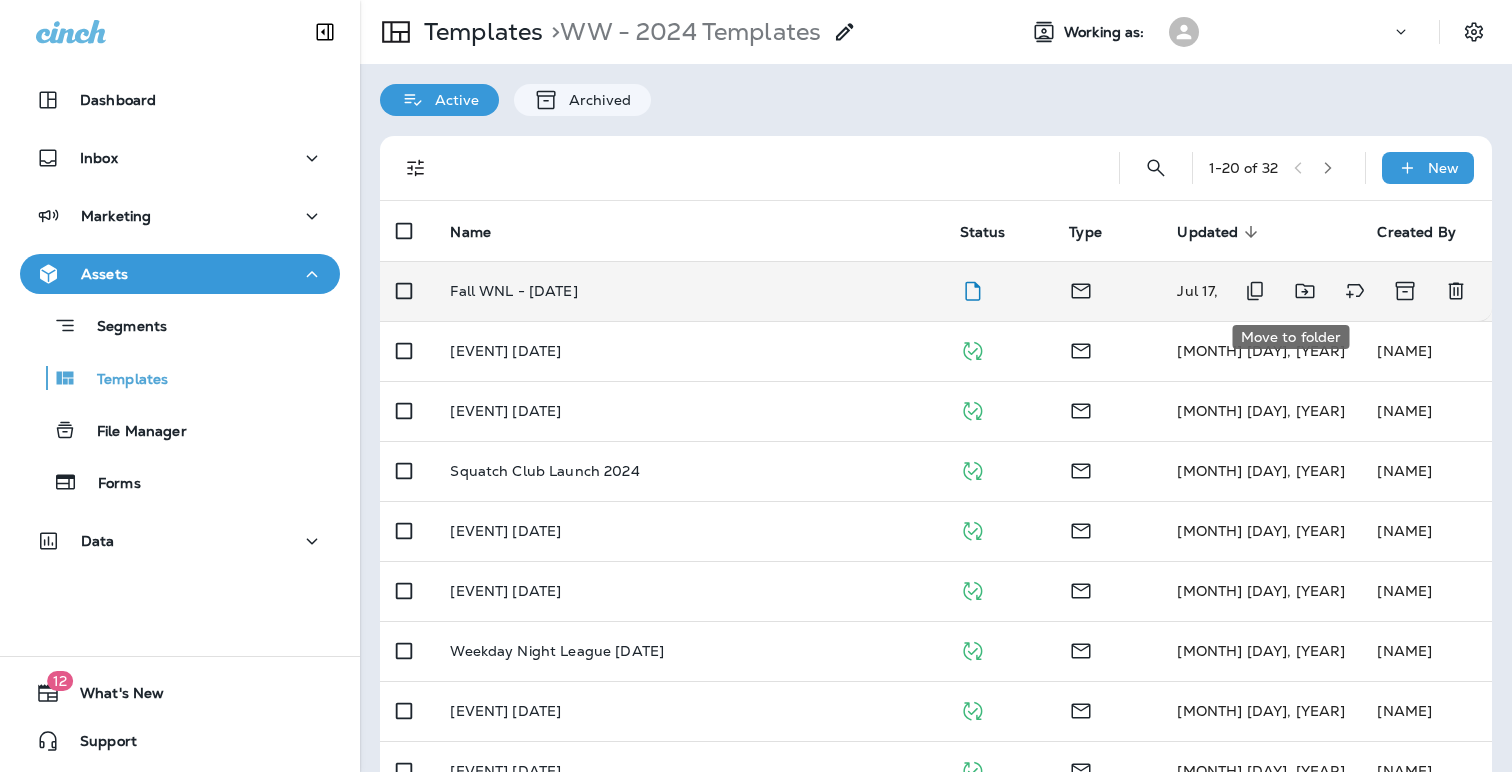 click 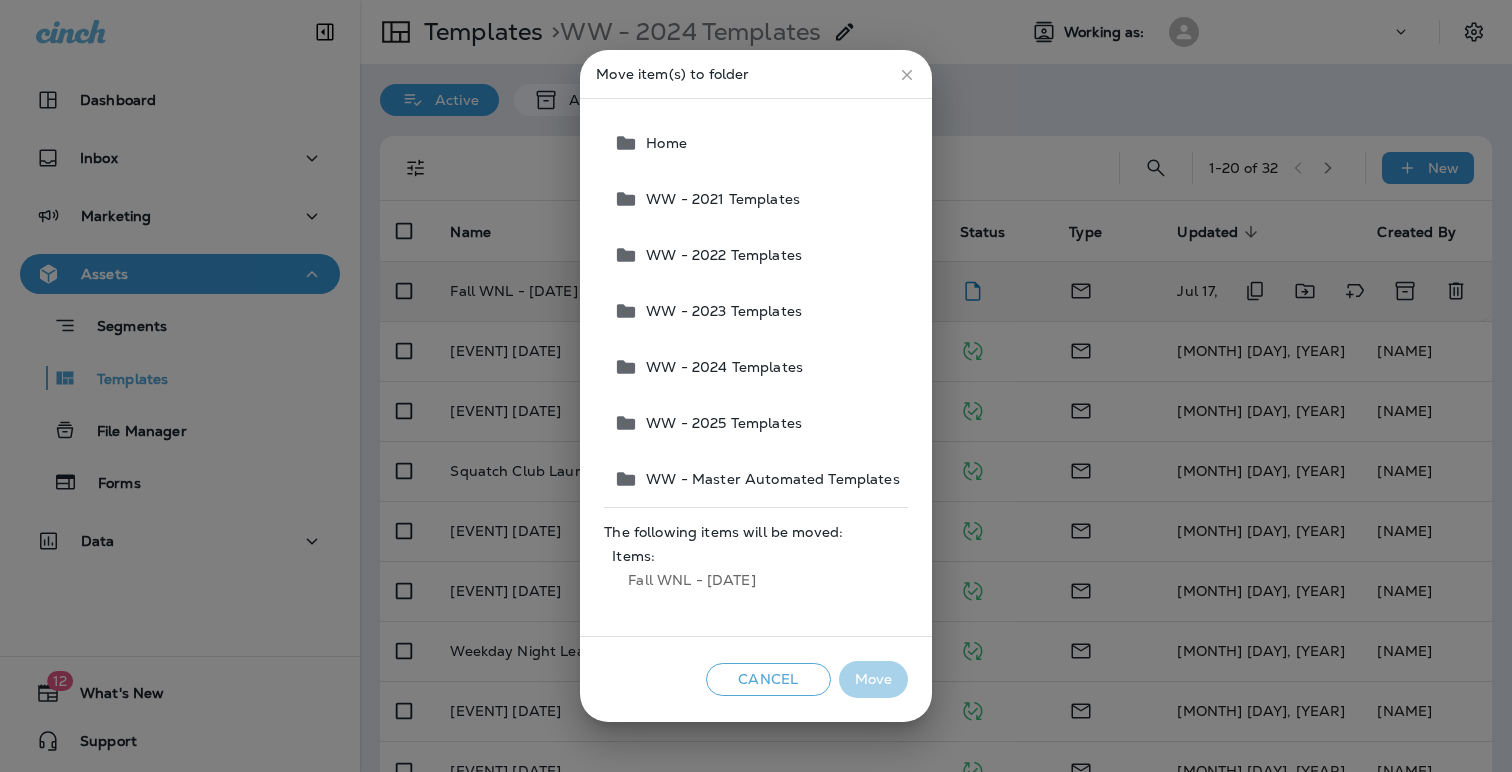 click on "WW - 2025 Templates" at bounding box center [720, 423] 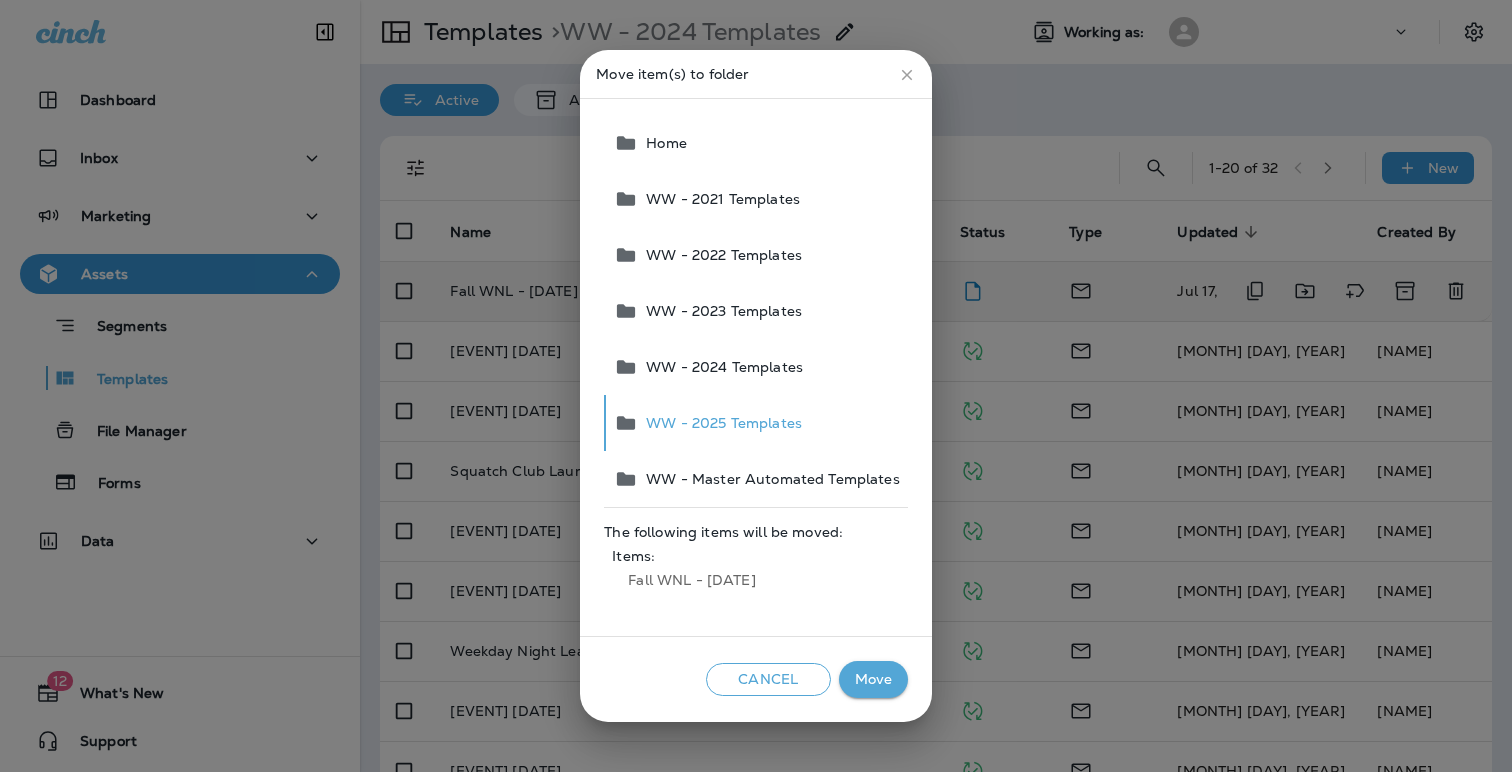click on "Move" at bounding box center (873, 679) 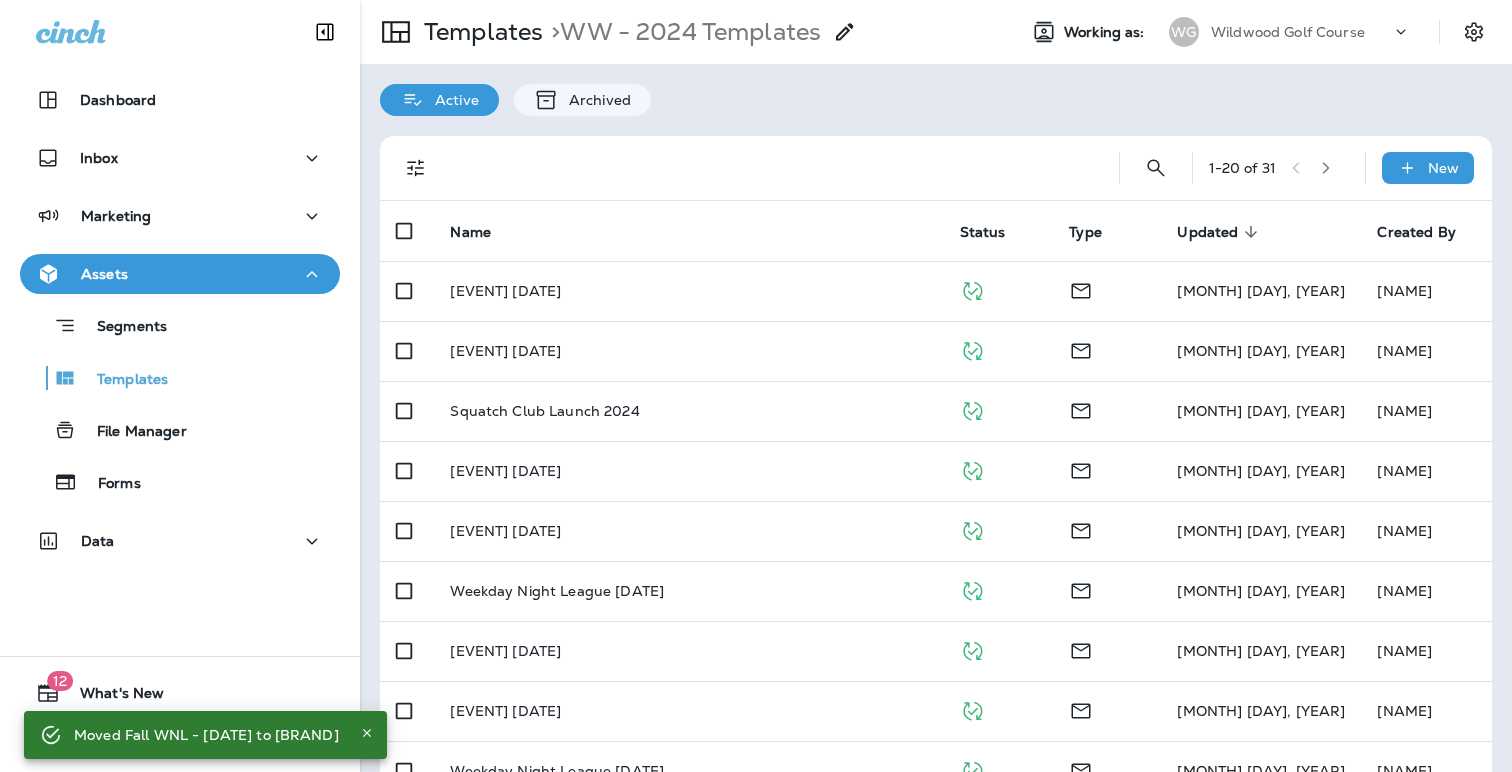 click on "[LOCATION] Golf Course" at bounding box center (1288, 32) 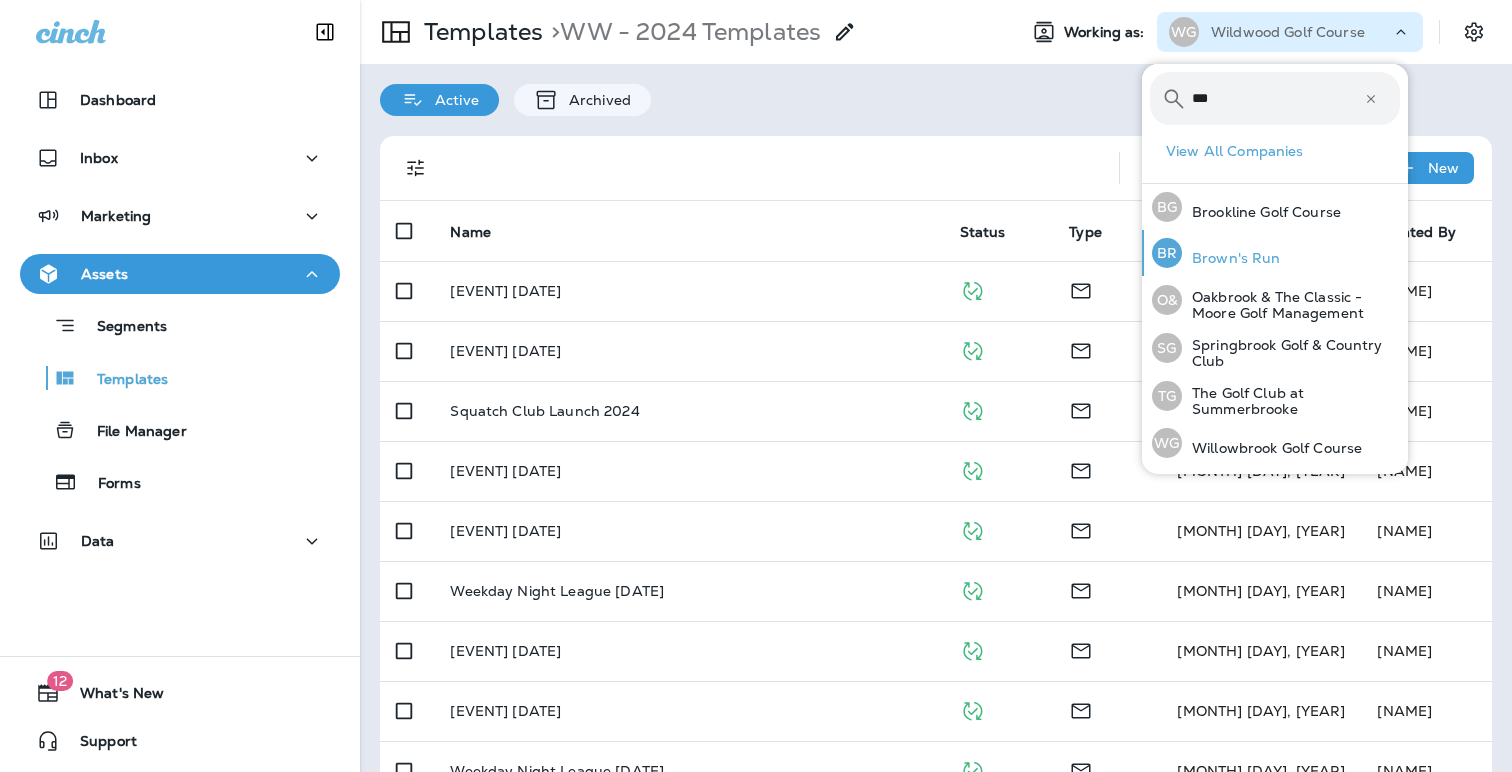 type on "***" 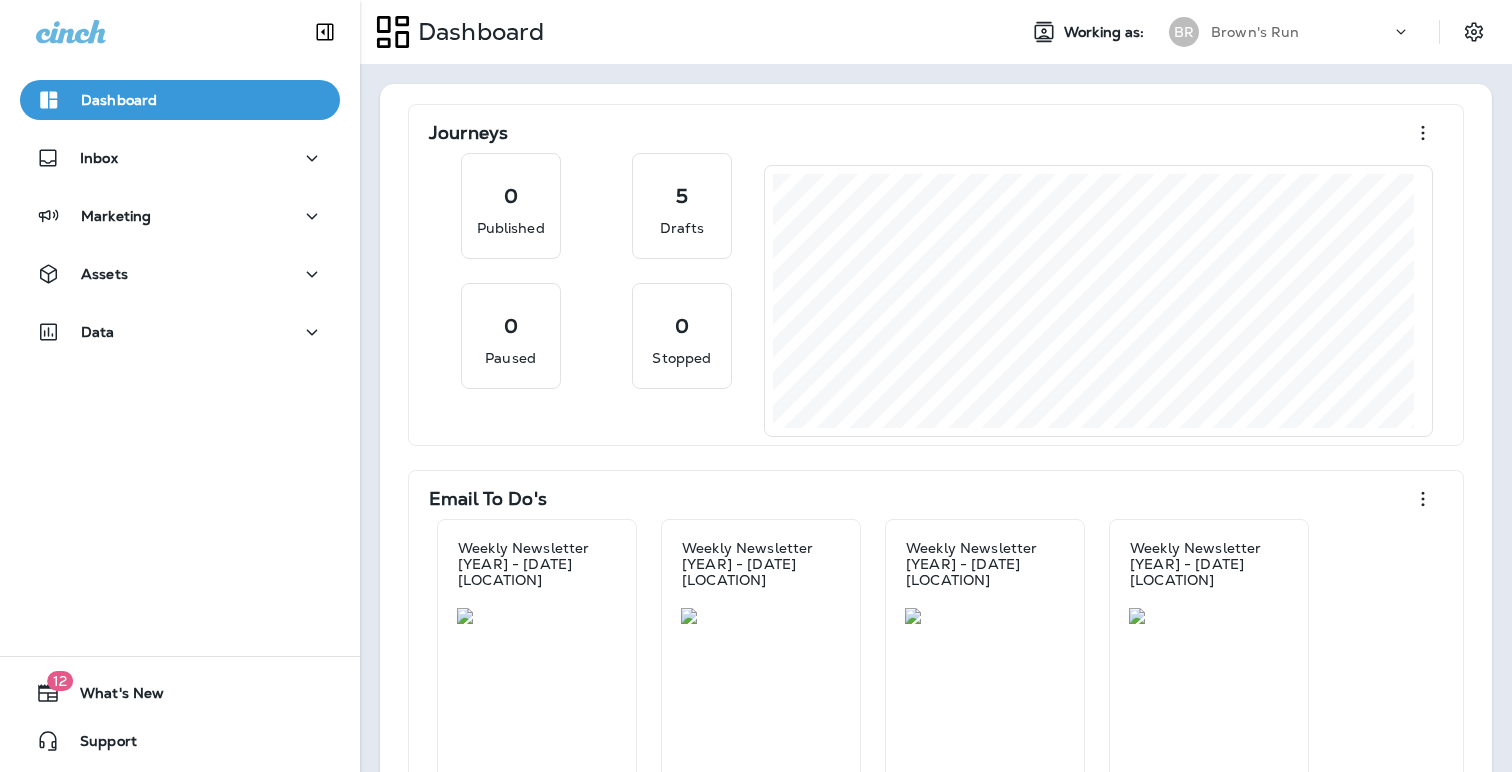 click on "Brown's Run" at bounding box center [1255, 32] 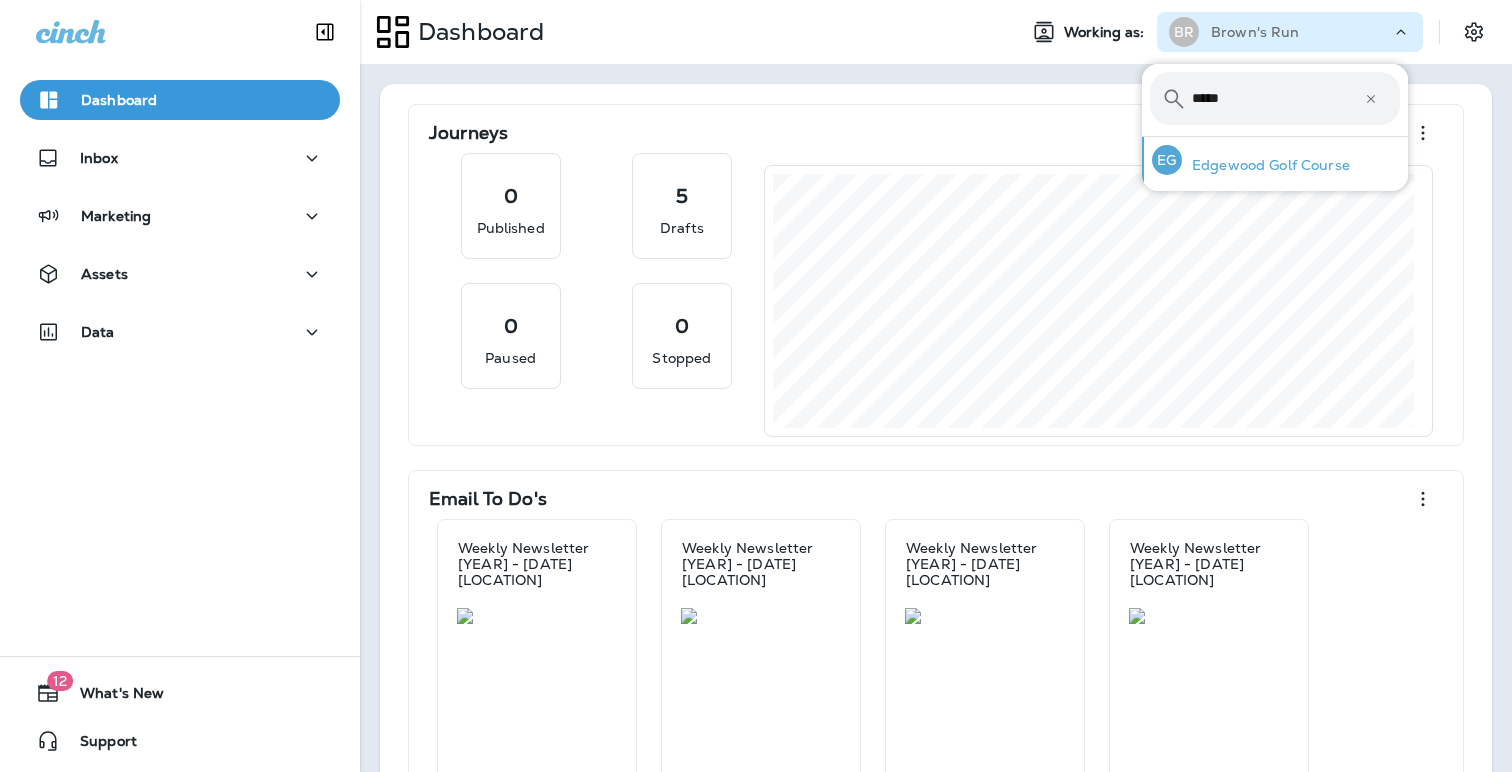 type on "*****" 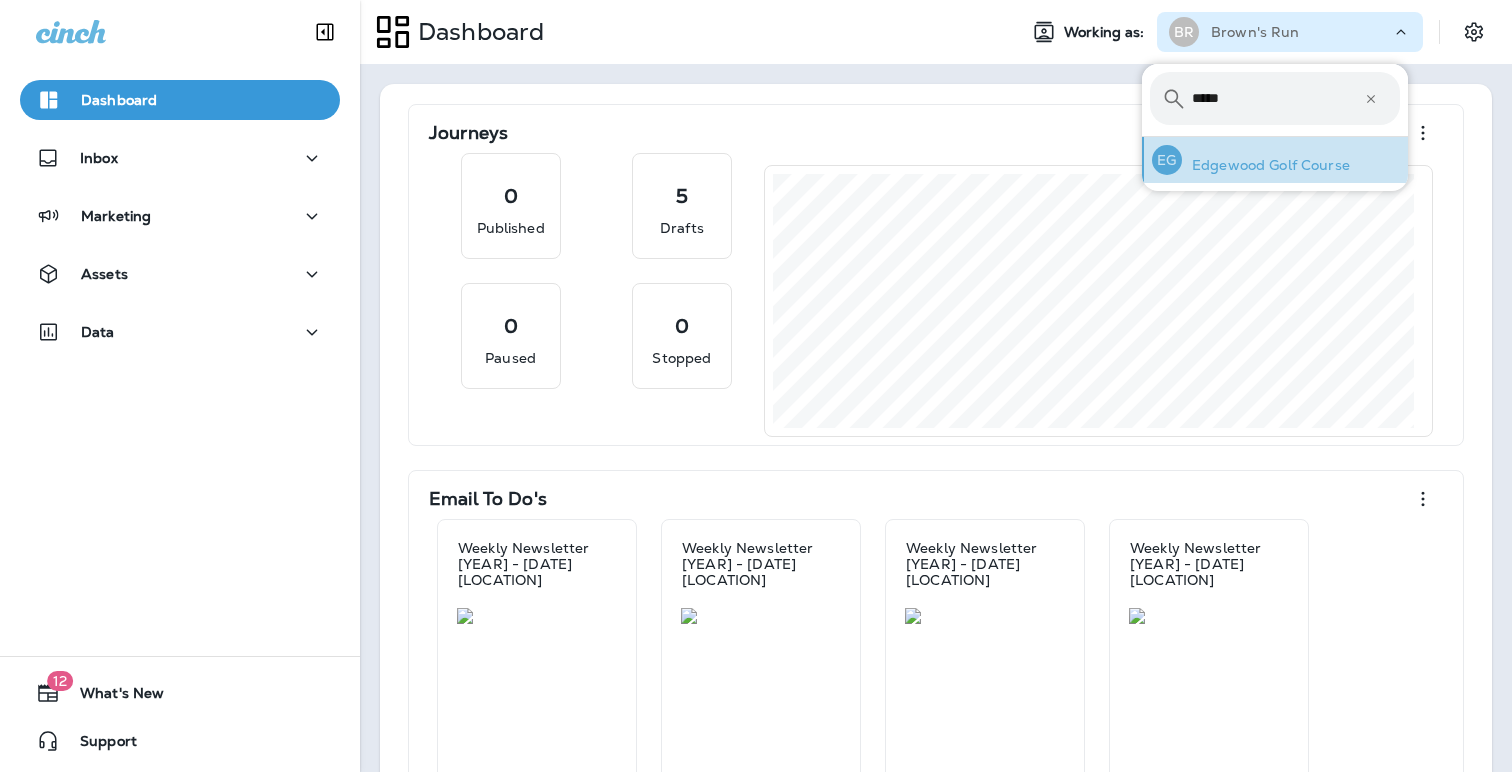 click on "Edgewood Golf Course" at bounding box center (1266, 165) 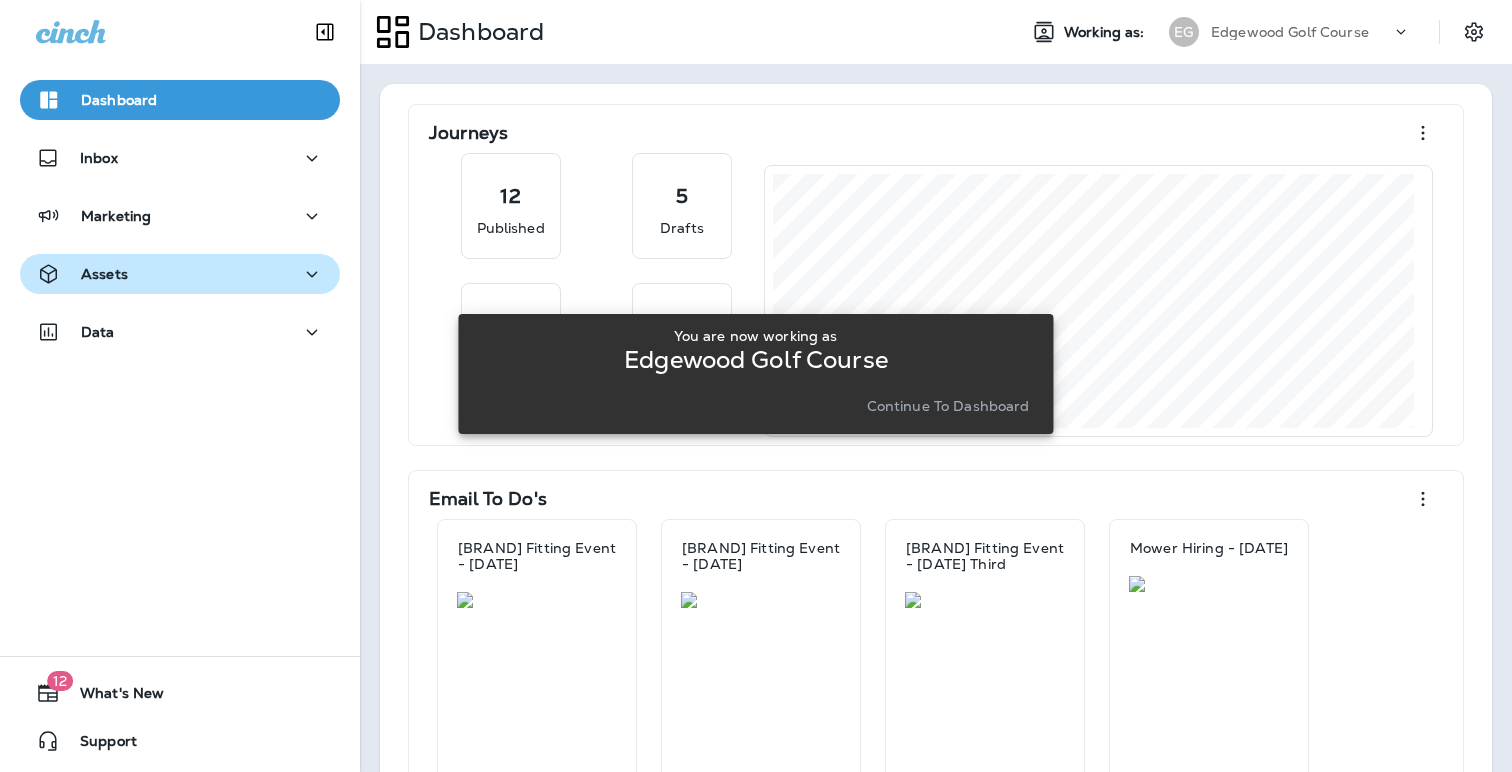 click on "Assets" at bounding box center [180, 274] 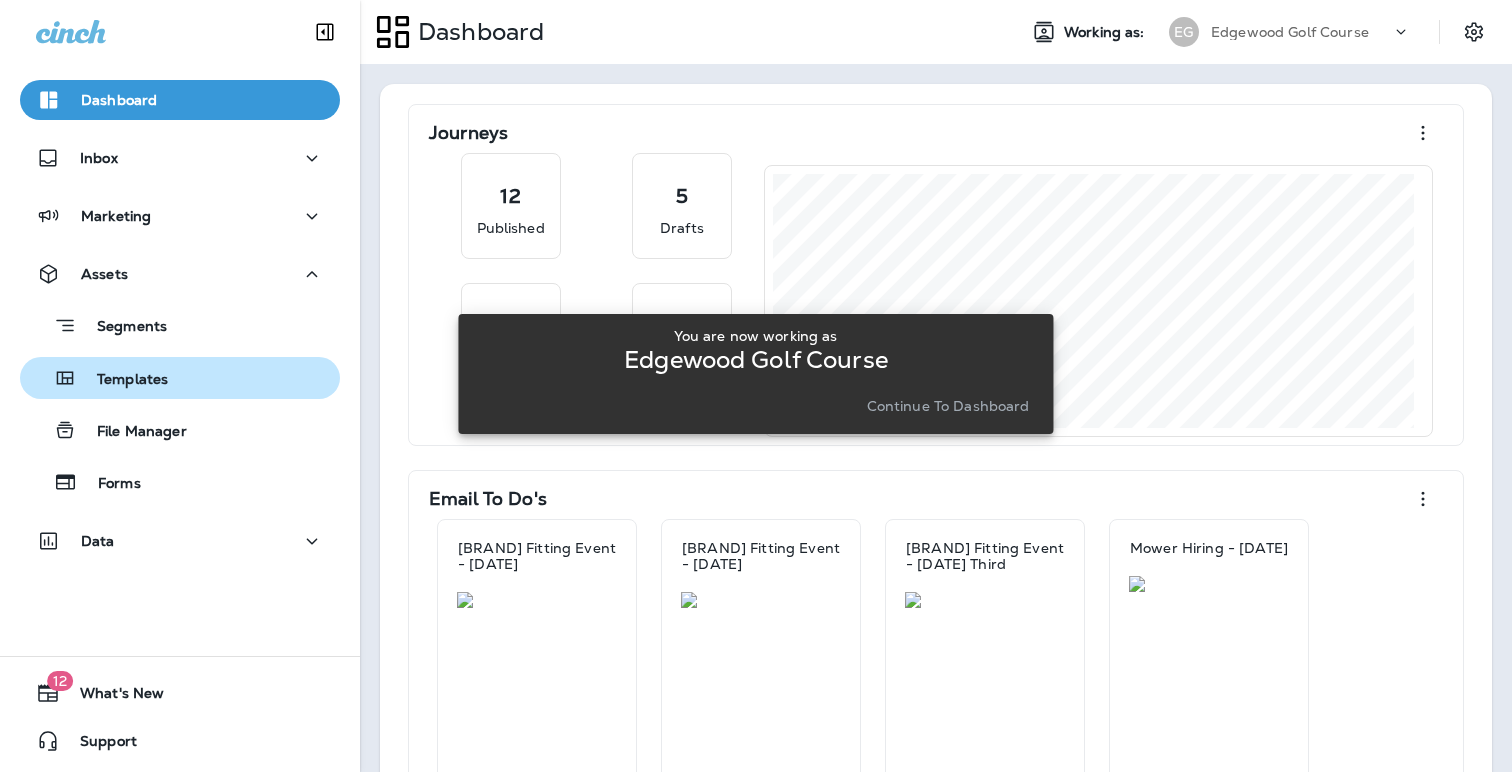 click on "Templates" at bounding box center [122, 380] 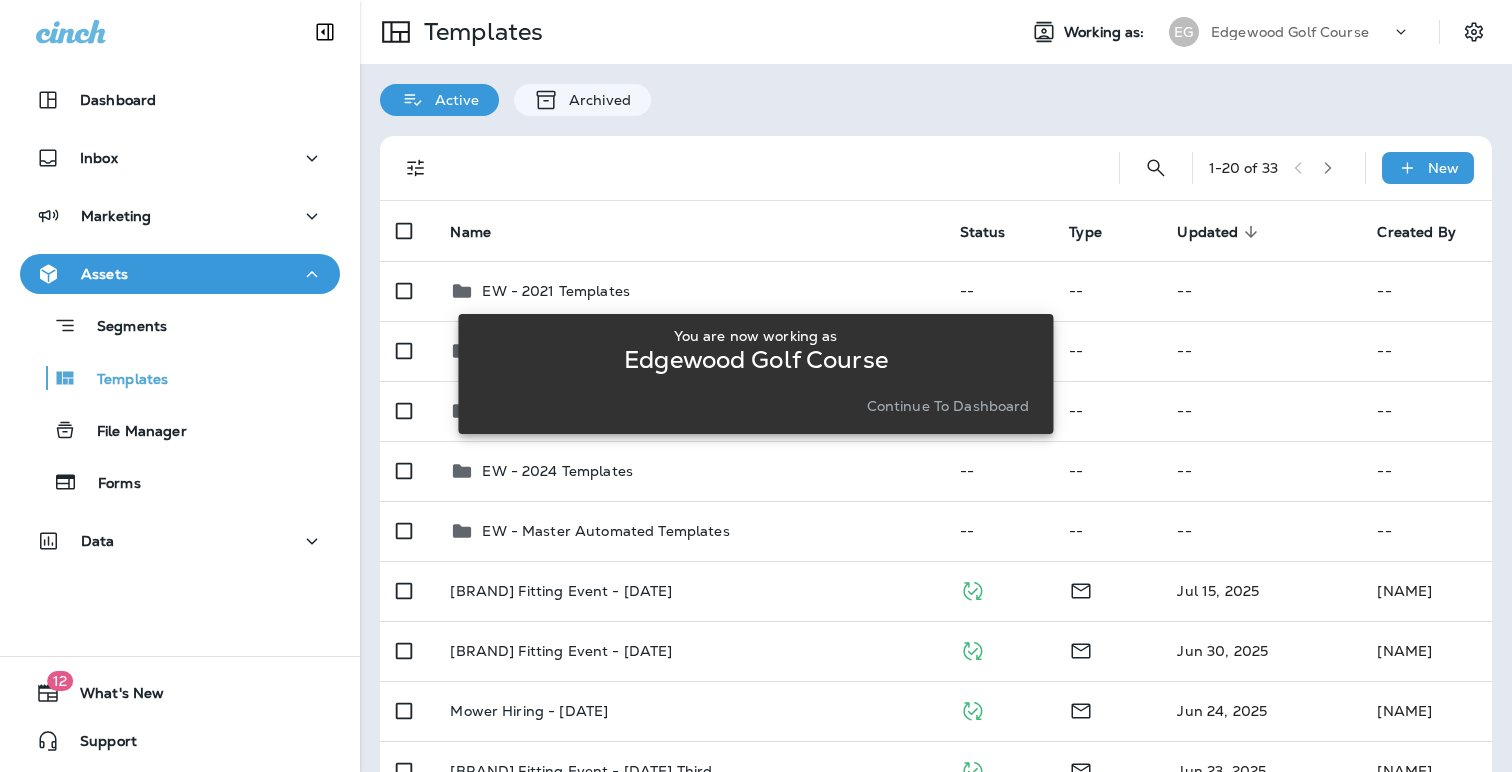 click on "You are now working as  Edgewood Golf Course   Continue to Dashboard" at bounding box center (755, 374) 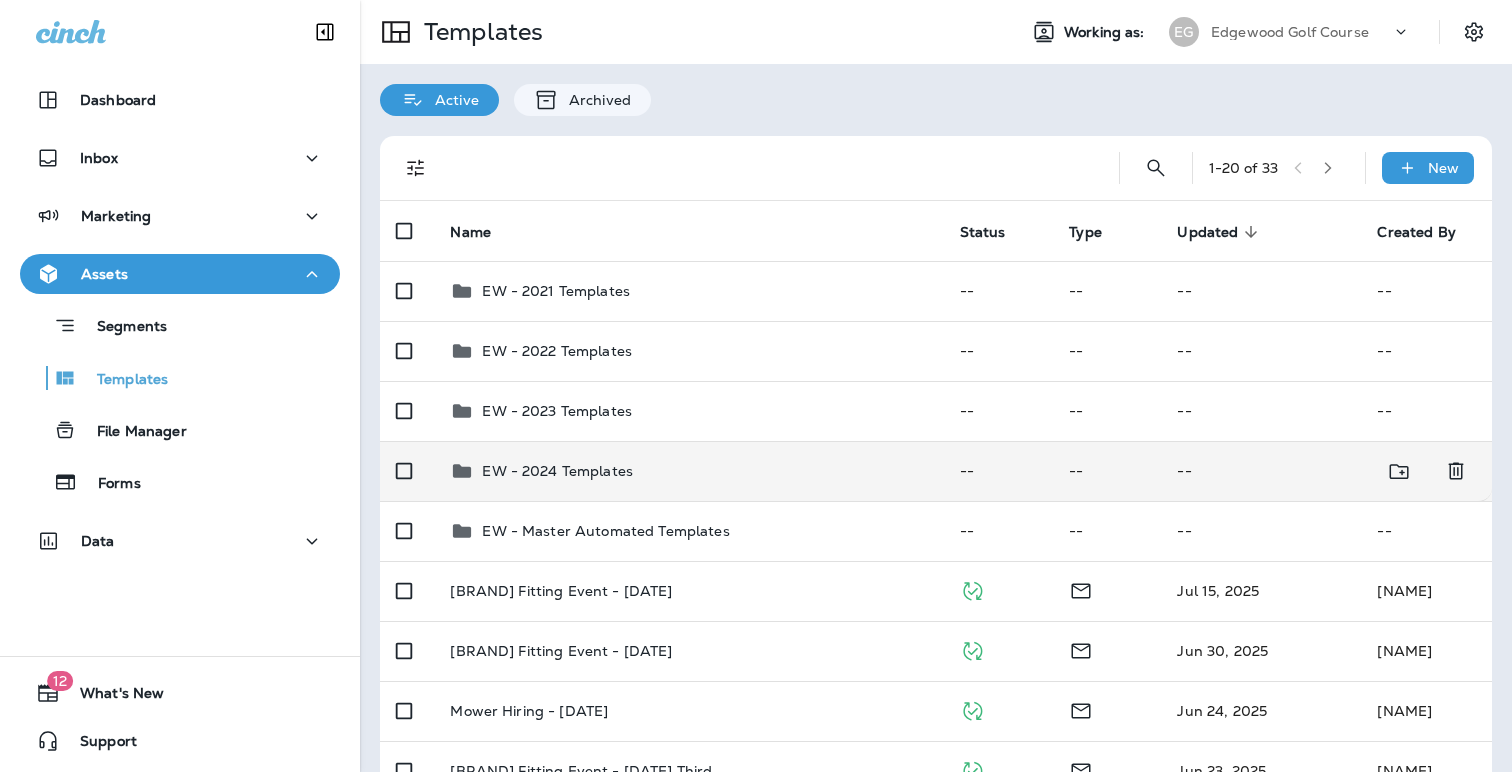 click on "[BRAND] - [YEAR] Templates" at bounding box center [557, 471] 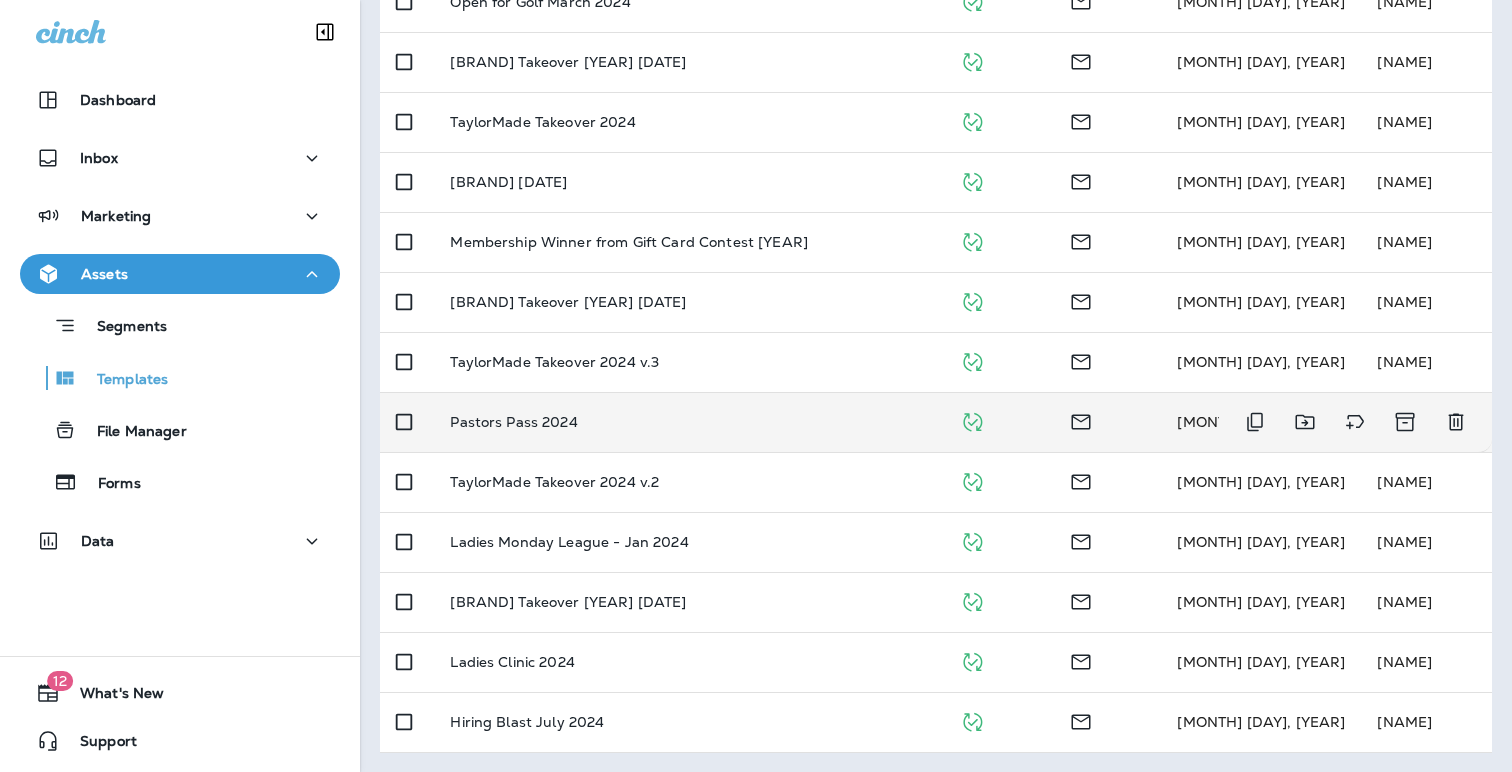 scroll, scrollTop: 0, scrollLeft: 0, axis: both 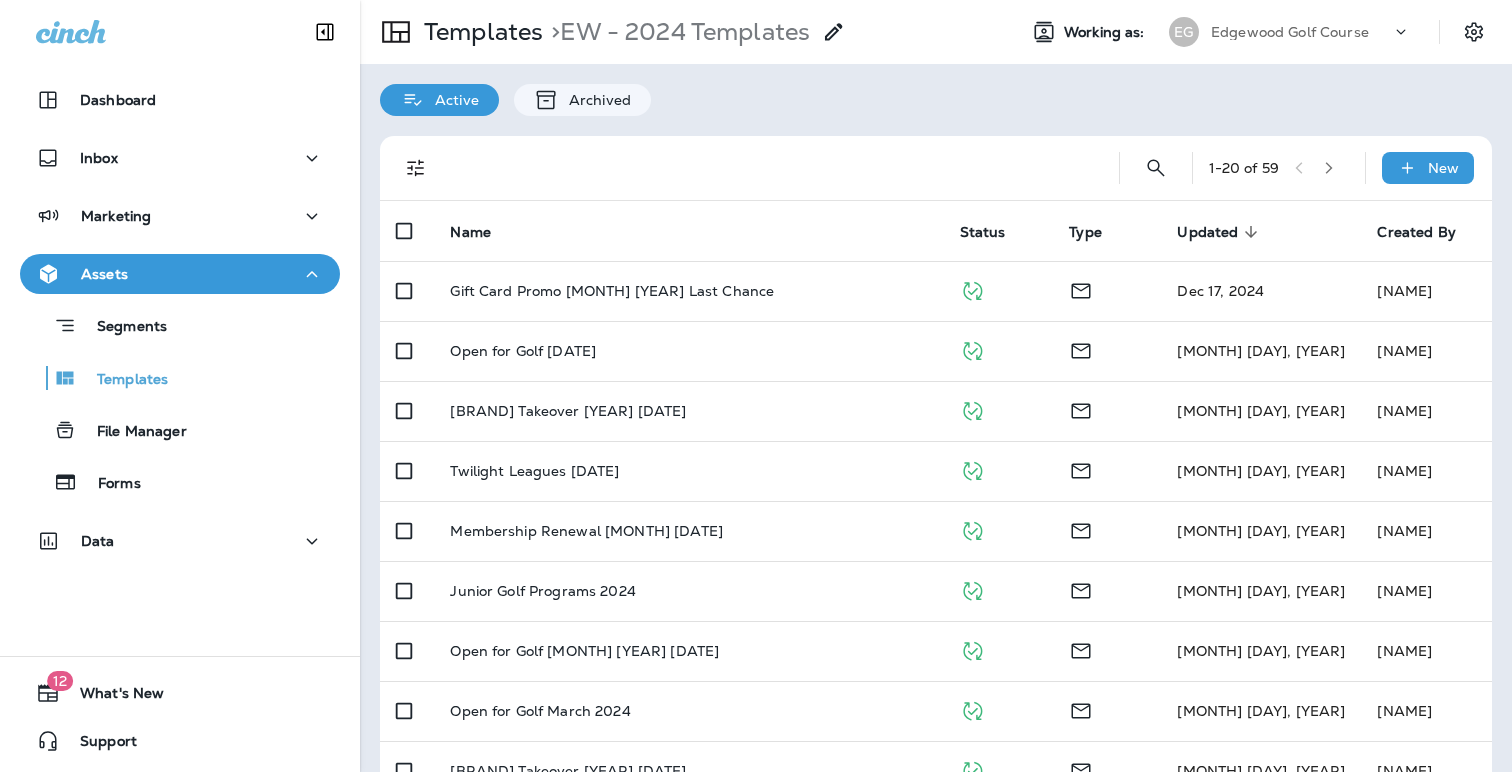 click 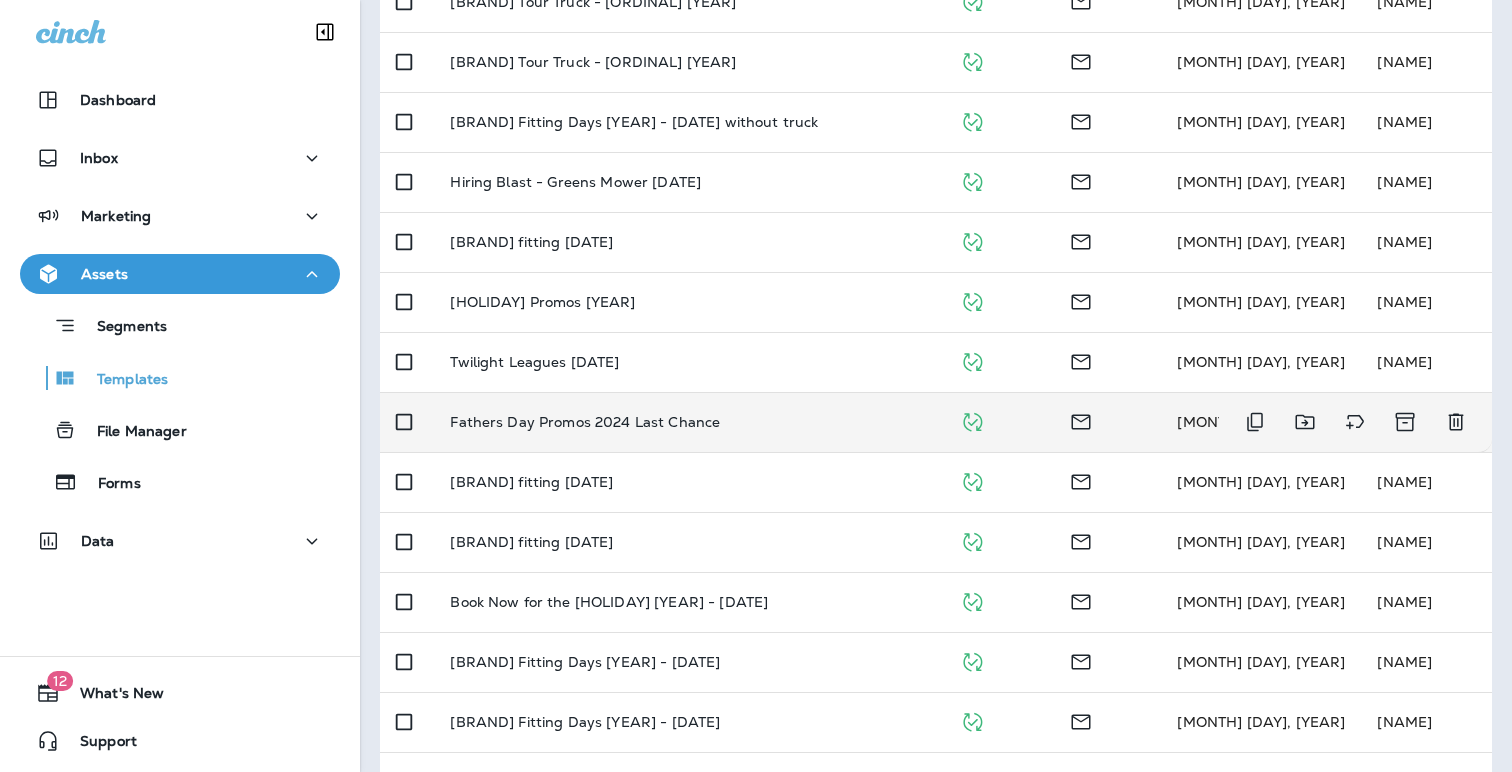 scroll, scrollTop: 709, scrollLeft: 0, axis: vertical 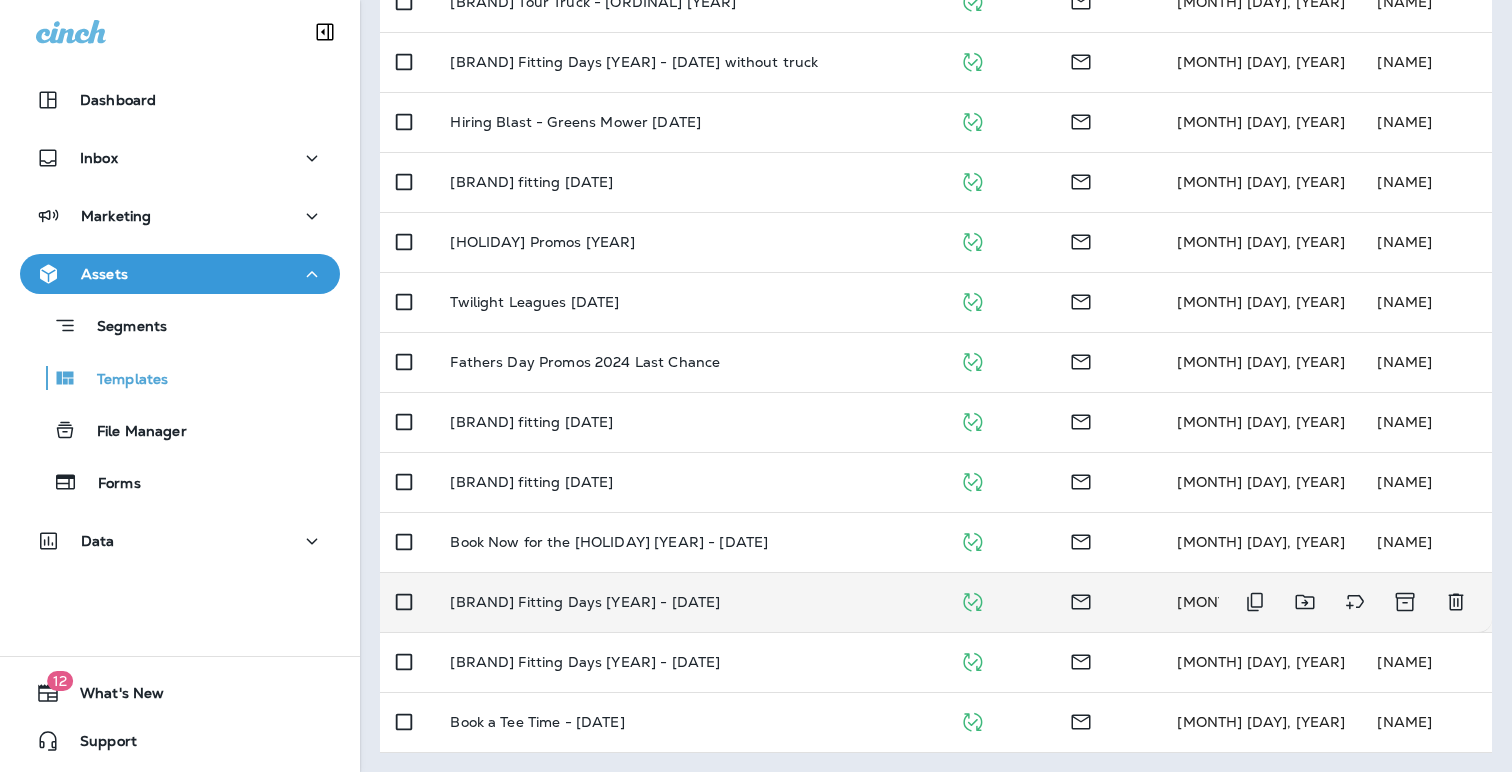 click on "[BRAND] Fitting Days [YEAR] - [MONTH]/[DAY]" at bounding box center (688, 602) 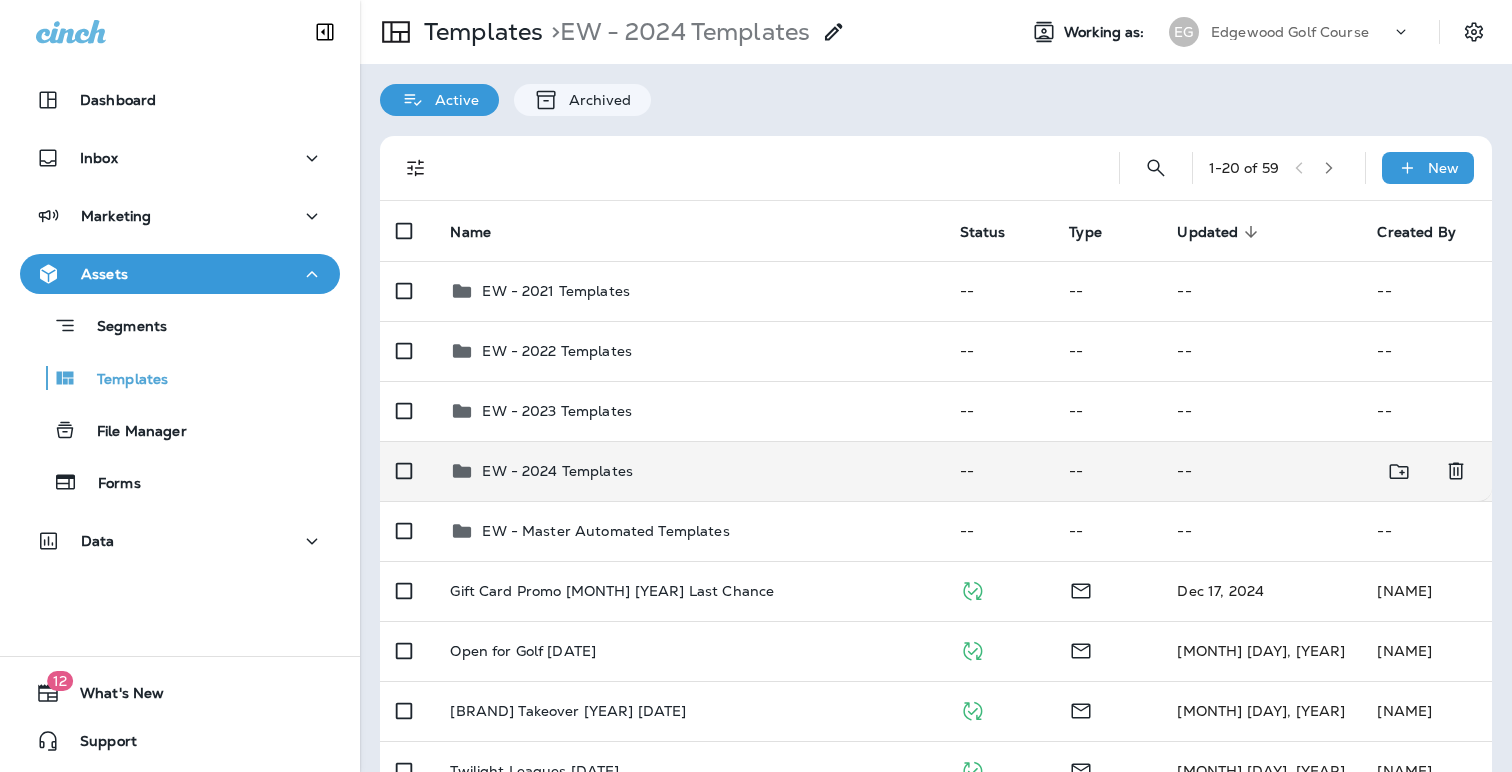 click on "[BRAND] - [YEAR] Templates" at bounding box center [557, 471] 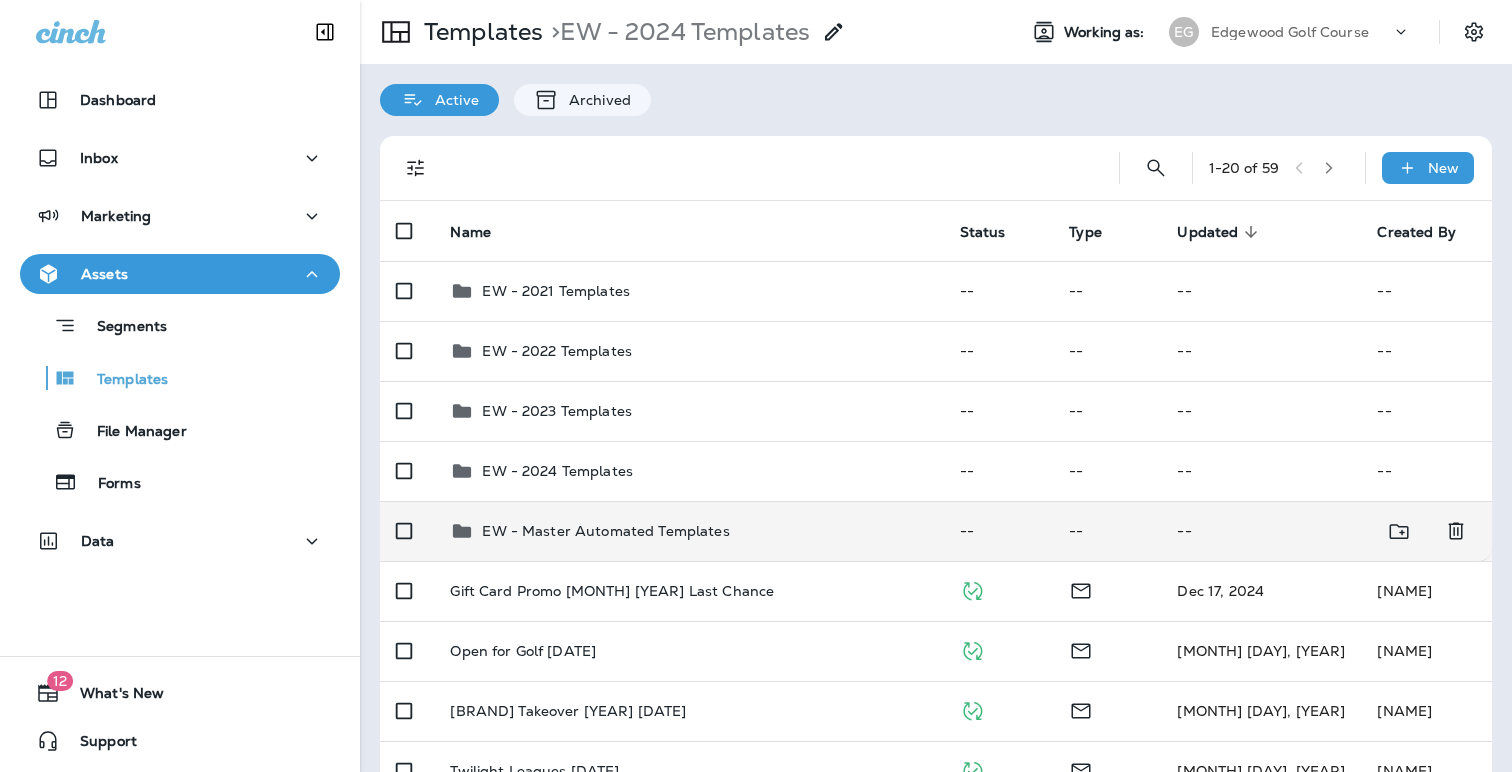 click on "[BRAND] - Master Automated Templates" at bounding box center (605, 531) 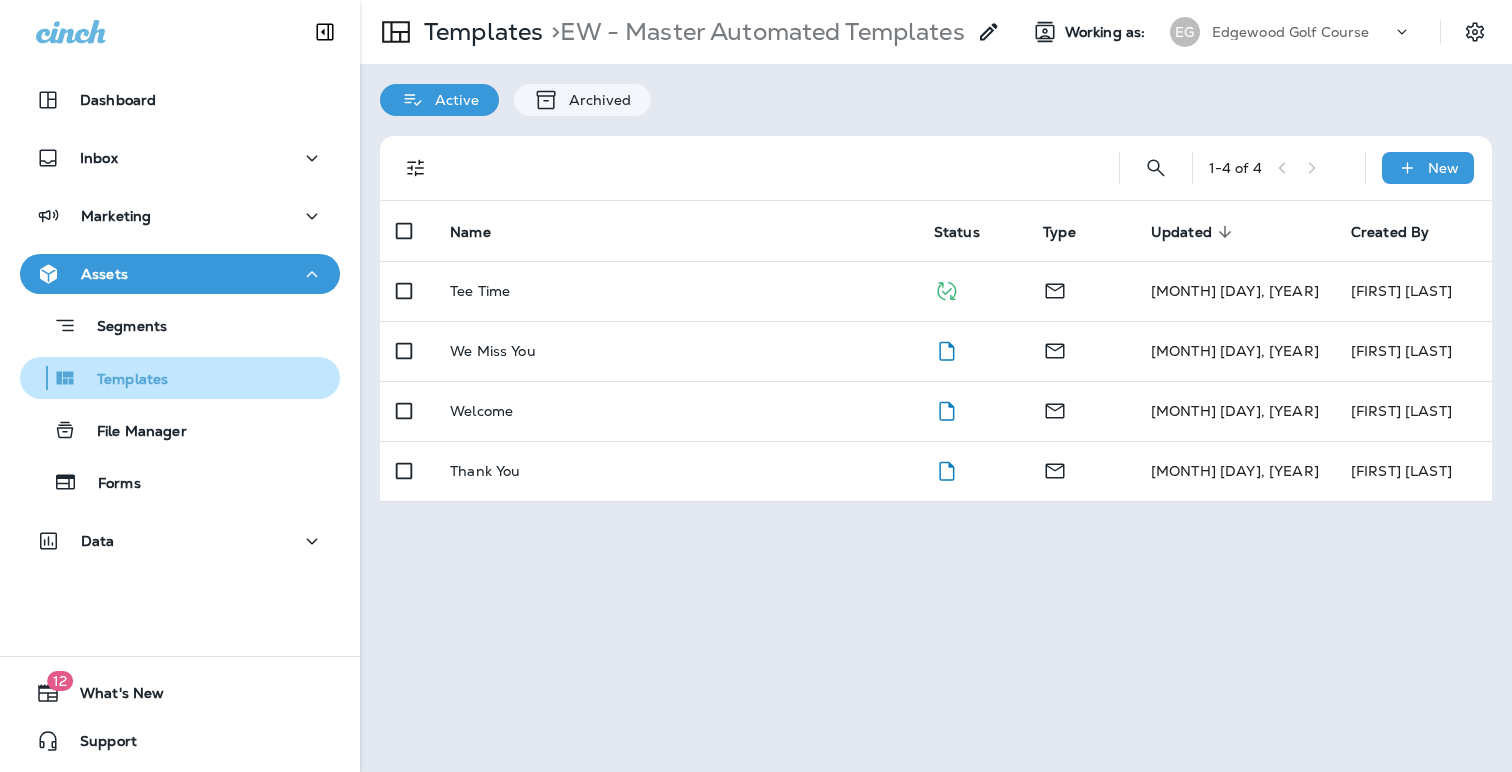 click on "Templates" at bounding box center (122, 380) 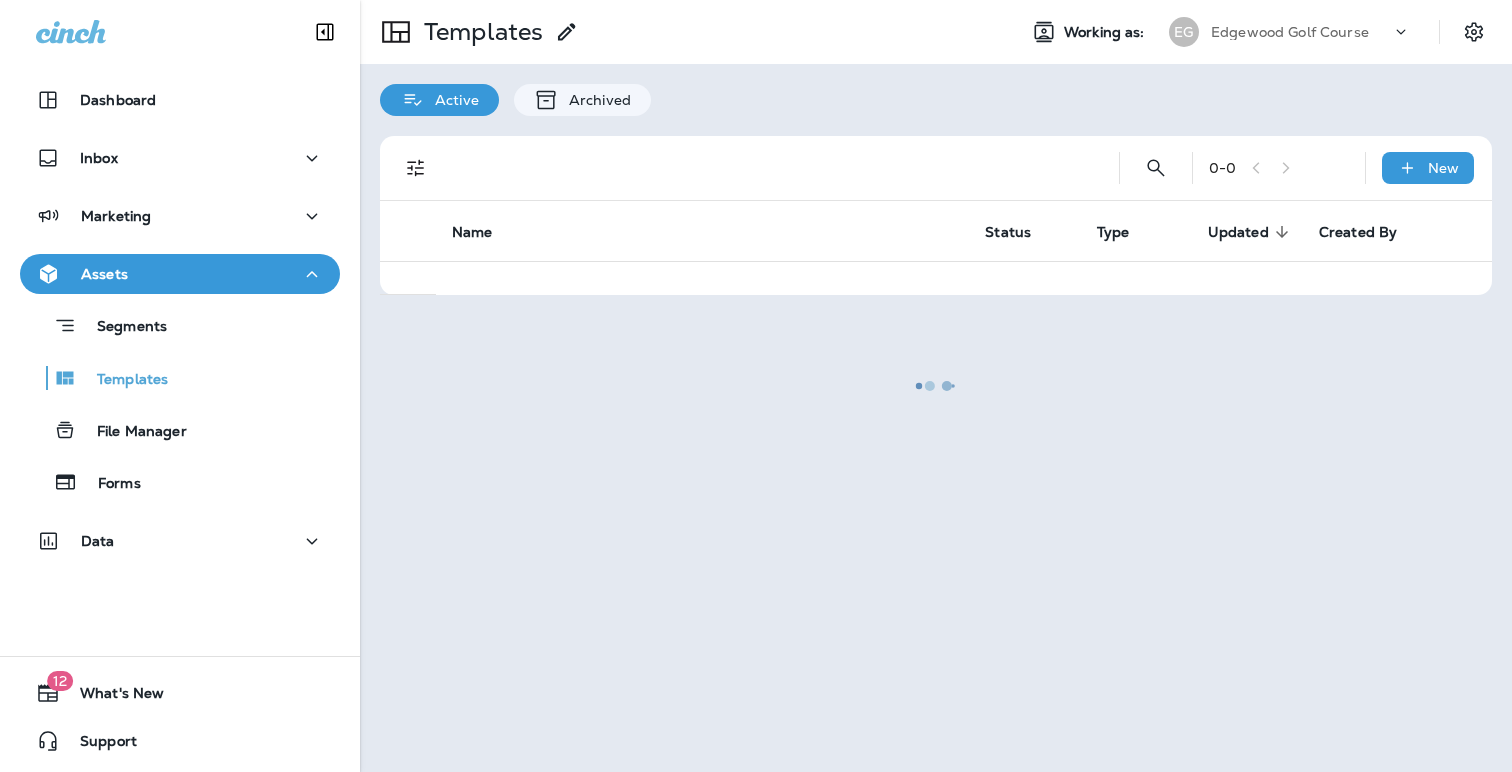 scroll, scrollTop: 0, scrollLeft: 0, axis: both 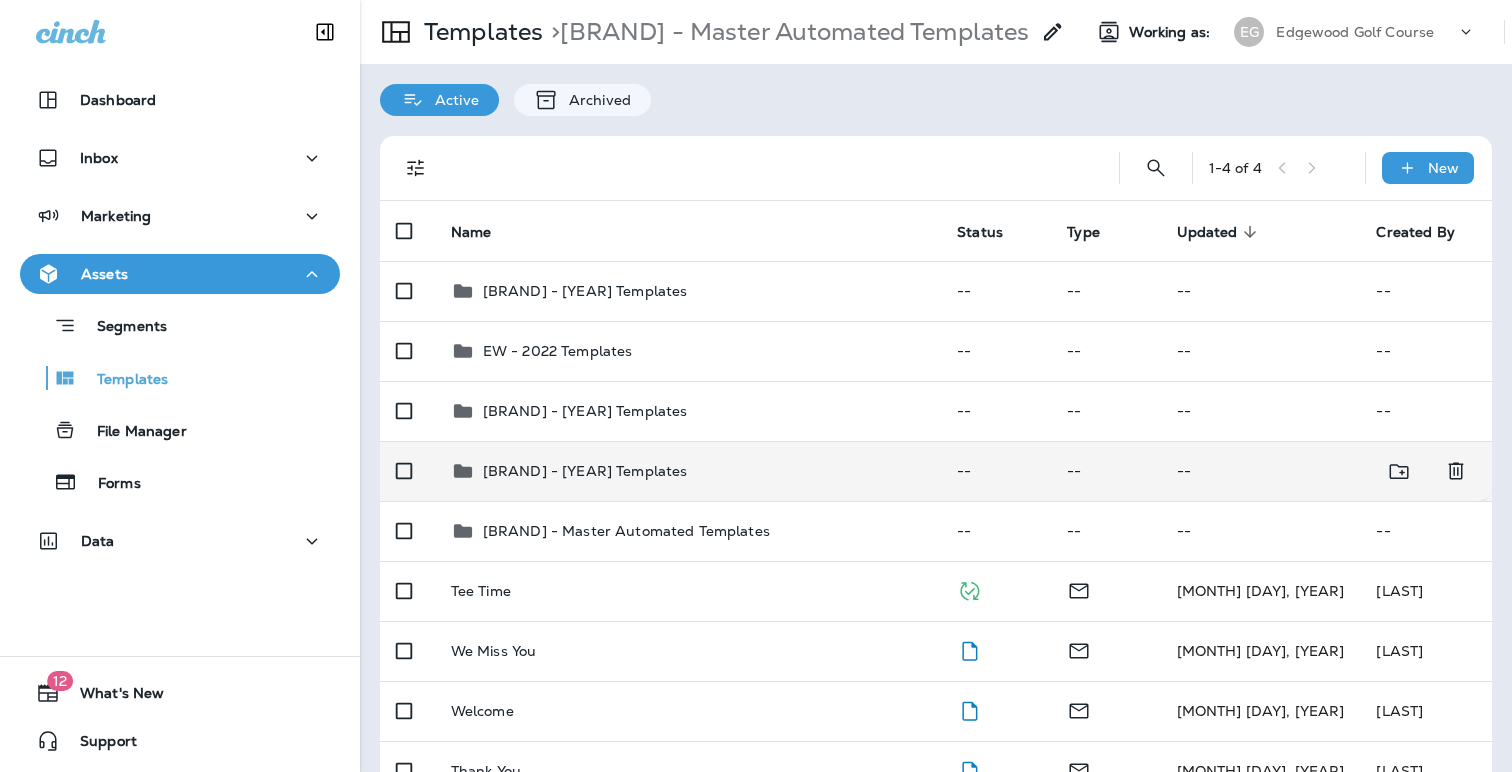 click on "[BRAND] - [YEAR] Templates" at bounding box center [585, 471] 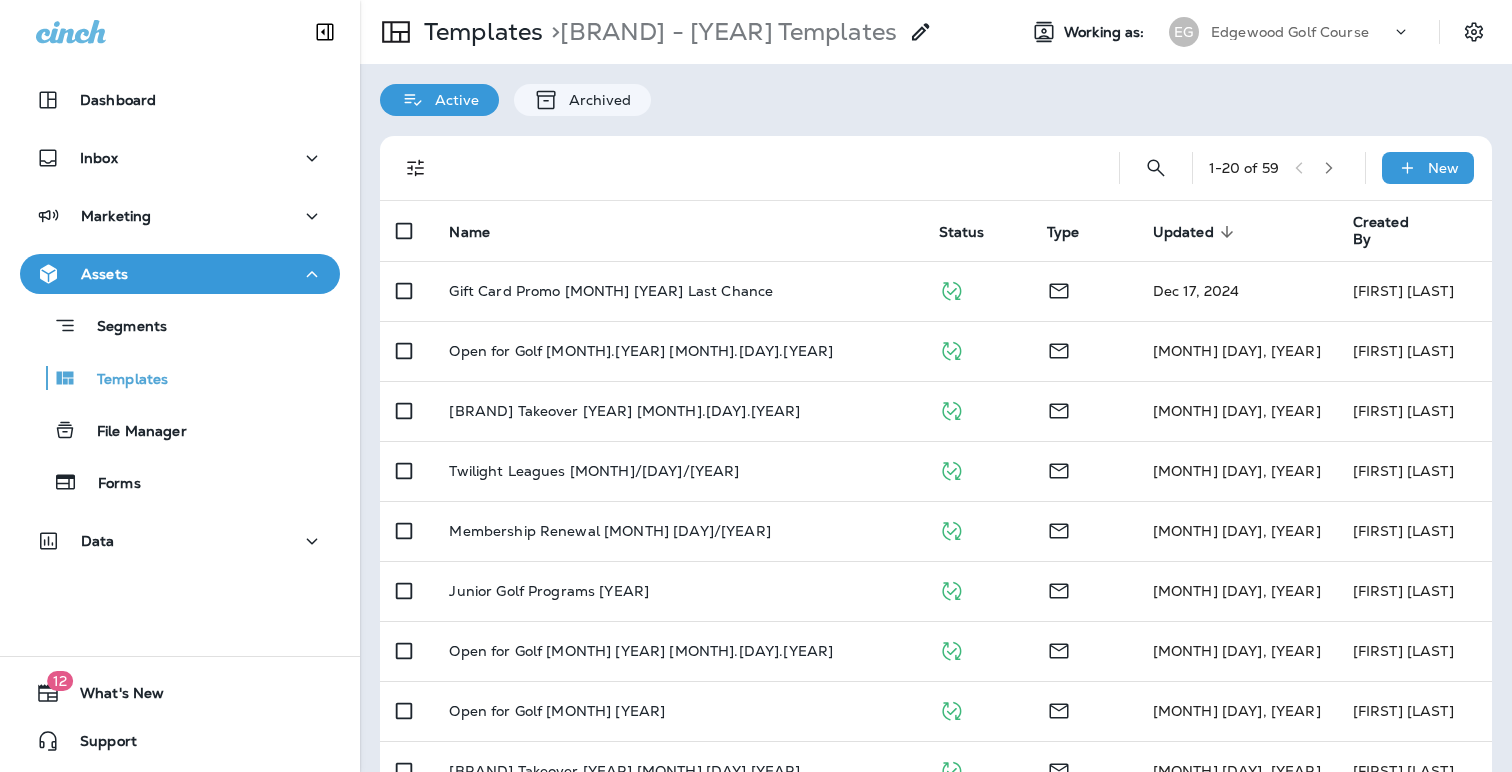 click 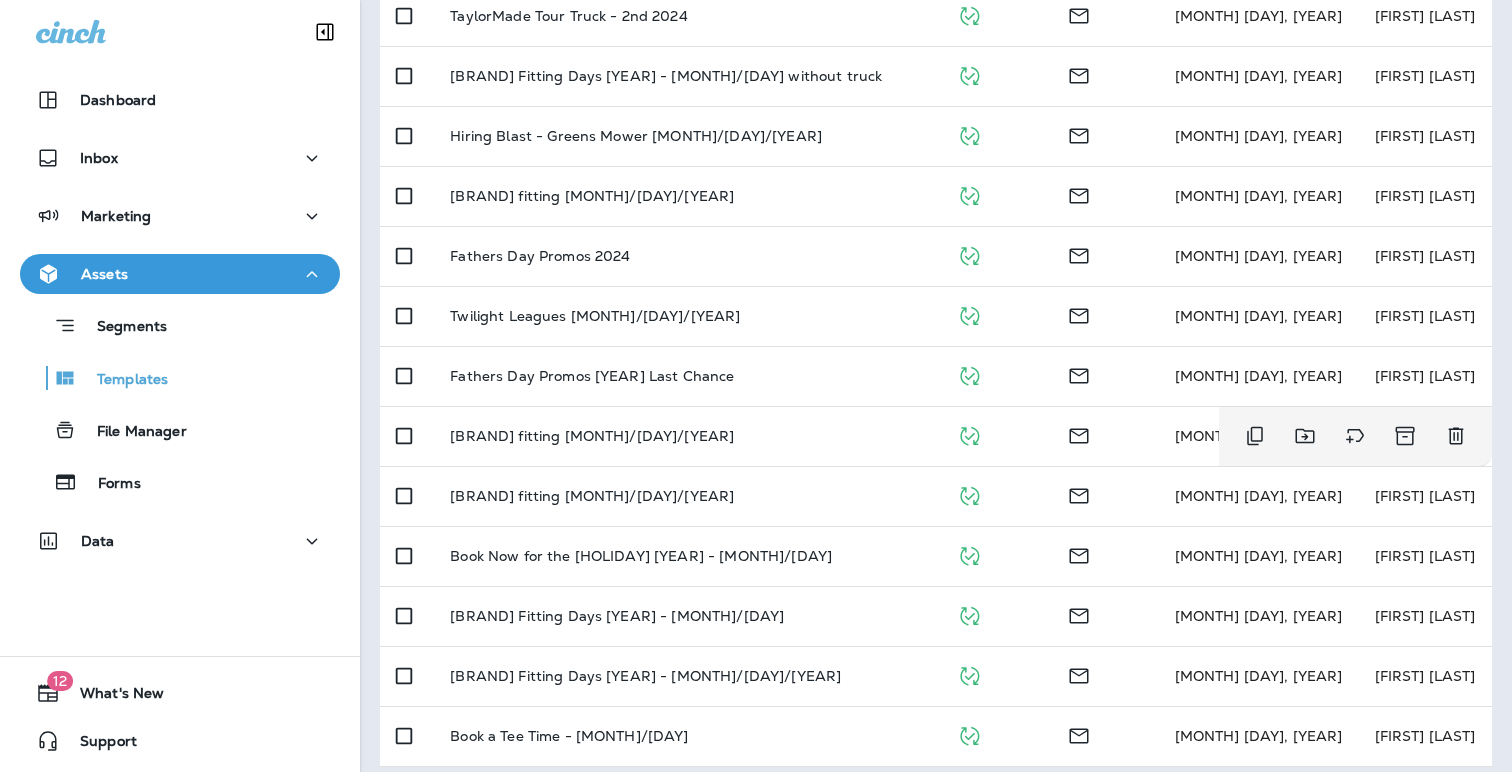 scroll, scrollTop: 709, scrollLeft: 0, axis: vertical 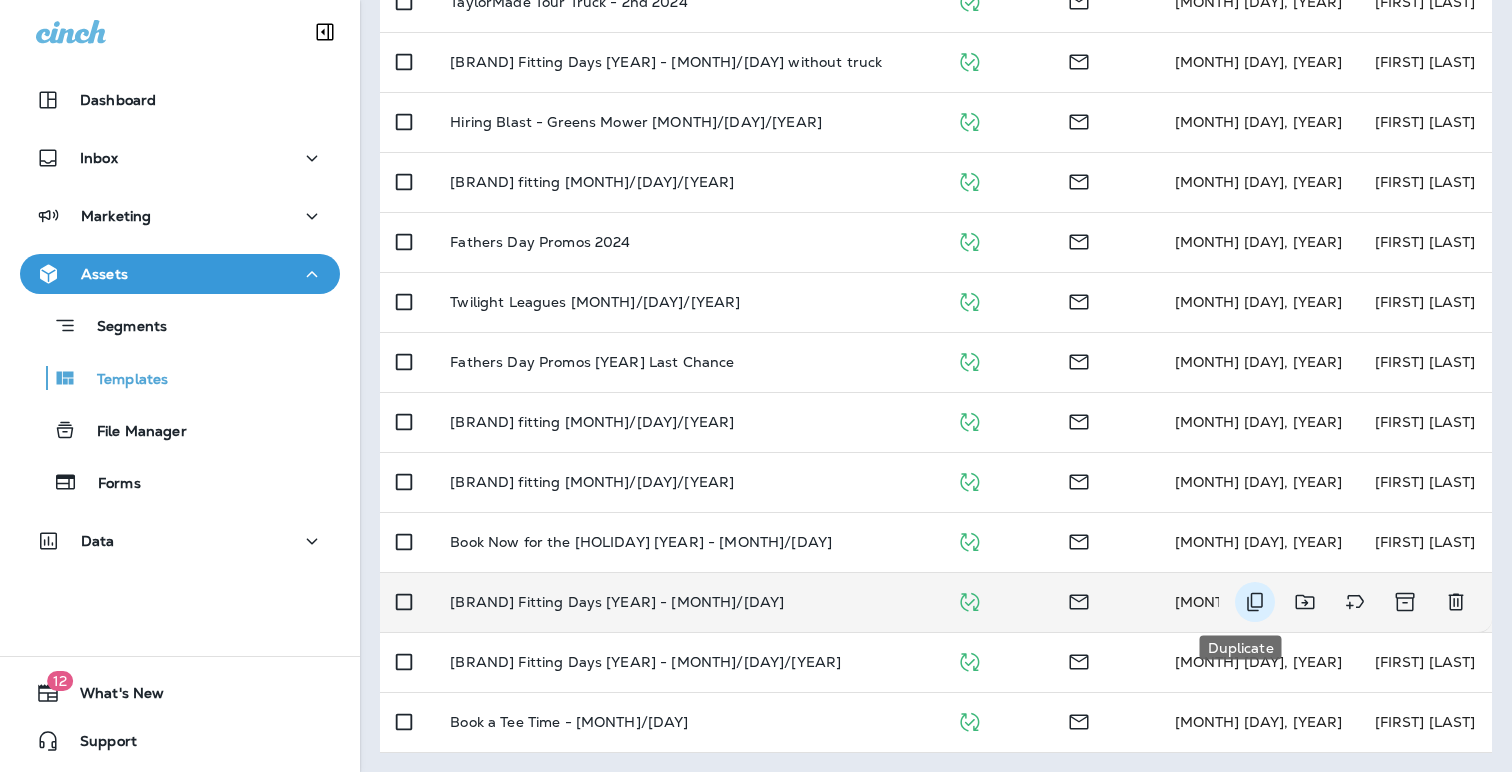 click 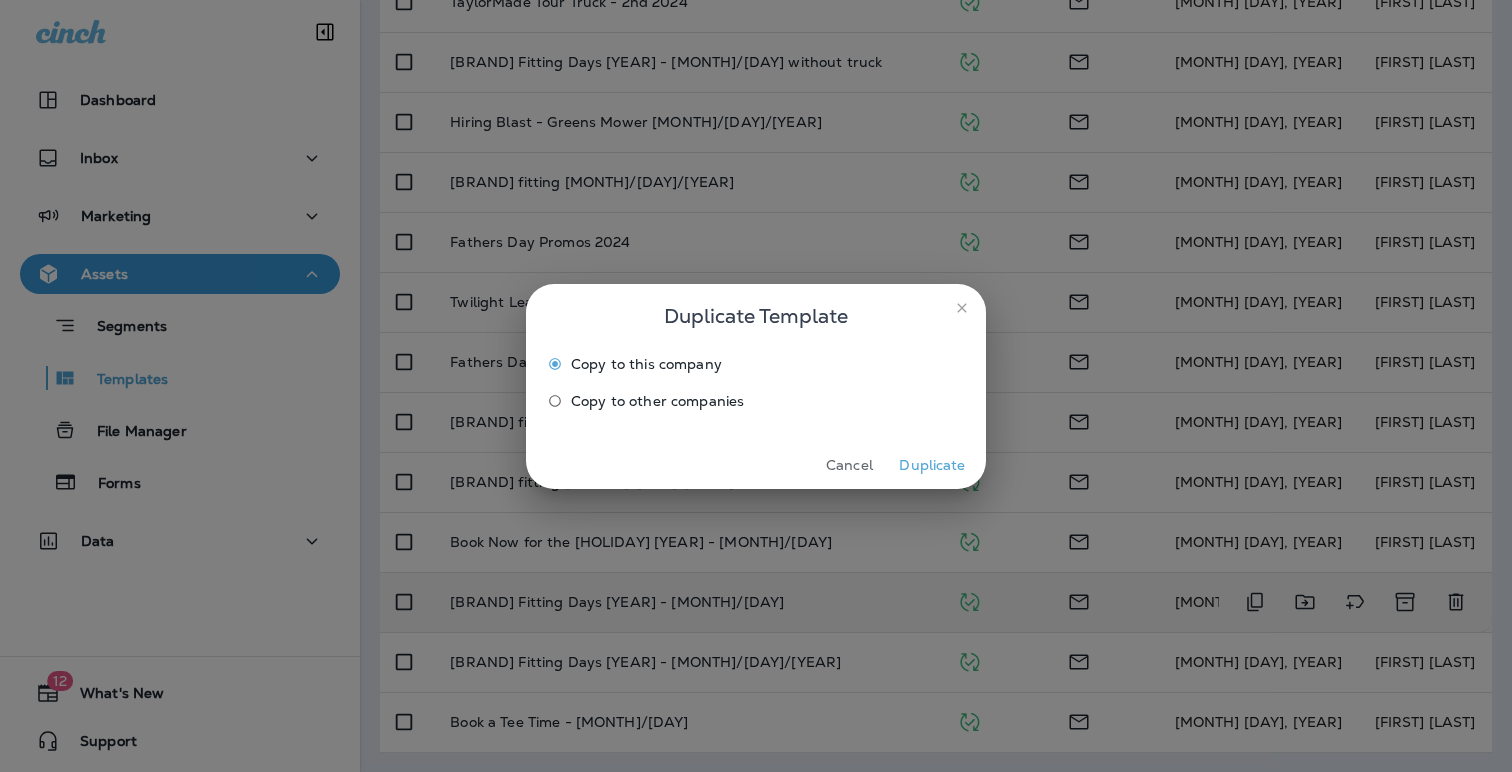 click on "Duplicate" at bounding box center (932, 465) 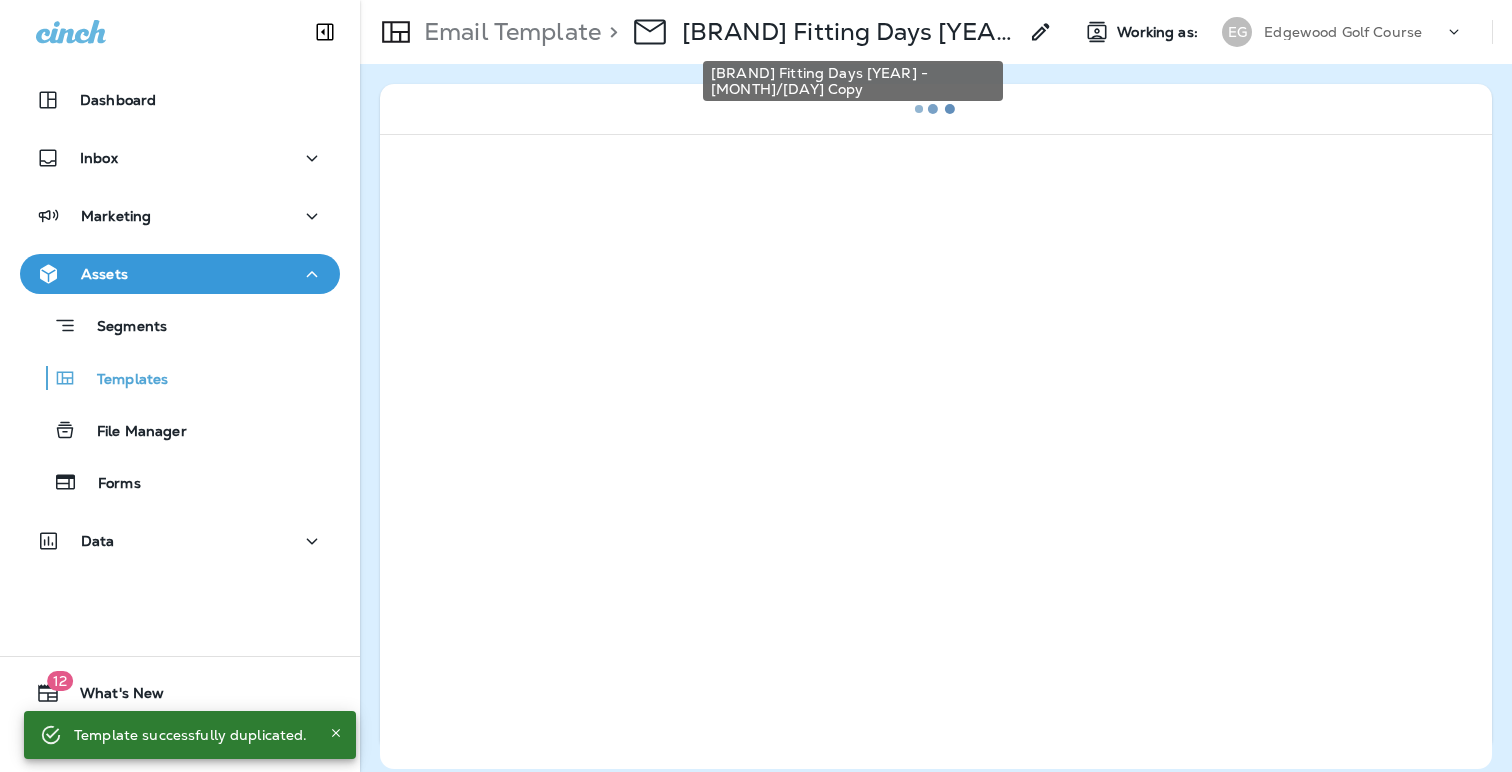 click on "[BRAND] Fitting Days [YEAR] - [MONTH]/[DAY] Copy" at bounding box center (849, 32) 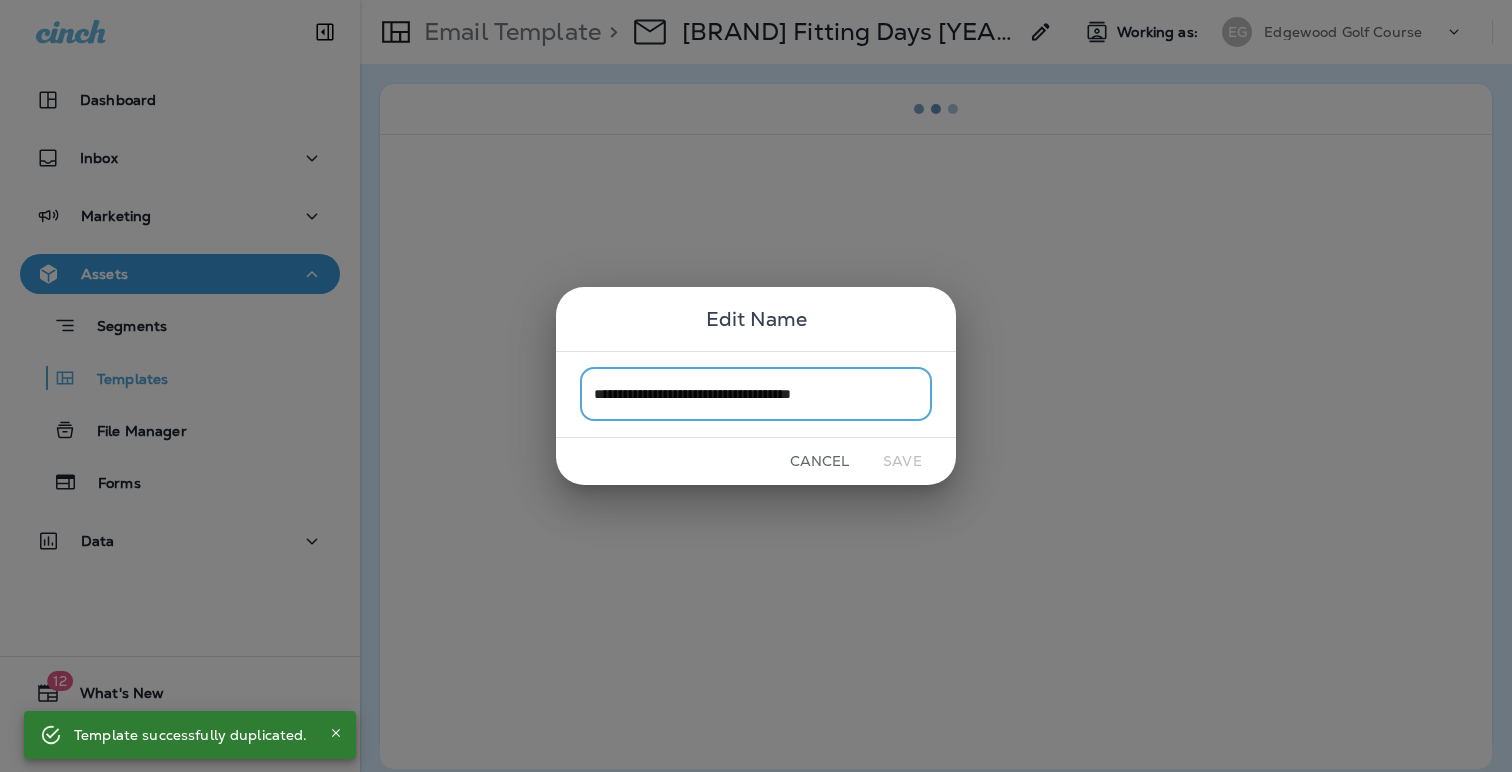 click on "**********" at bounding box center (756, 394) 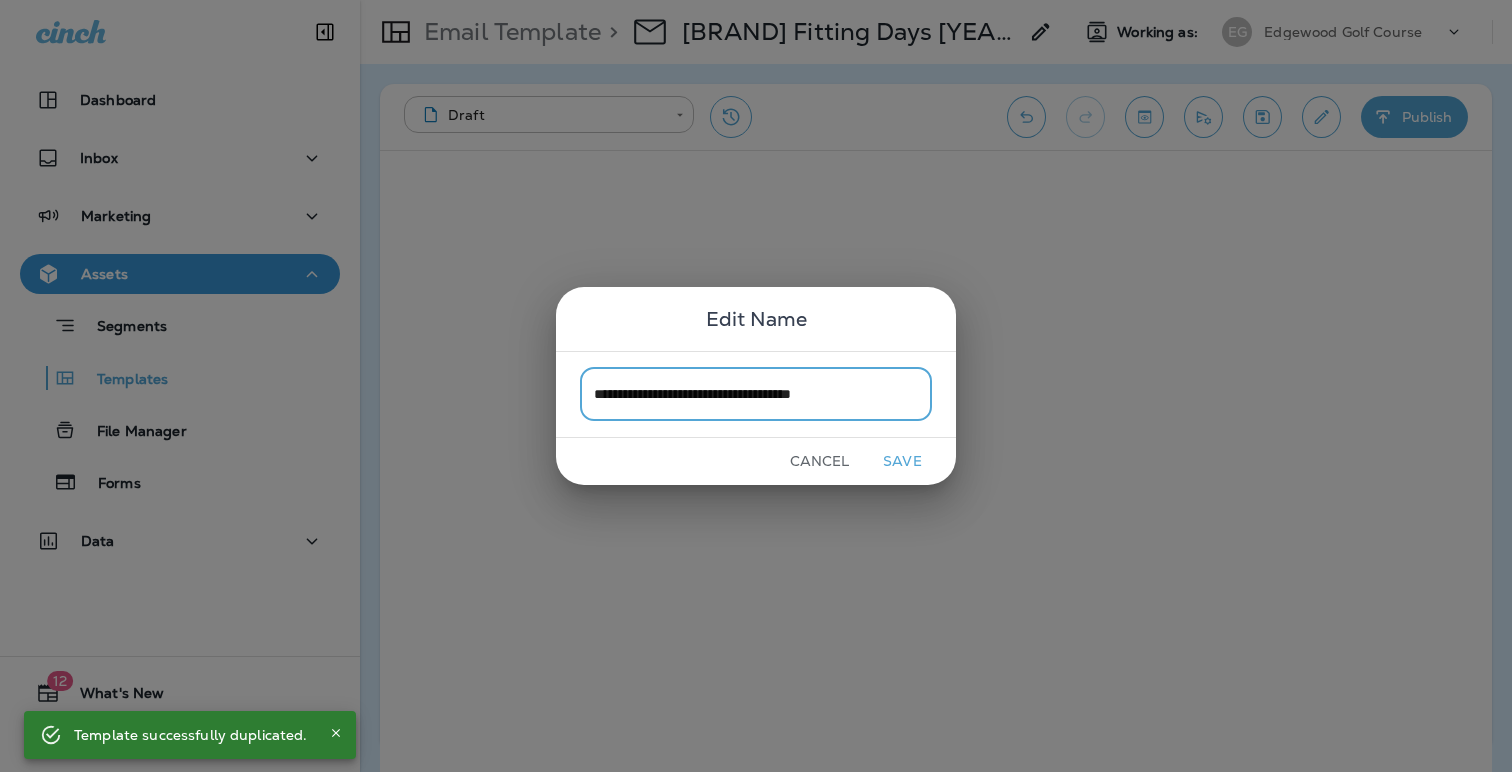 click on "**********" at bounding box center (756, 394) 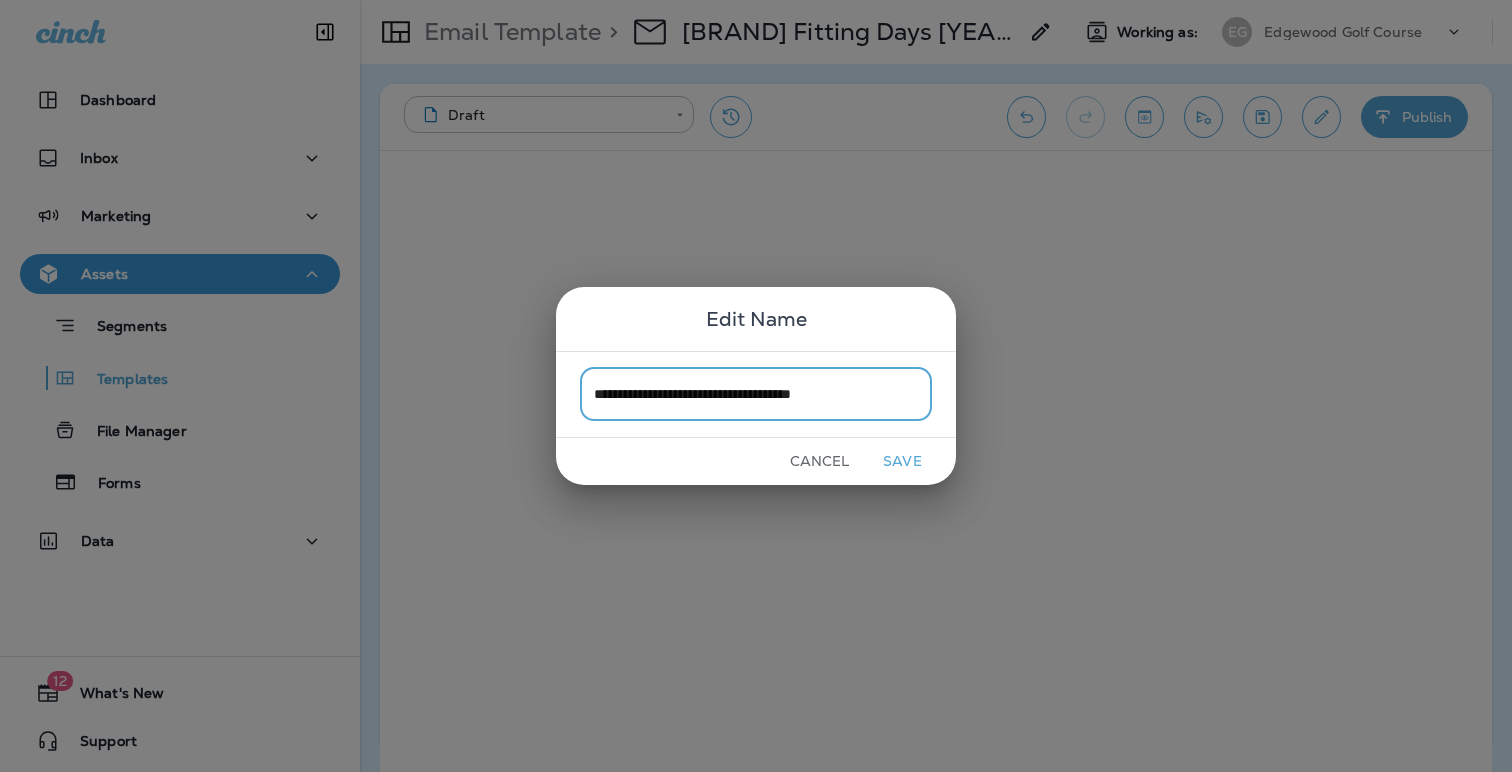 click on "**********" at bounding box center (756, 394) 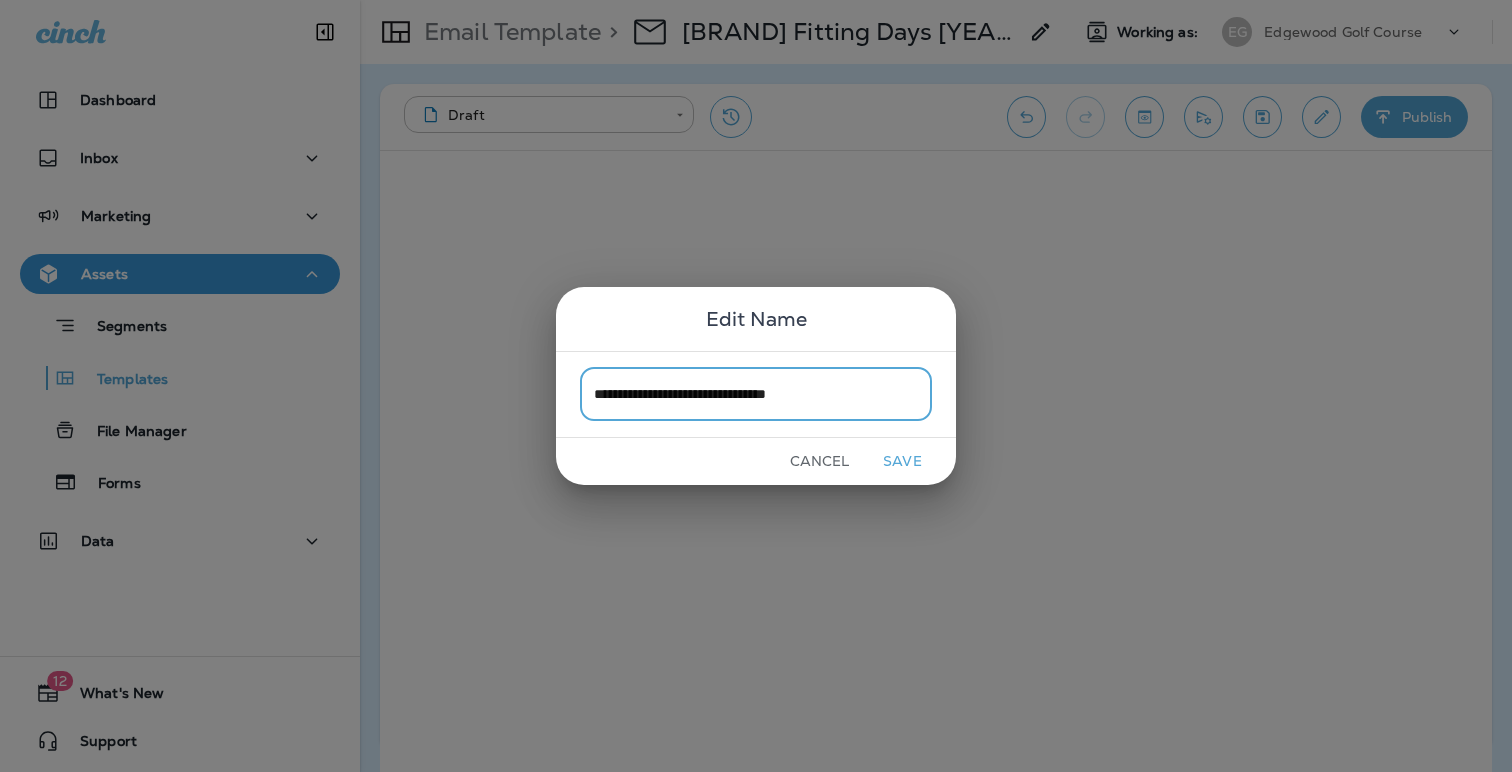 type on "**********" 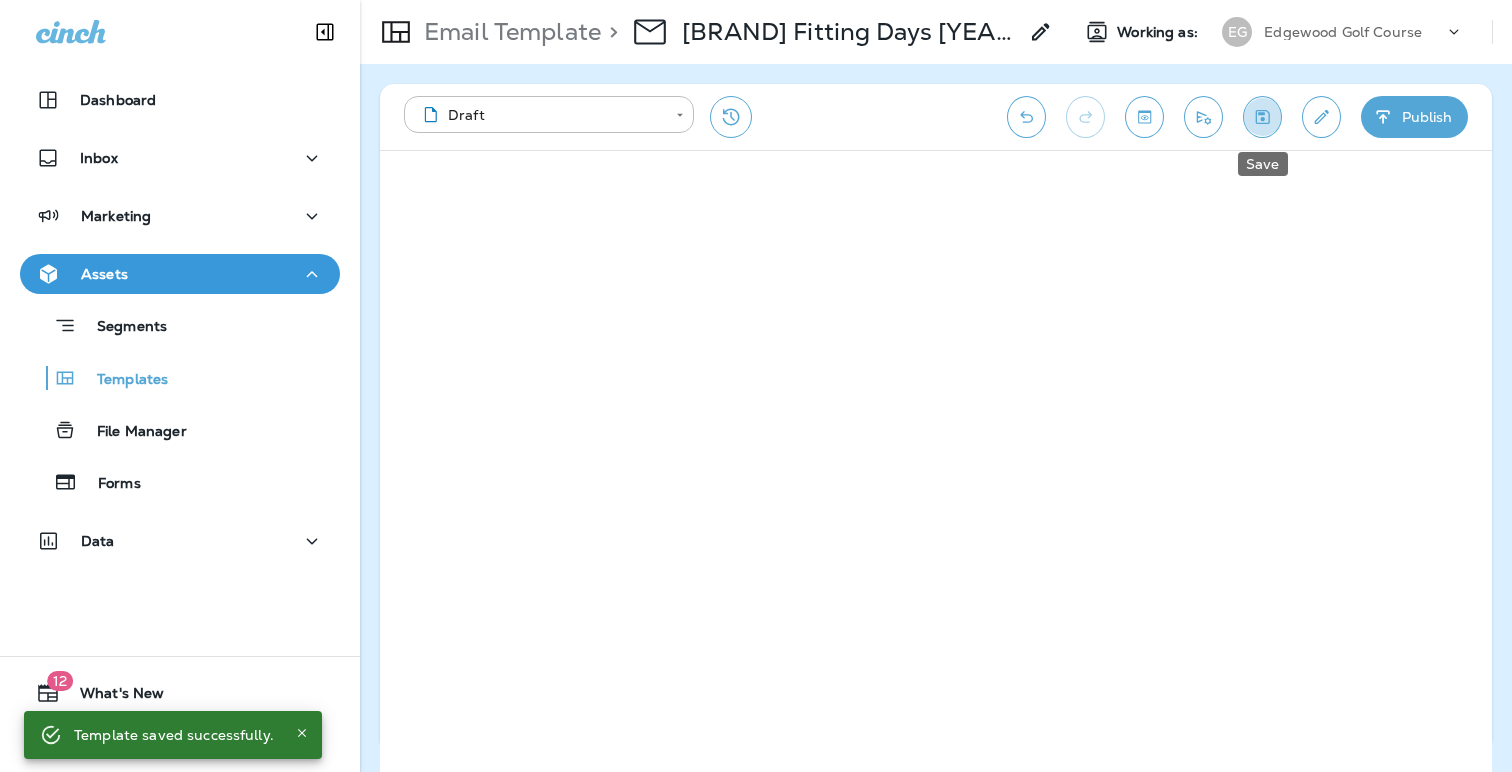 click 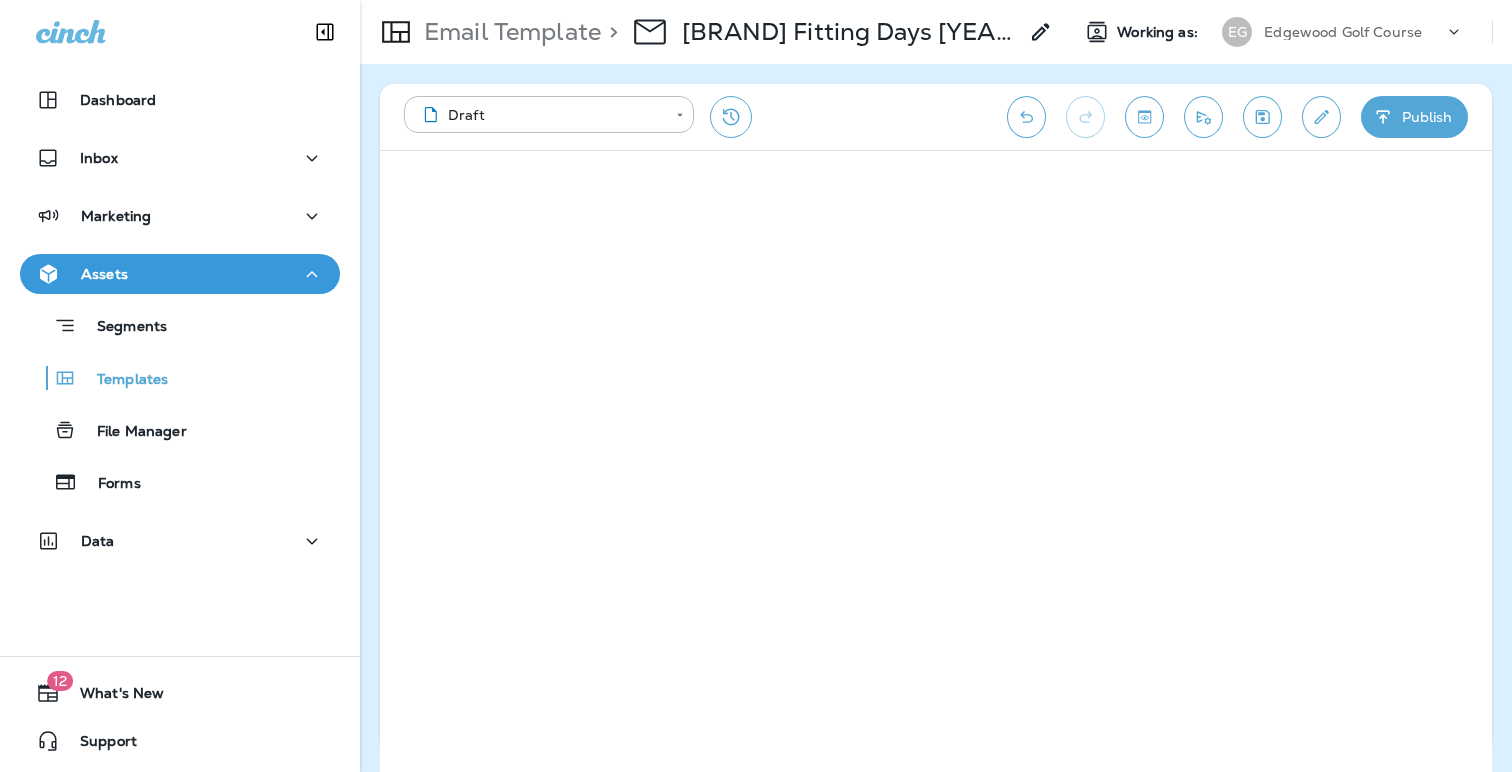 click 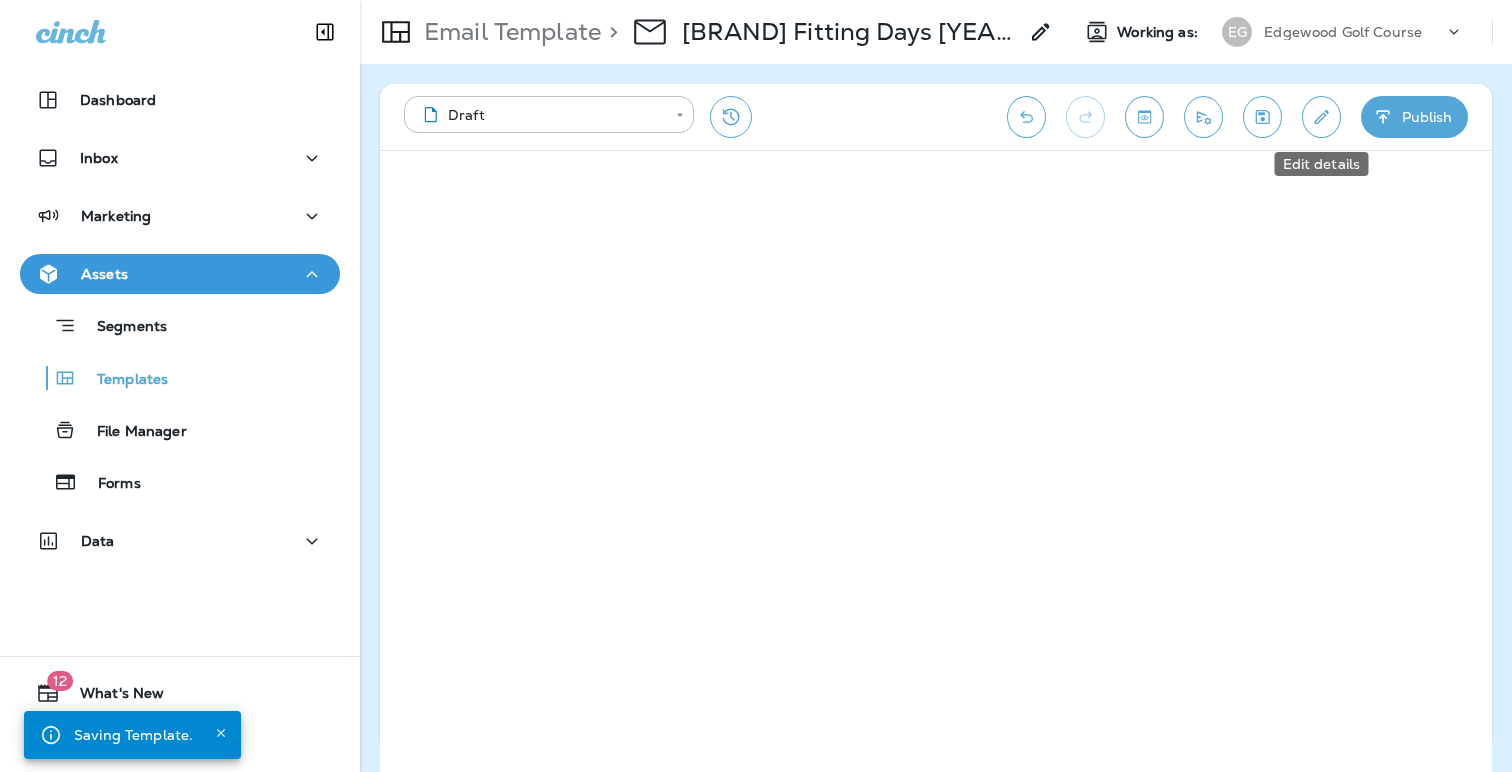 click 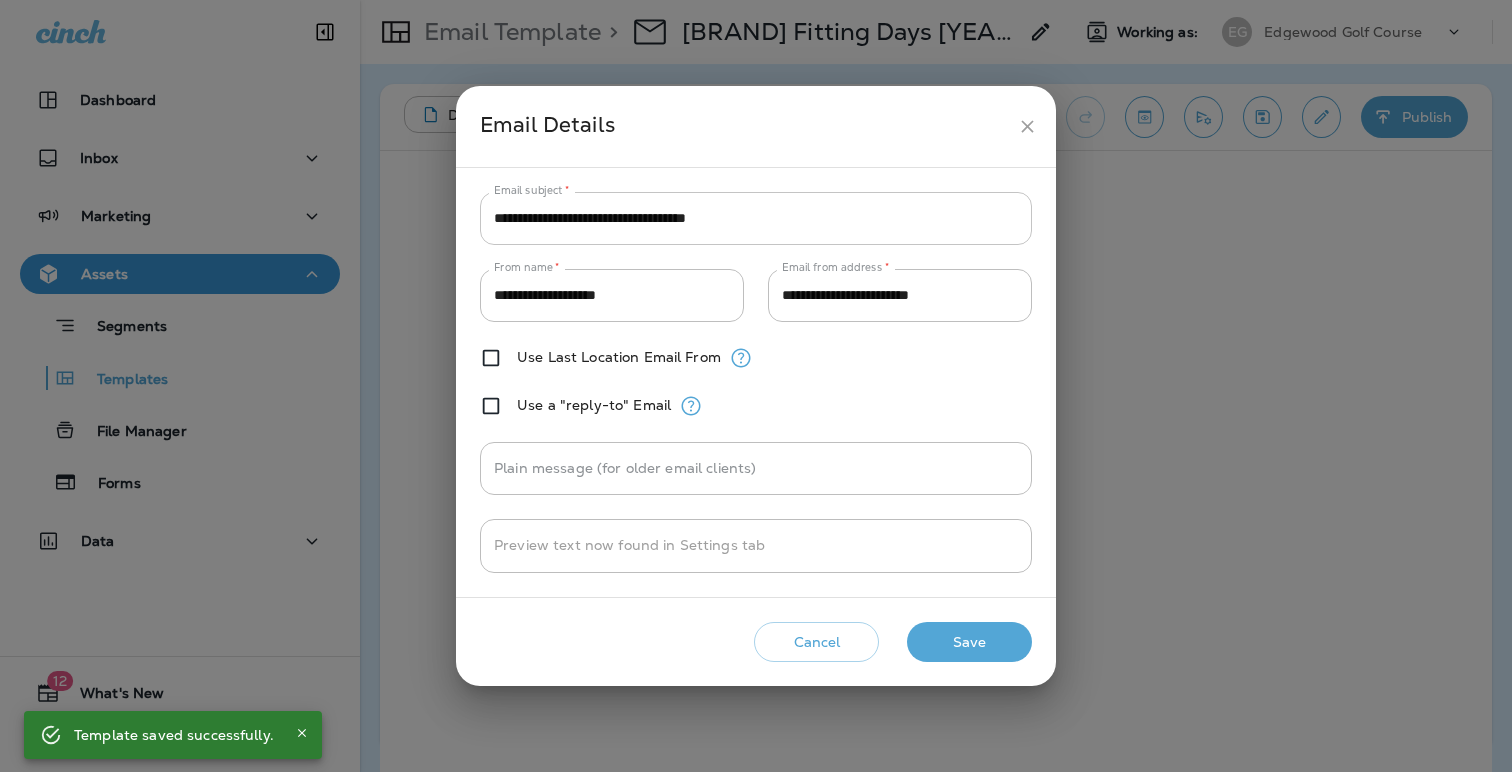 click on "**********" at bounding box center (756, 218) 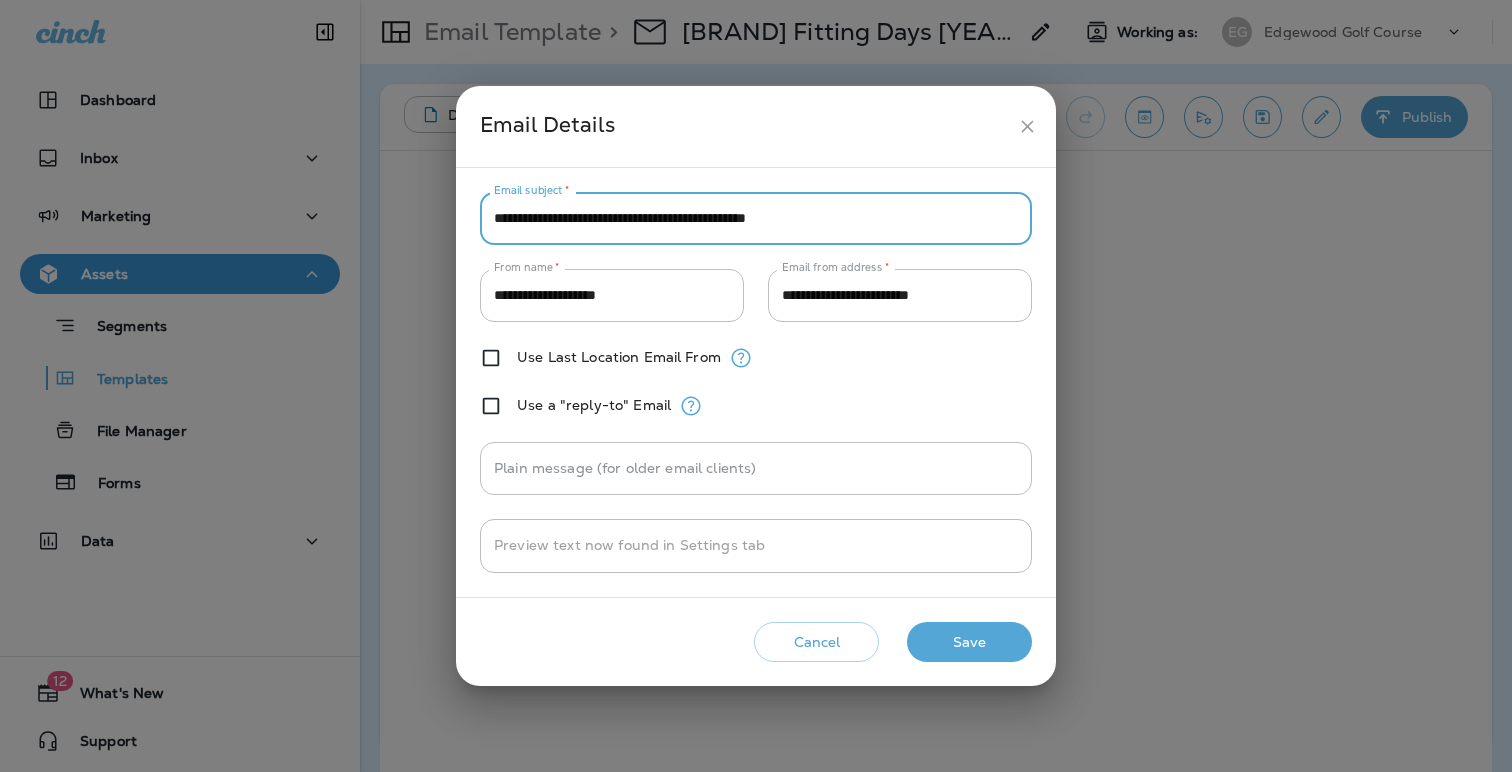 type on "**********" 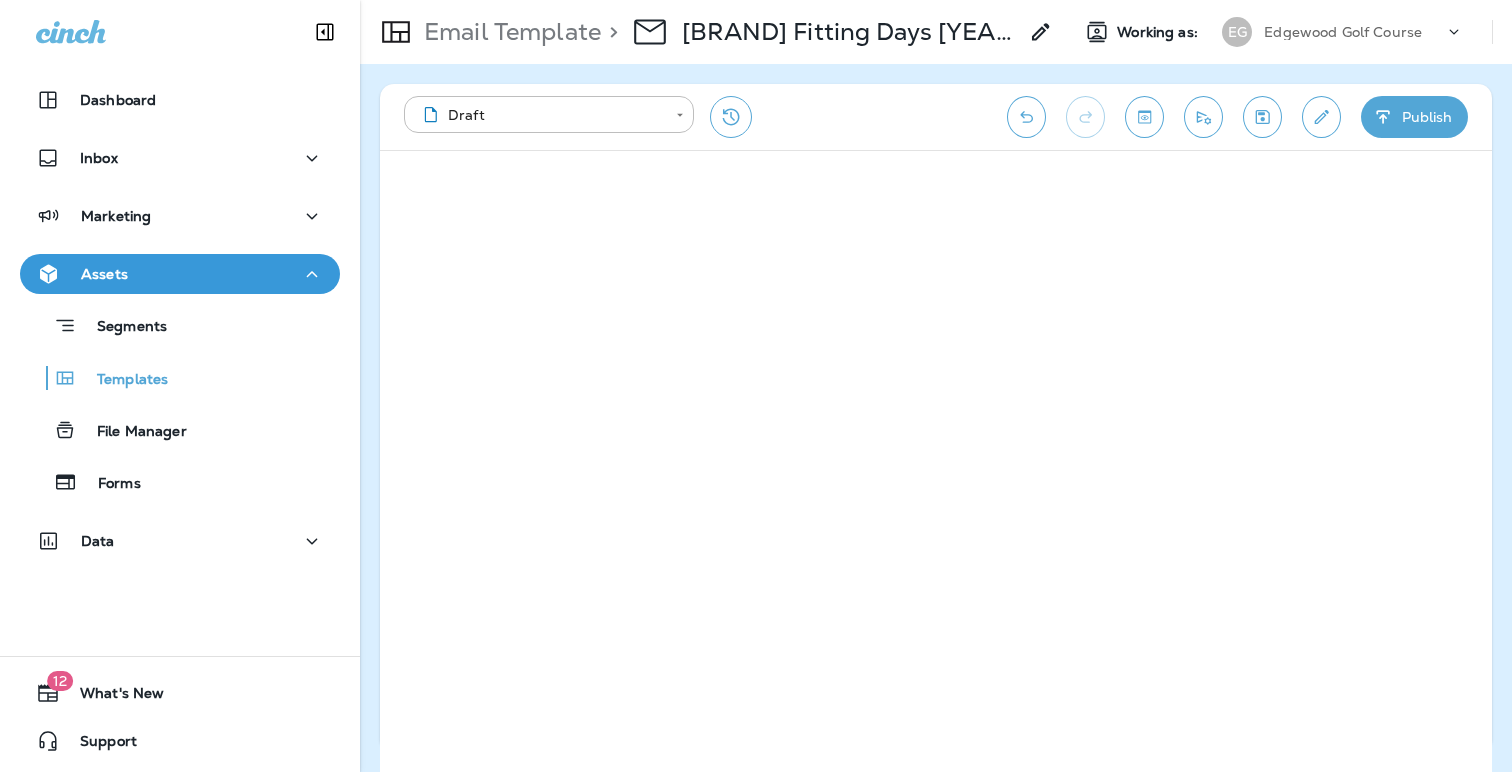 click at bounding box center [1262, 117] 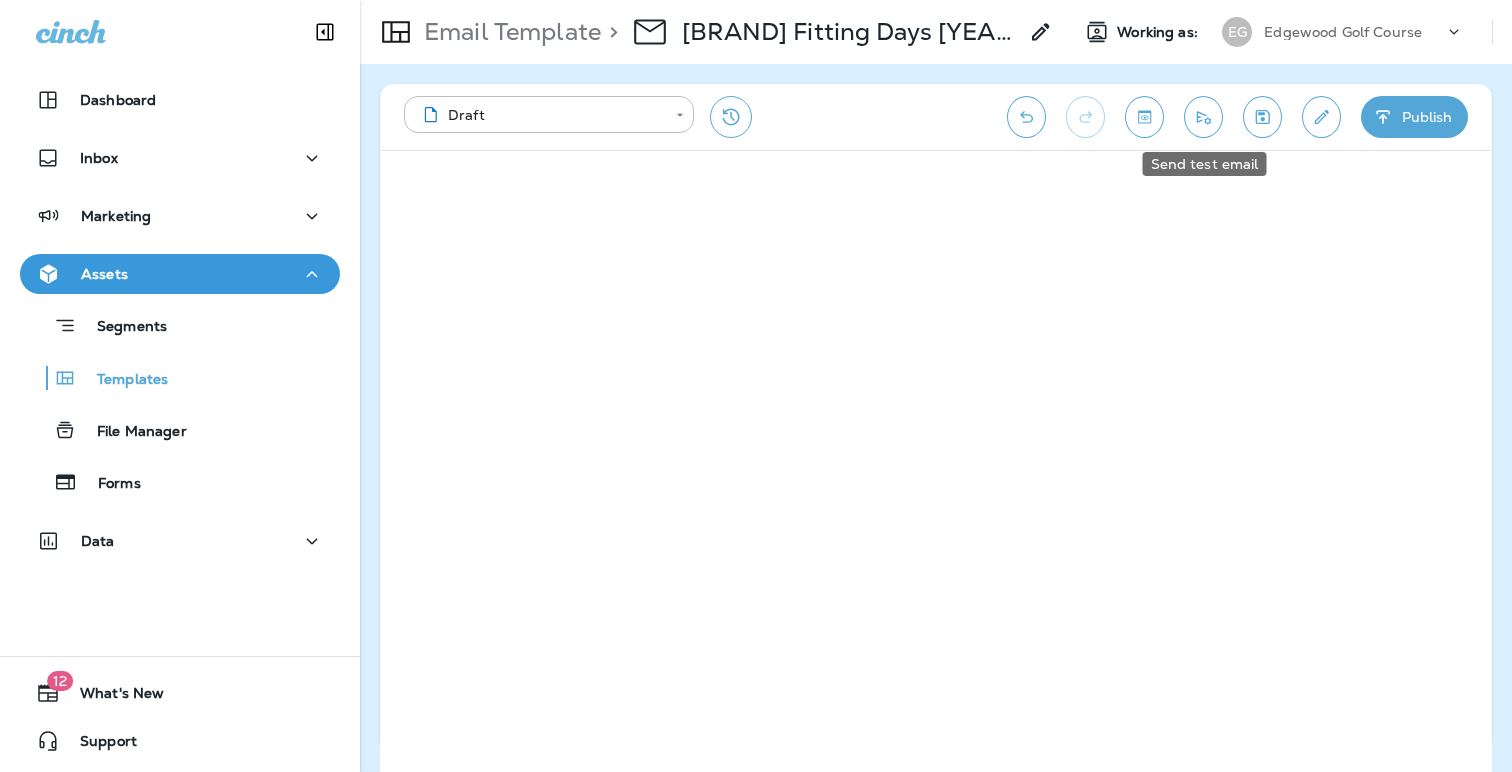 click at bounding box center (1203, 117) 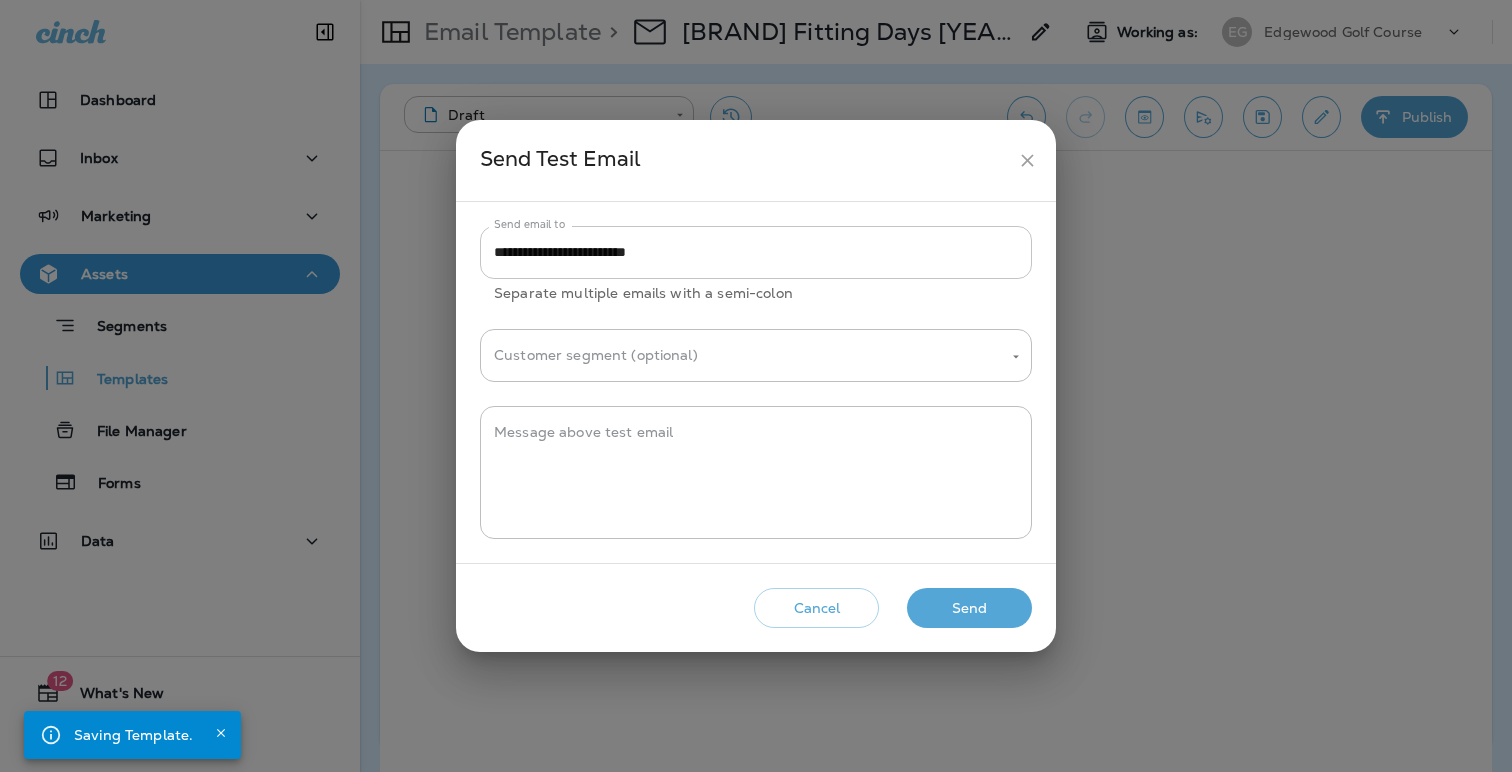 click on "**********" at bounding box center [756, 252] 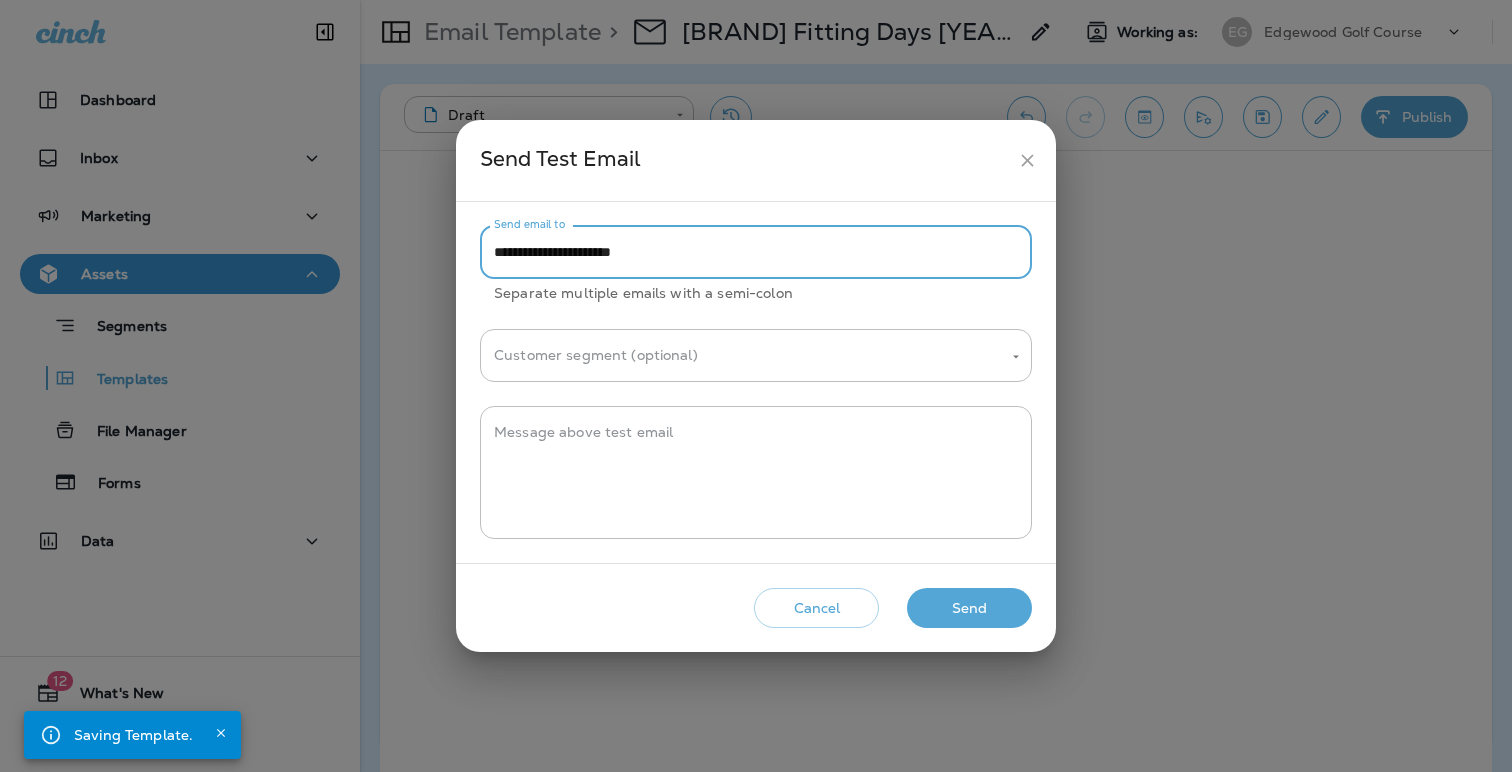 type on "**********" 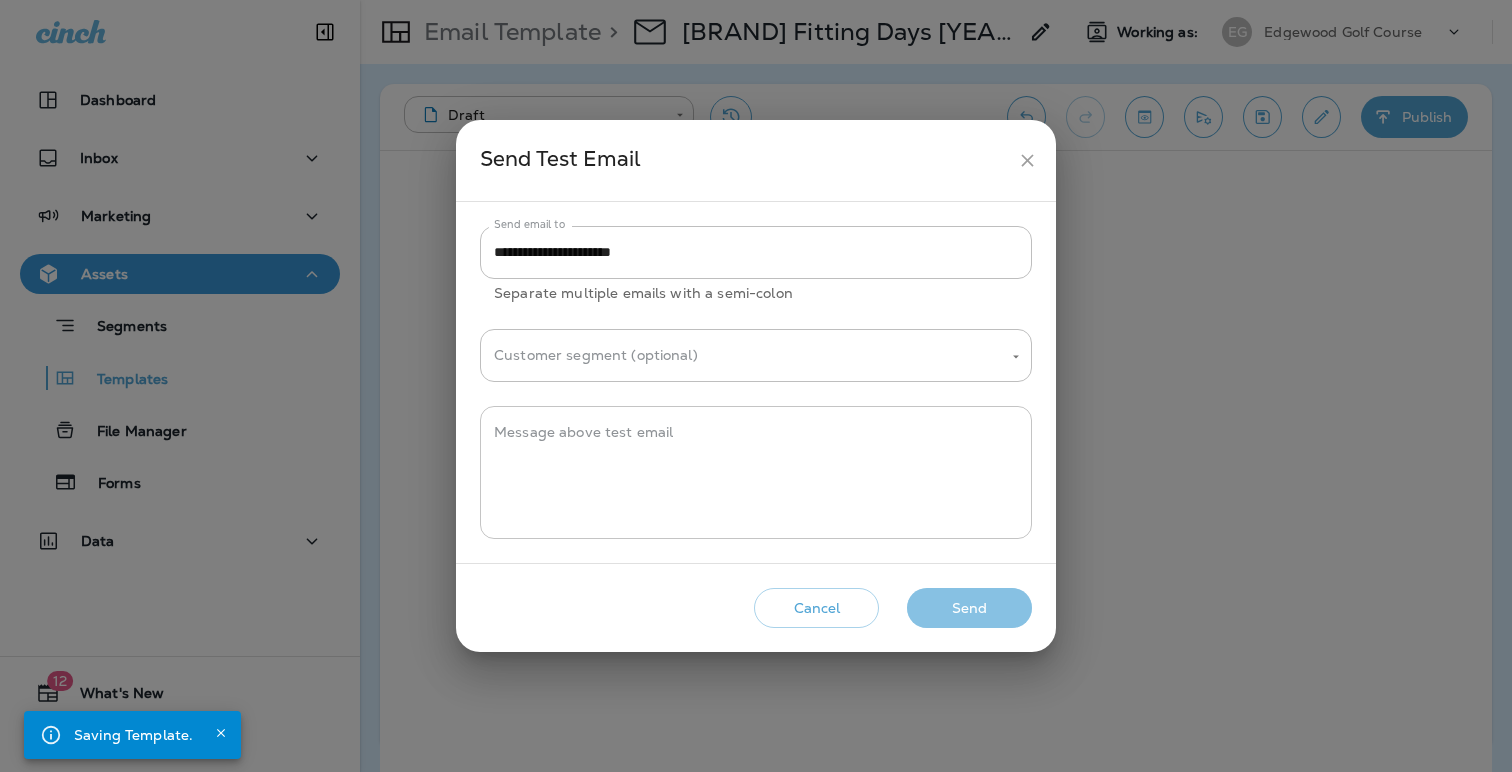 drag, startPoint x: 981, startPoint y: 620, endPoint x: 512, endPoint y: 456, distance: 496.84705 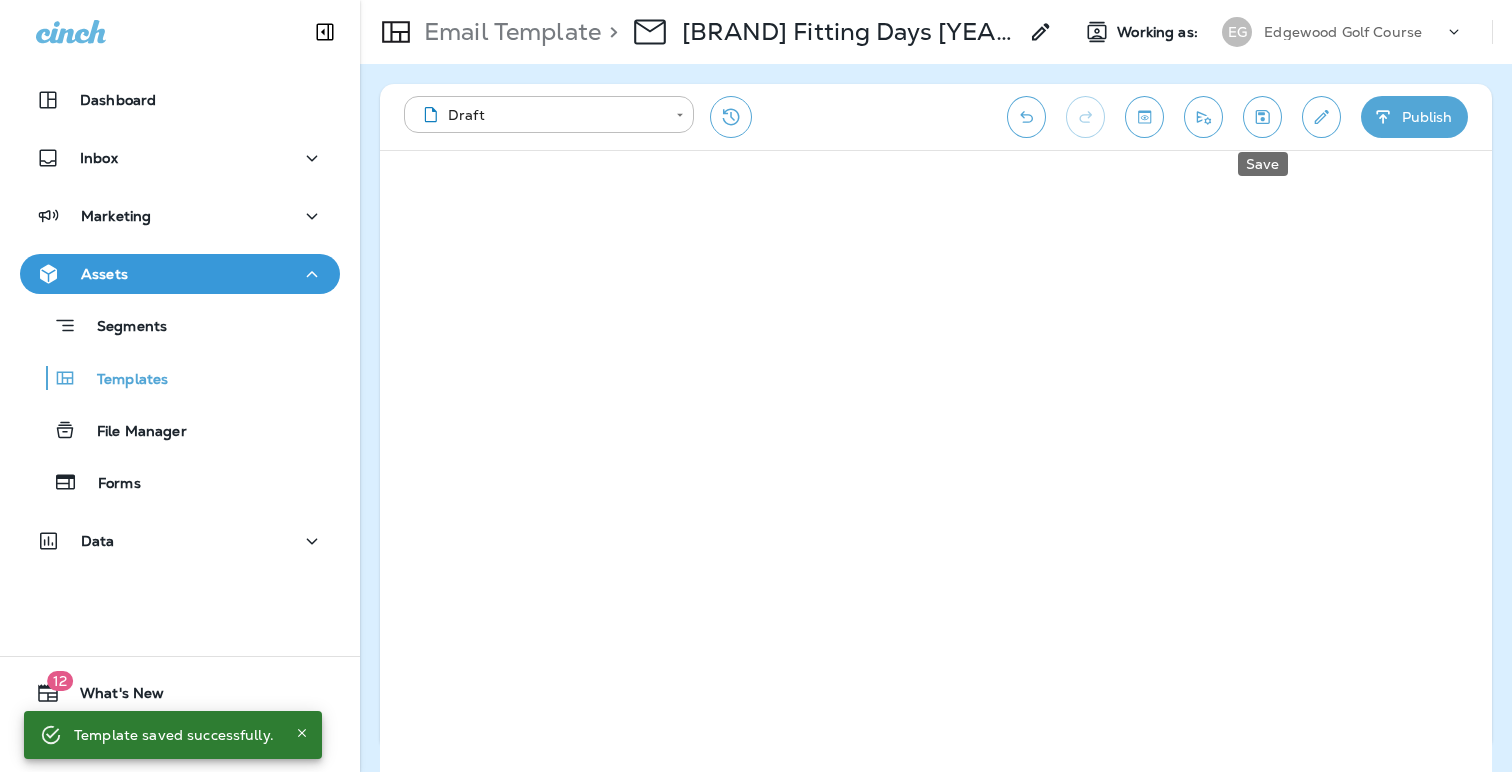 click 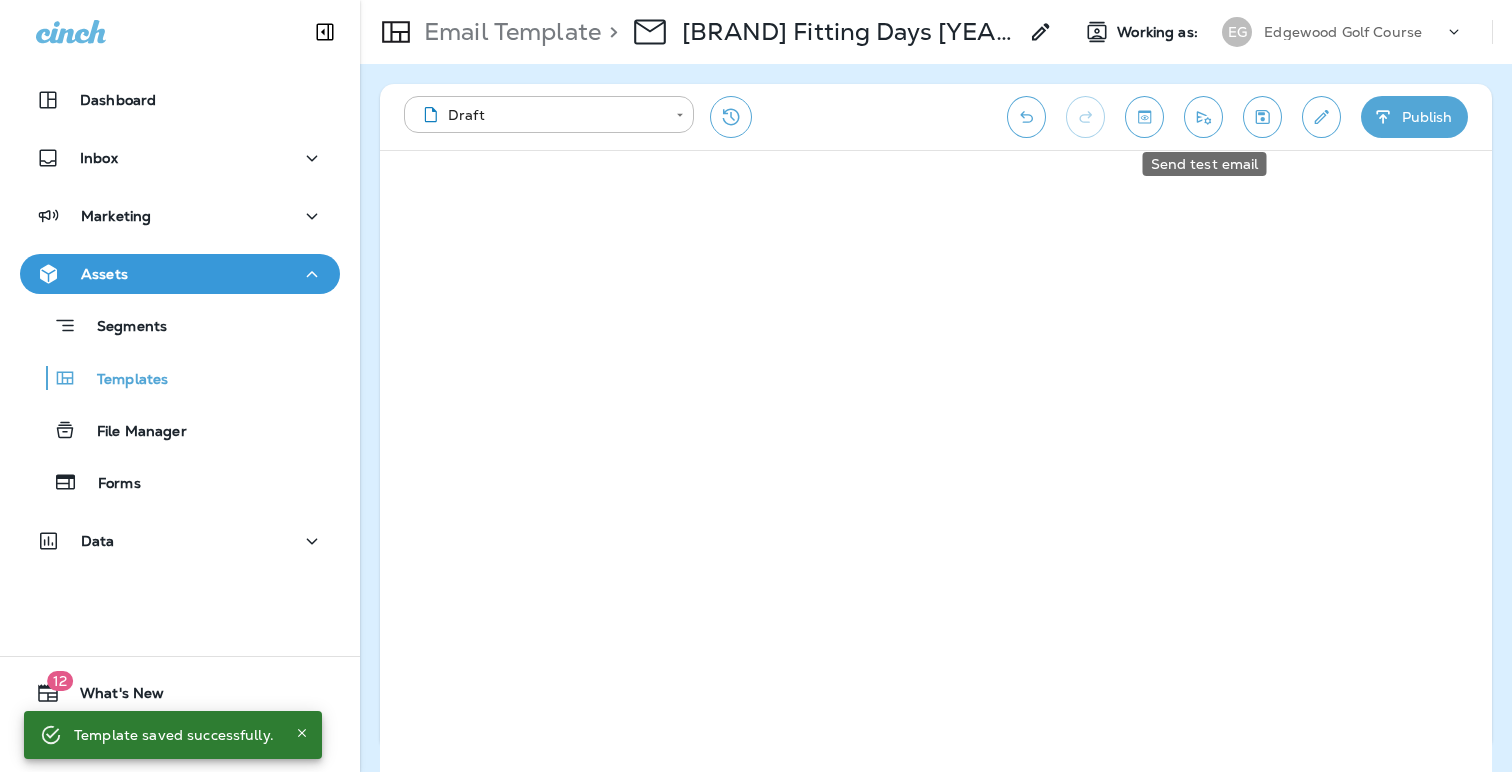 click 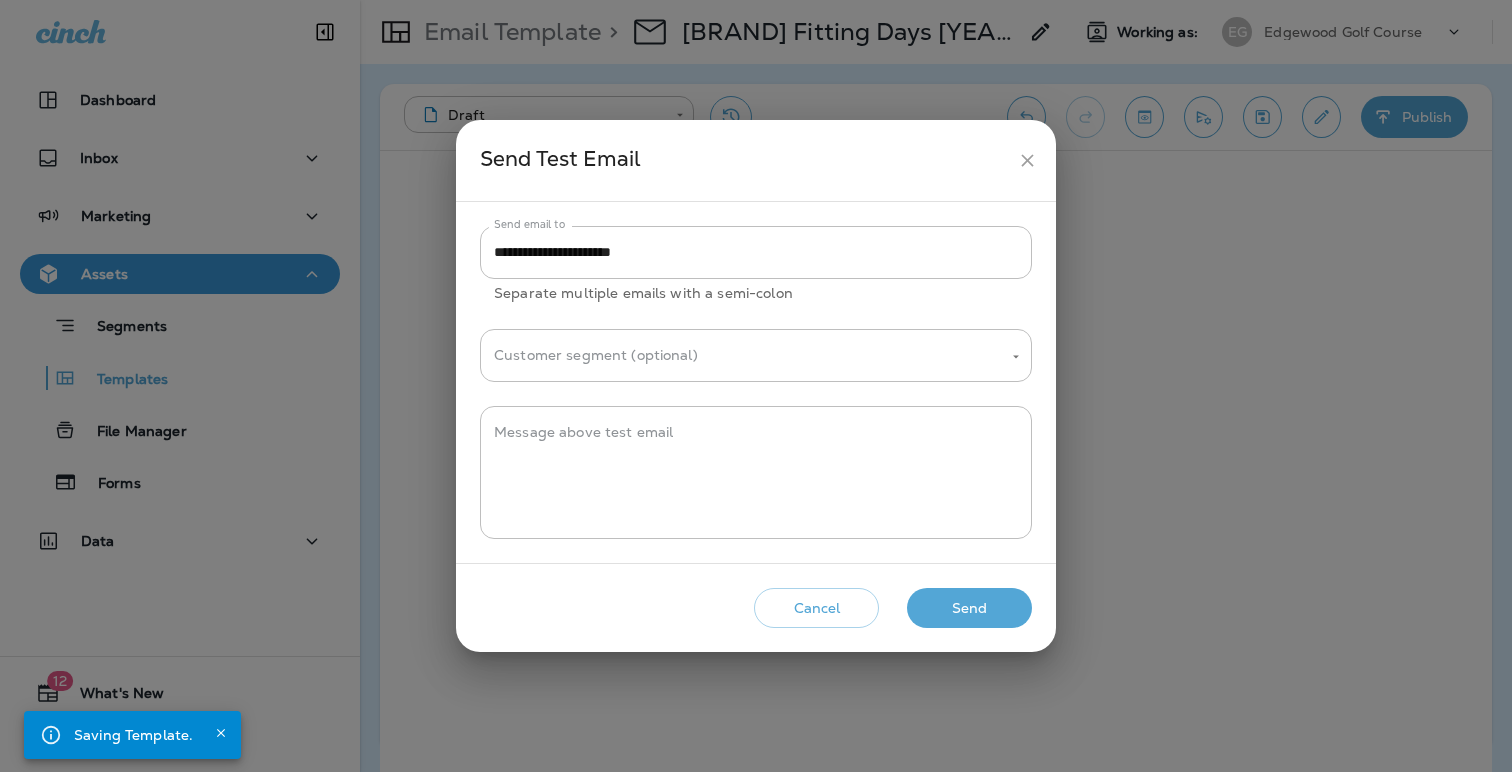 click on "Send" at bounding box center [969, 608] 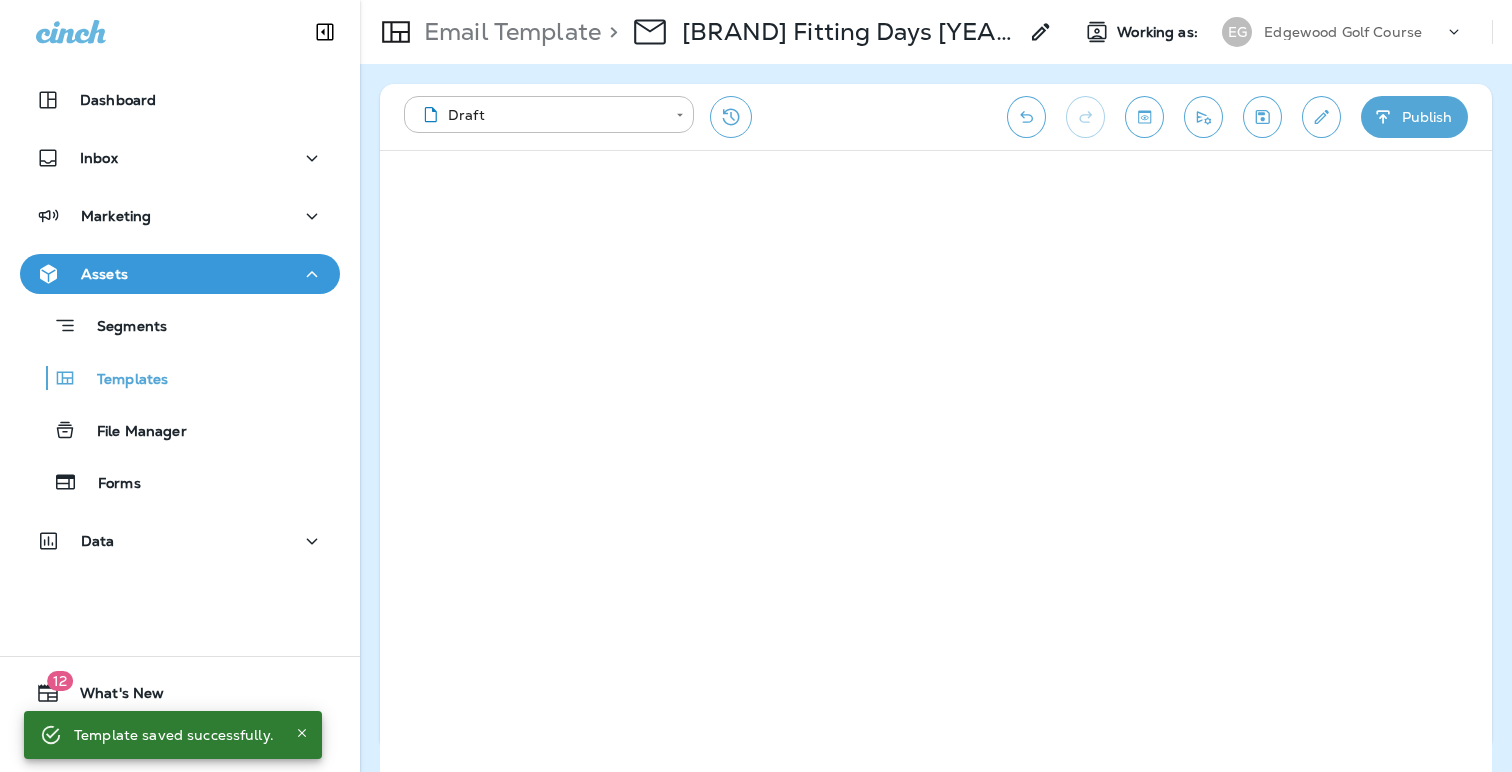 click on "Edgewood Golf Course" at bounding box center [1343, 32] 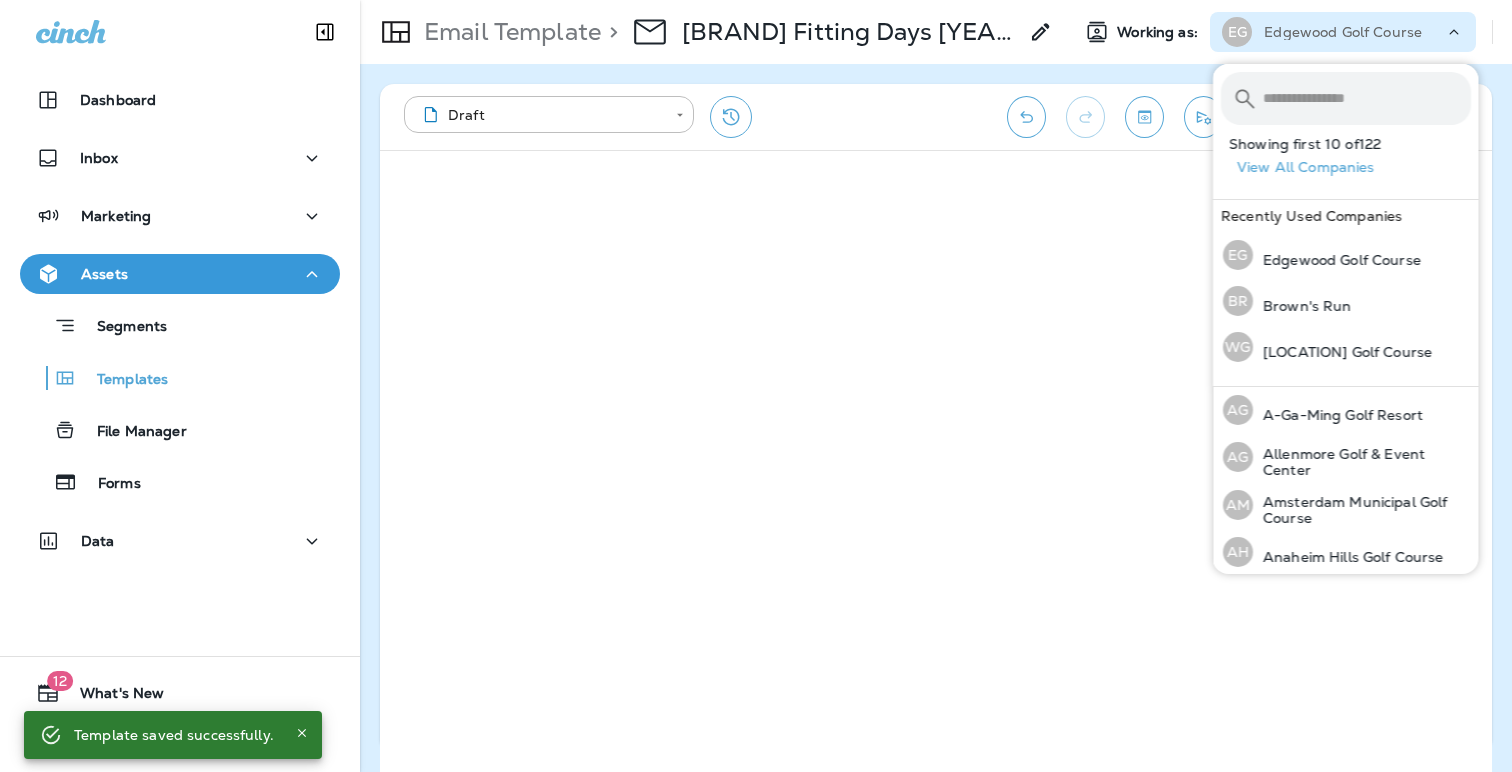 click at bounding box center (1367, 98) 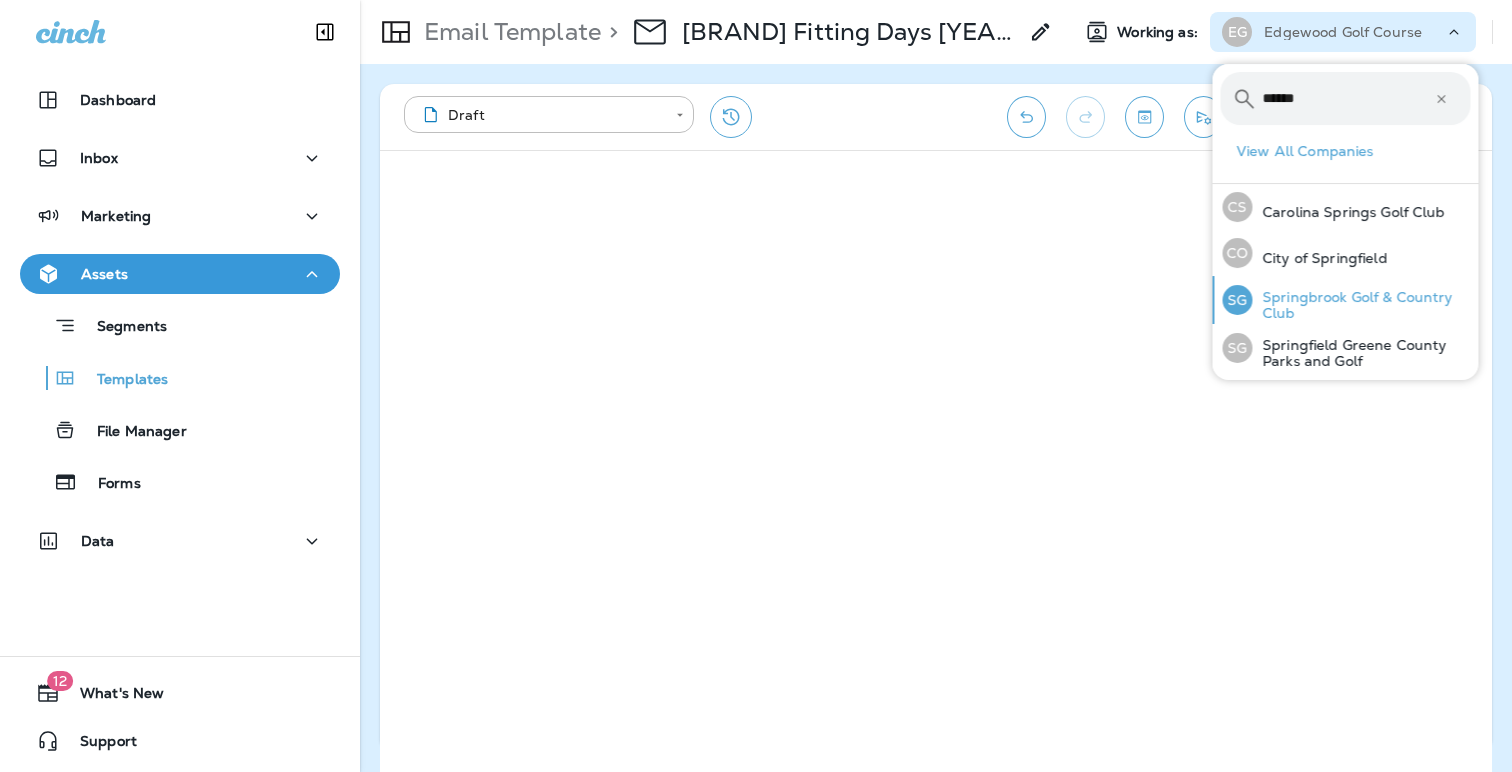 type on "******" 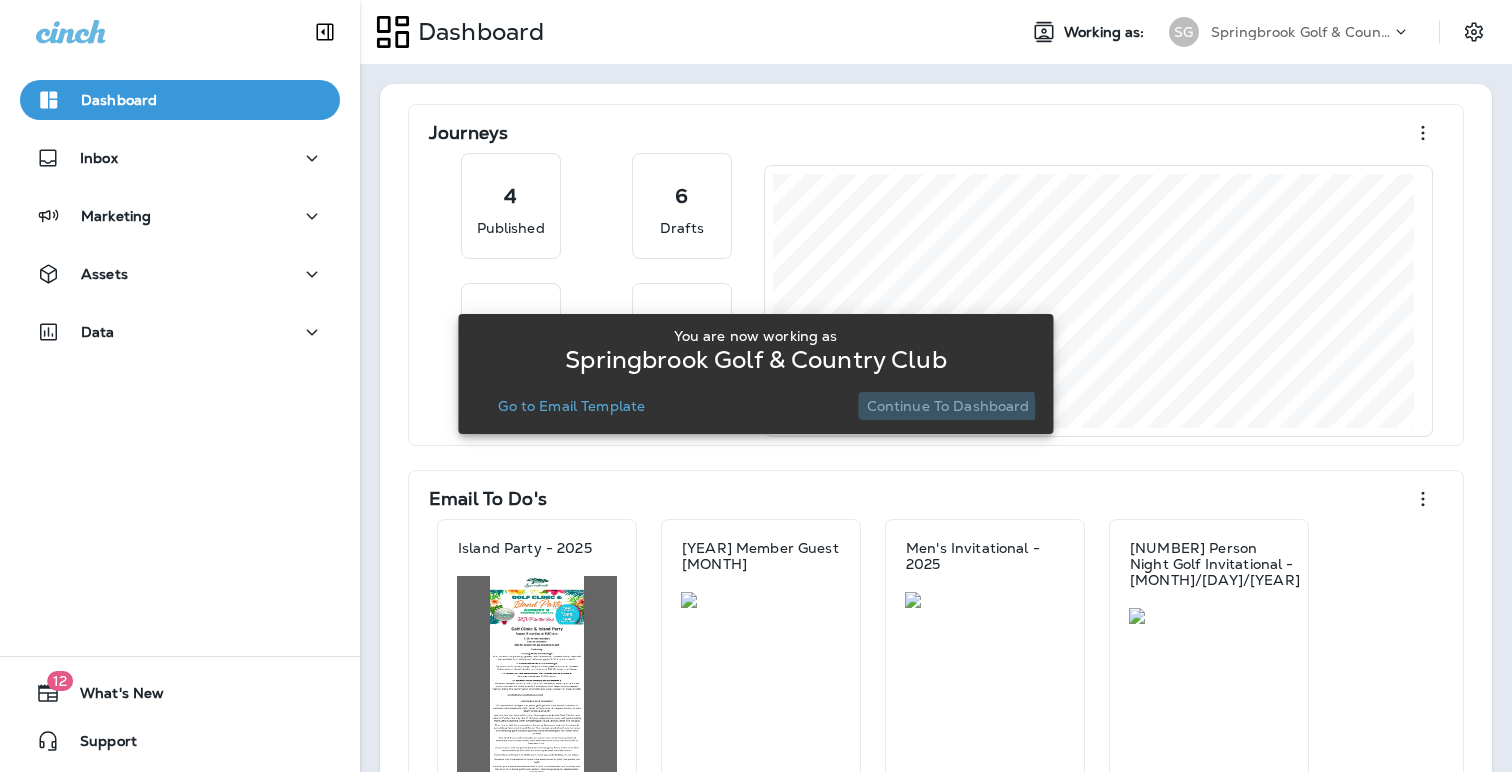 click on "Continue to Dashboard" at bounding box center [948, 406] 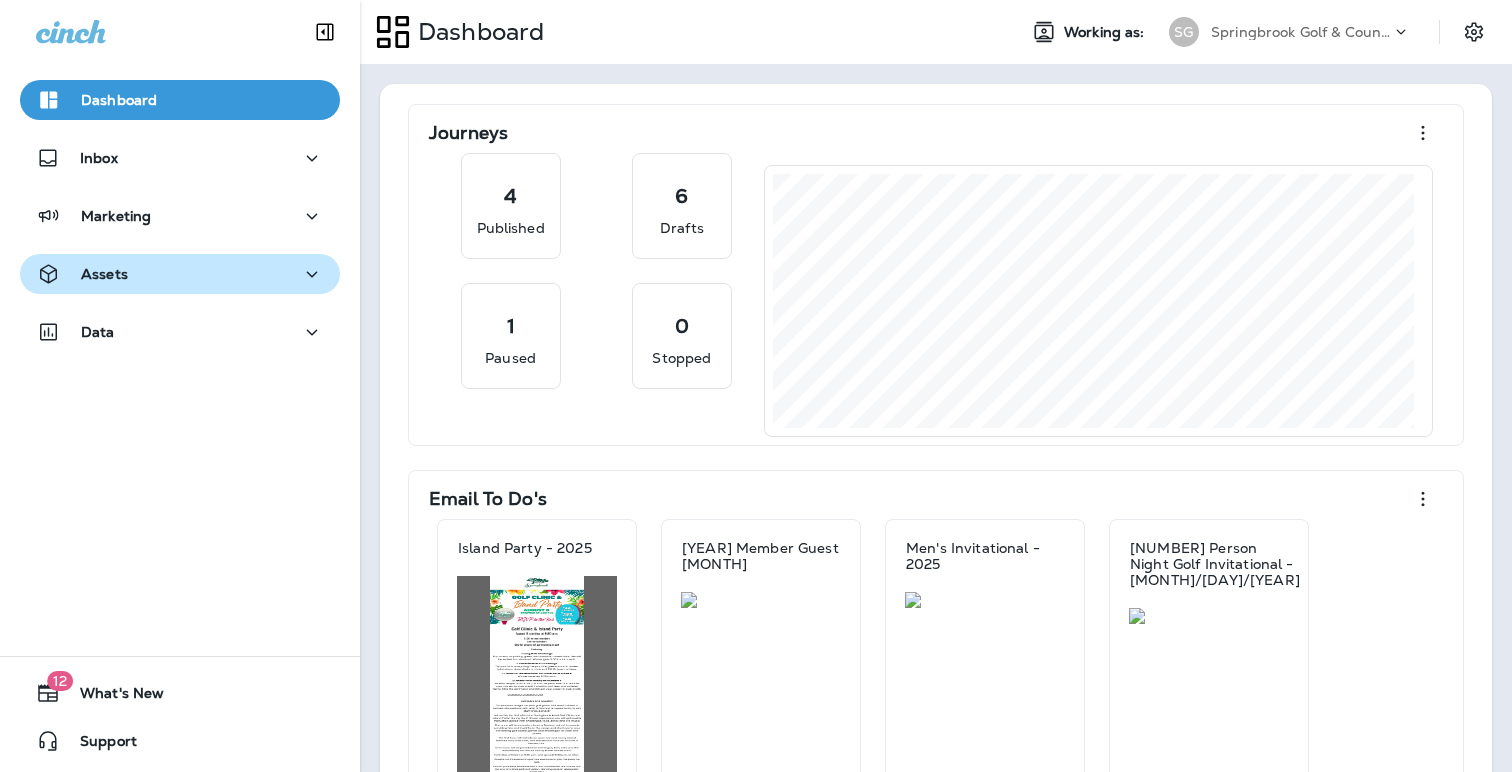 click on "Assets" at bounding box center [104, 274] 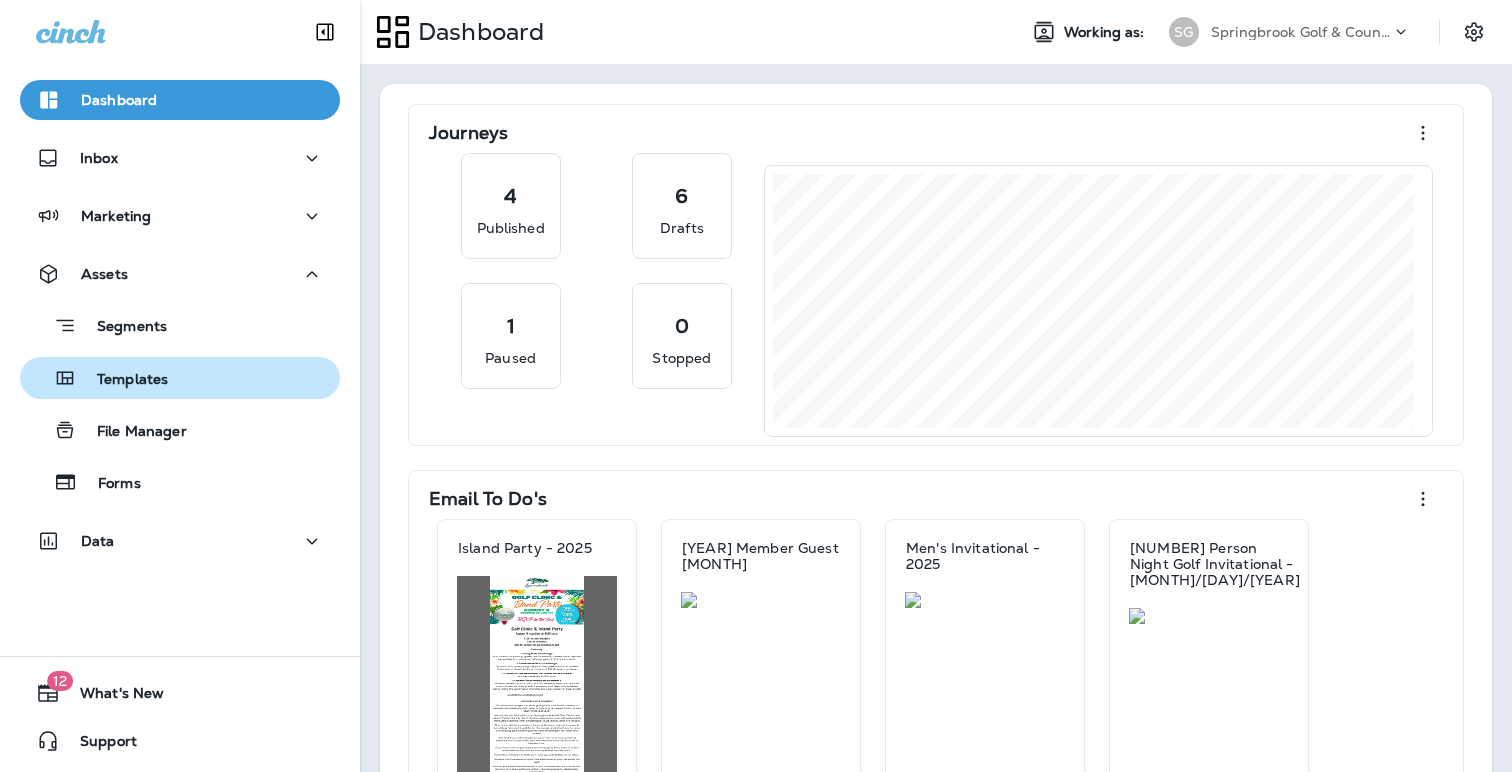 click on "Templates" at bounding box center [122, 380] 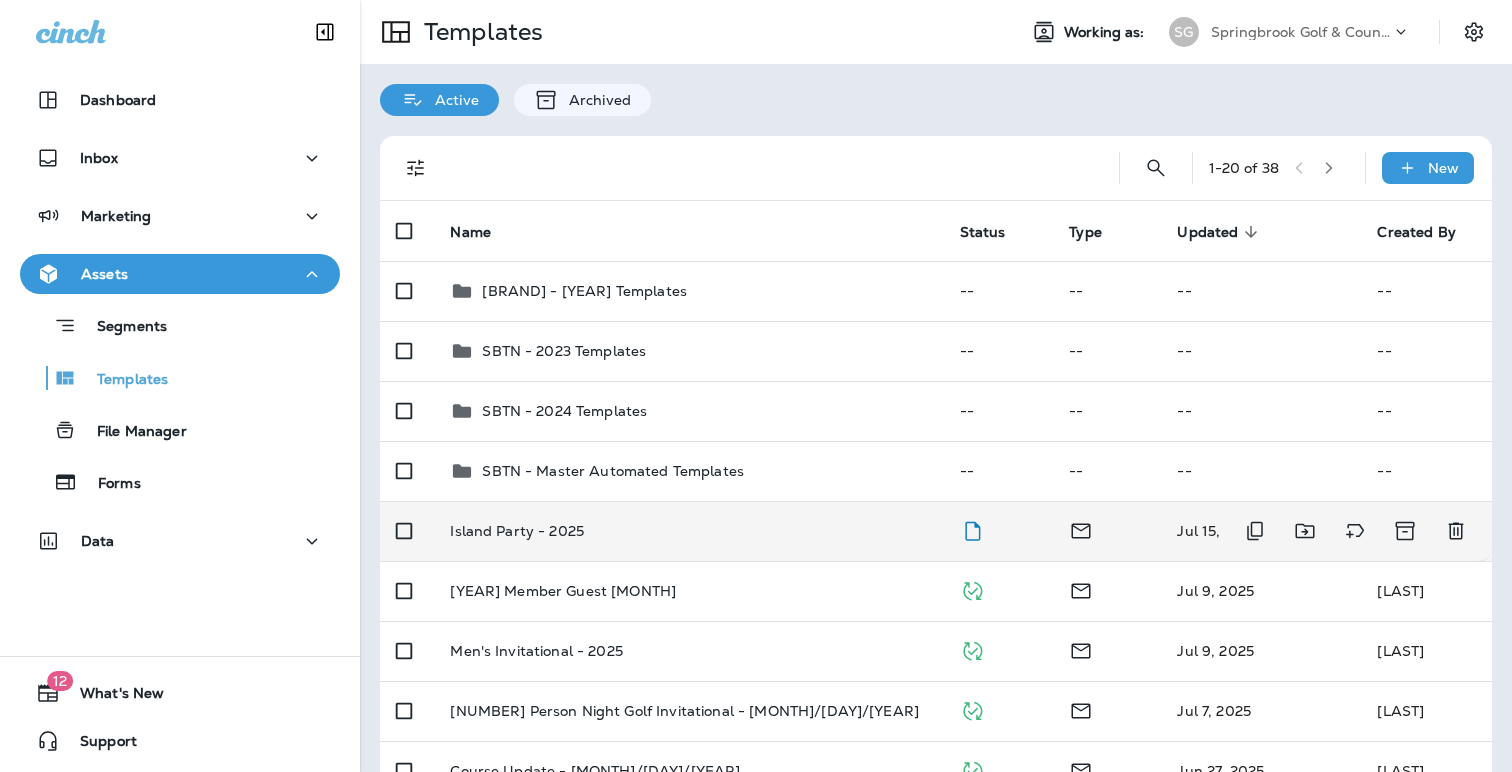 click on "Island Party - 2025" at bounding box center (688, 531) 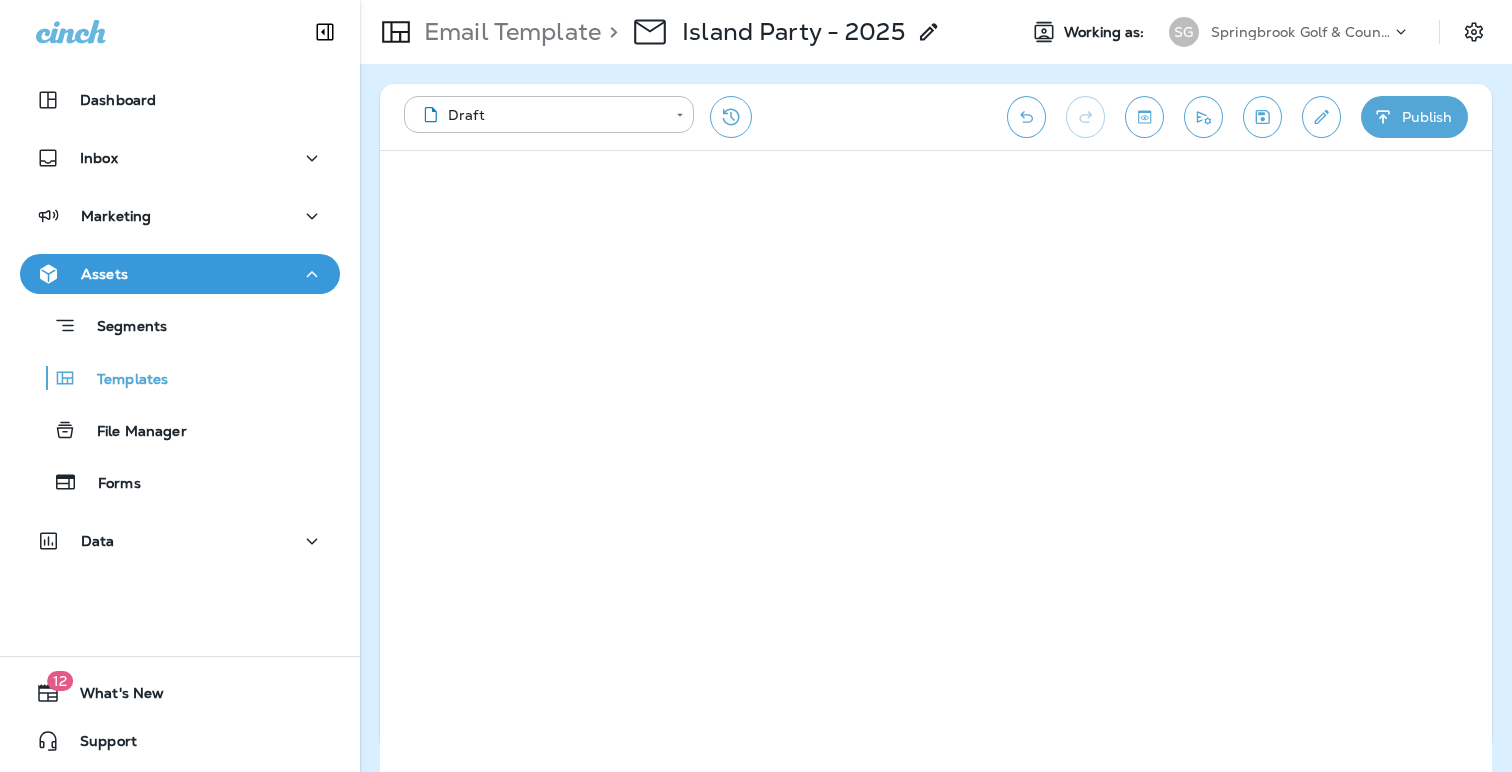 click on "Publish" at bounding box center [1414, 117] 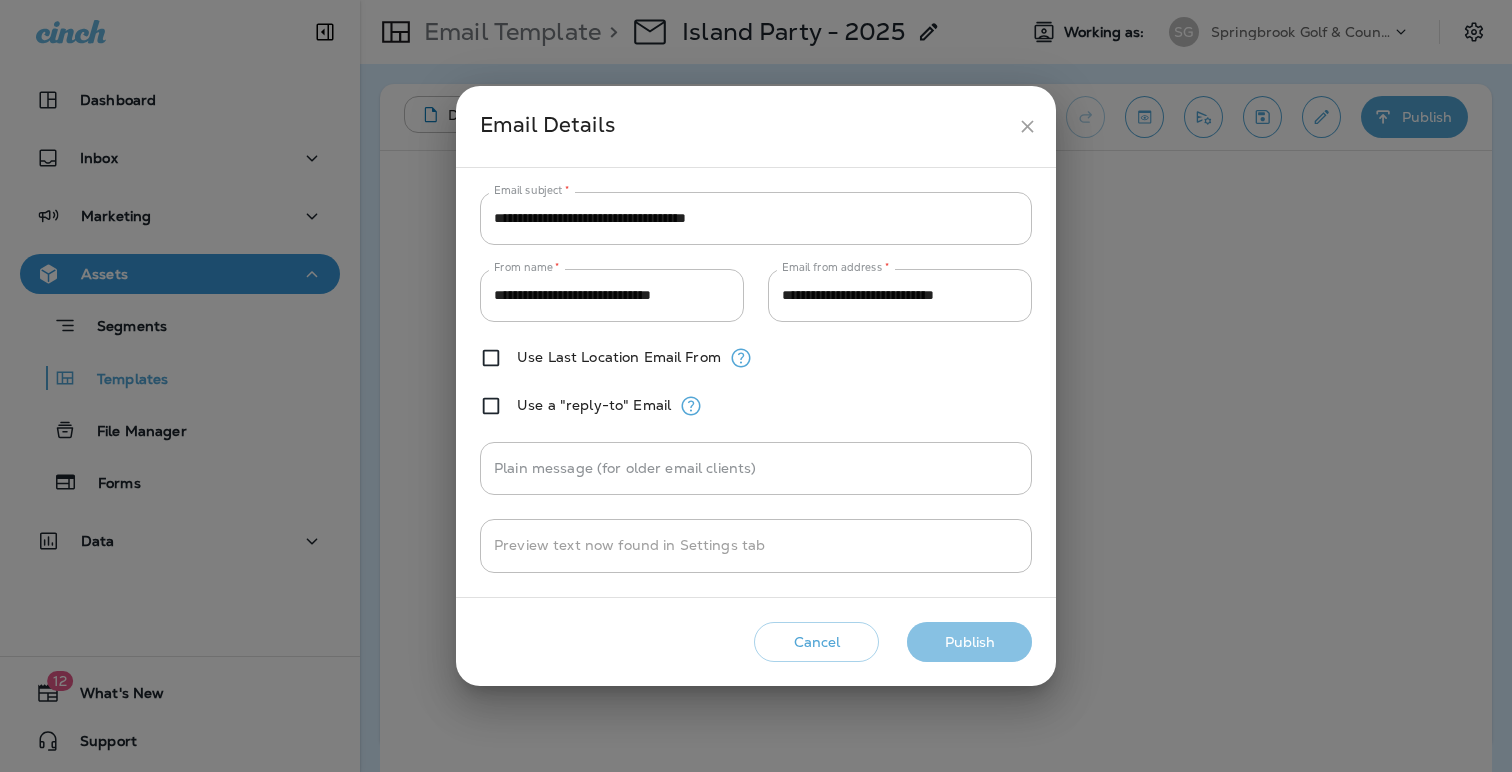 drag, startPoint x: 965, startPoint y: 647, endPoint x: 846, endPoint y: 575, distance: 139.0863 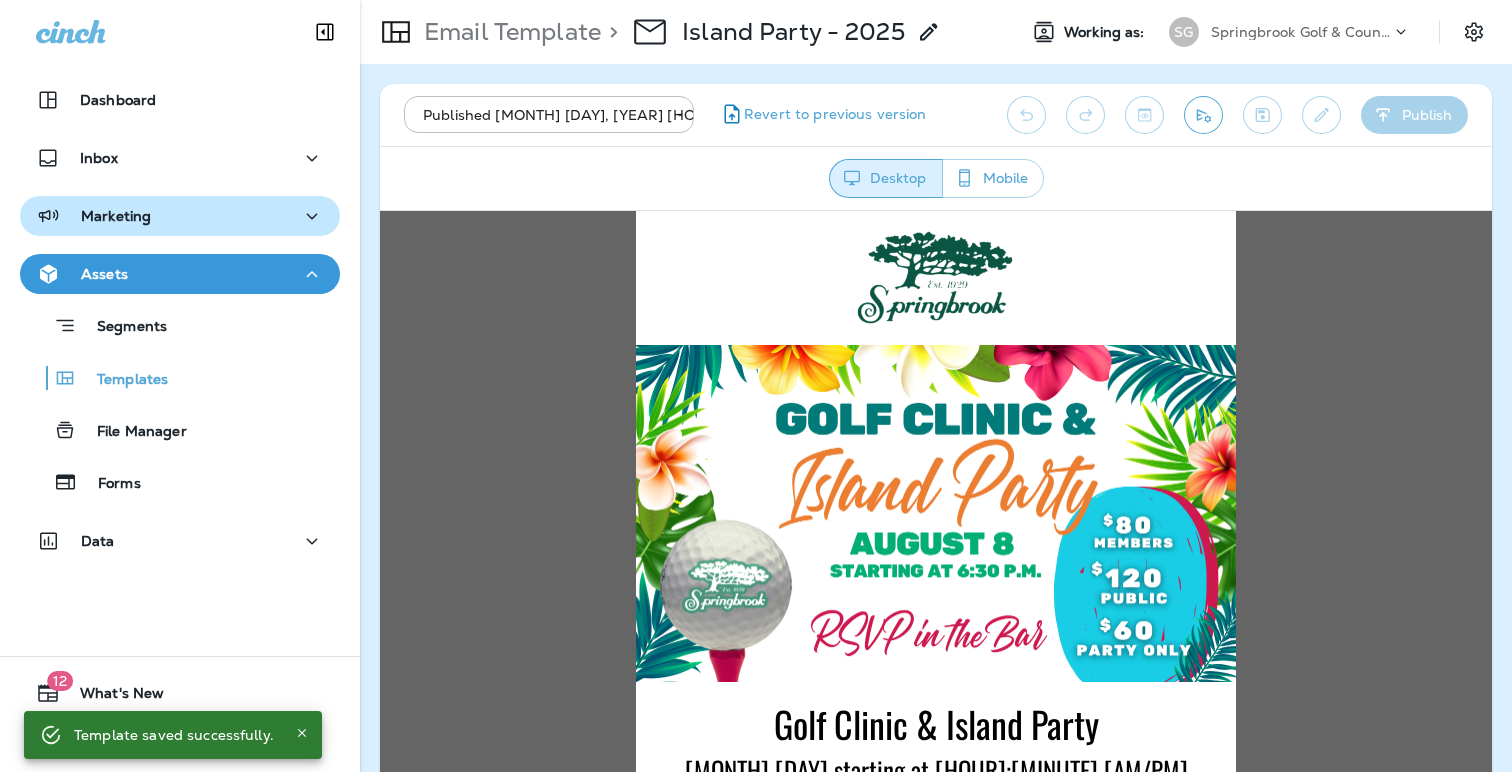 scroll, scrollTop: 0, scrollLeft: 0, axis: both 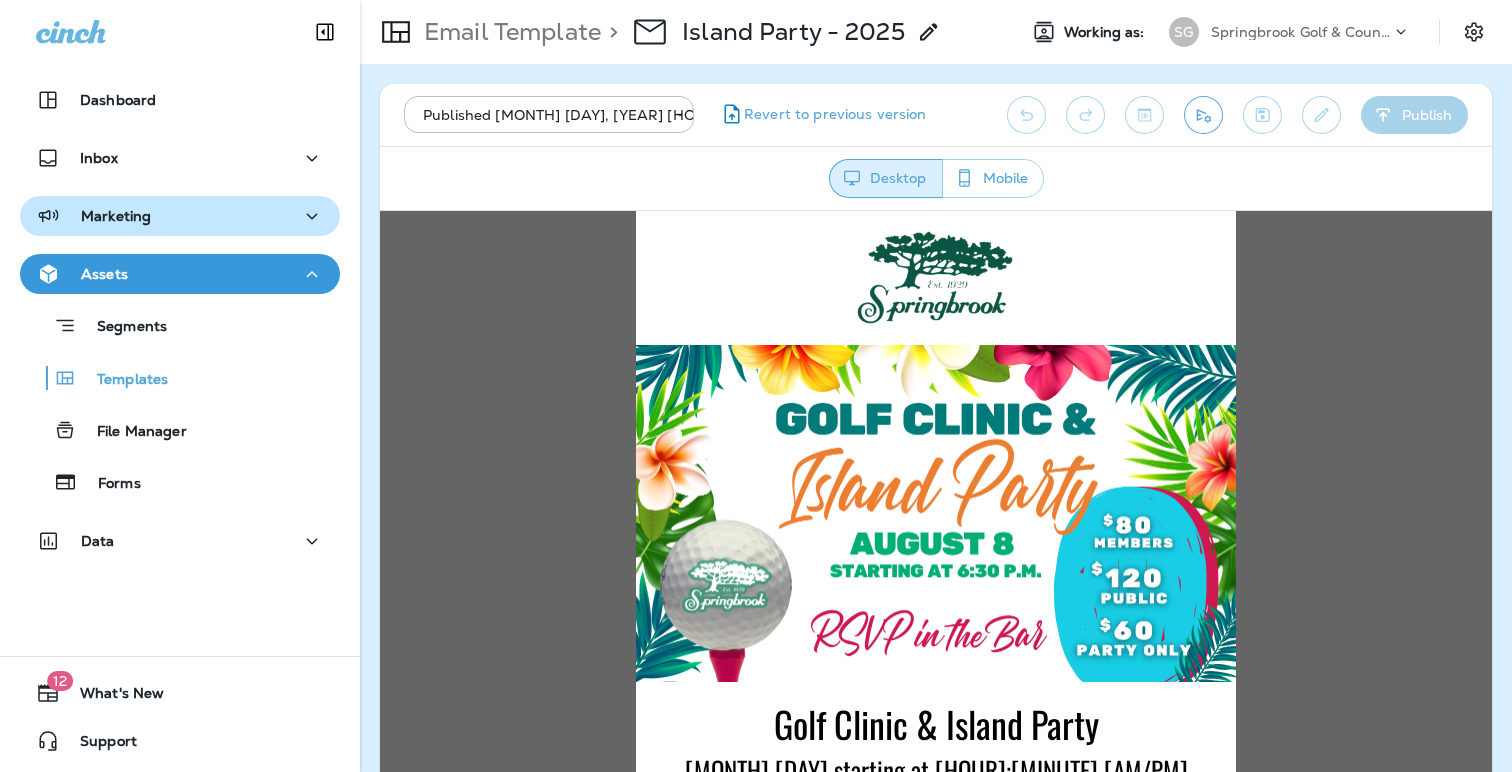 click on "Marketing" at bounding box center (180, 216) 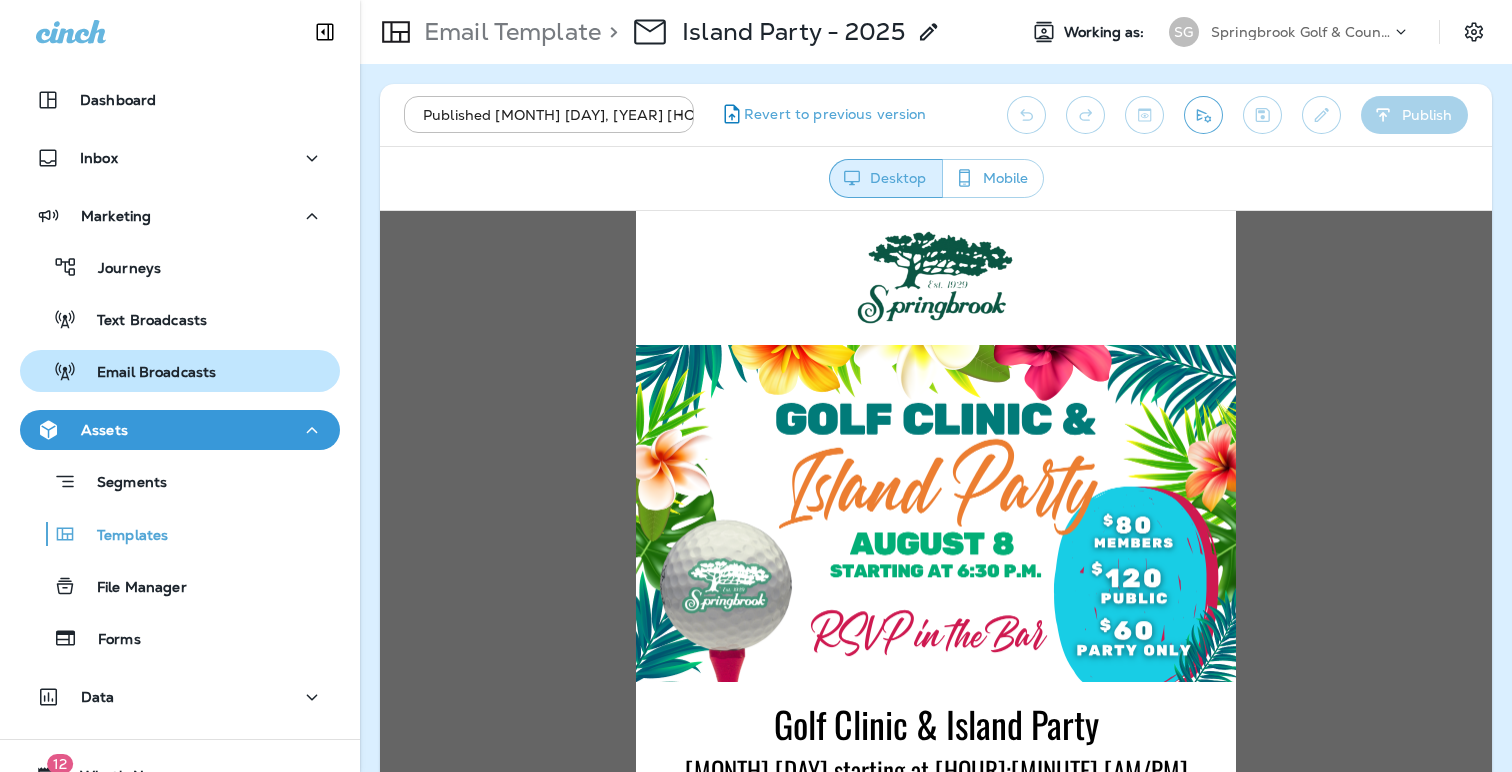 click on "Email Broadcasts" at bounding box center [146, 373] 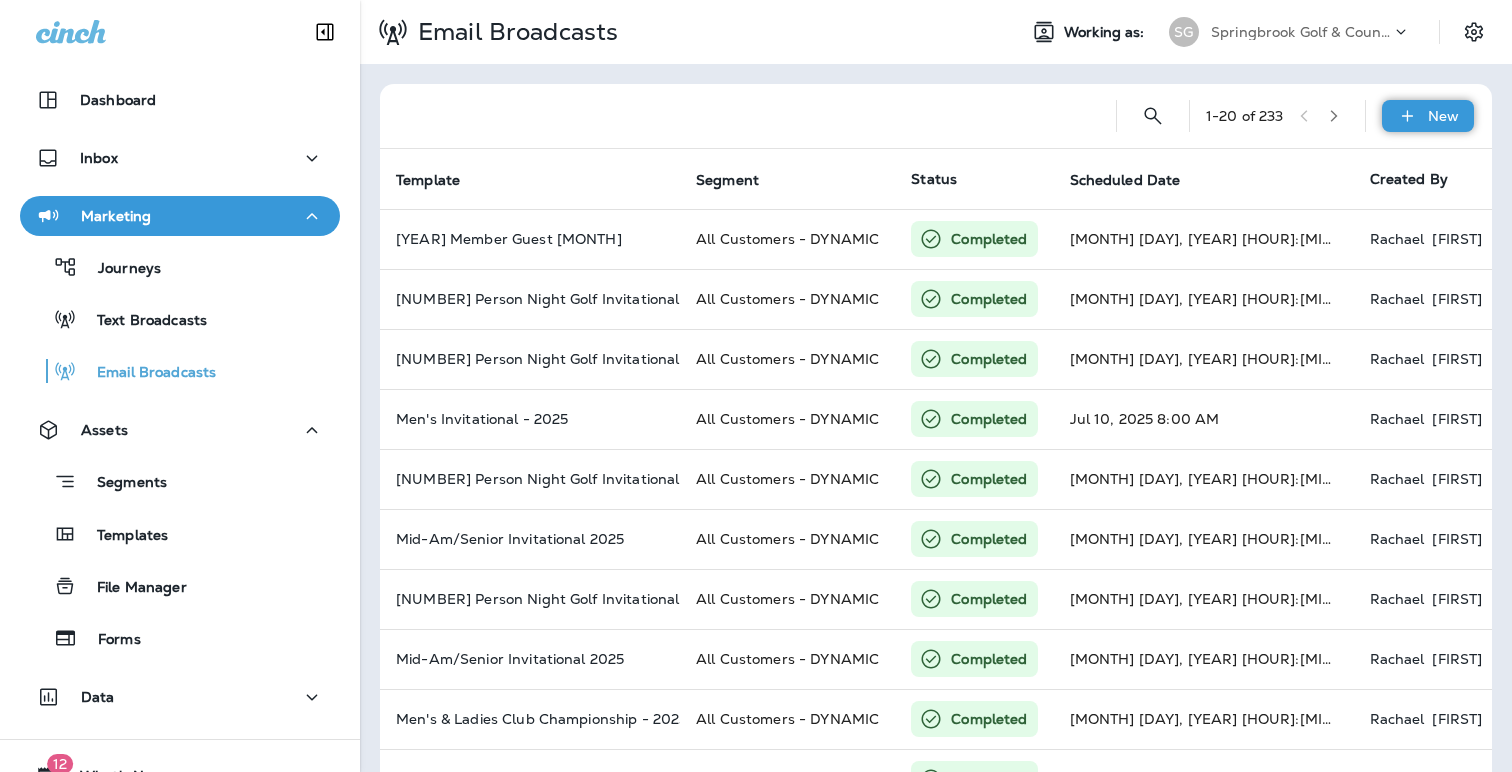 click on "New" at bounding box center (1428, 116) 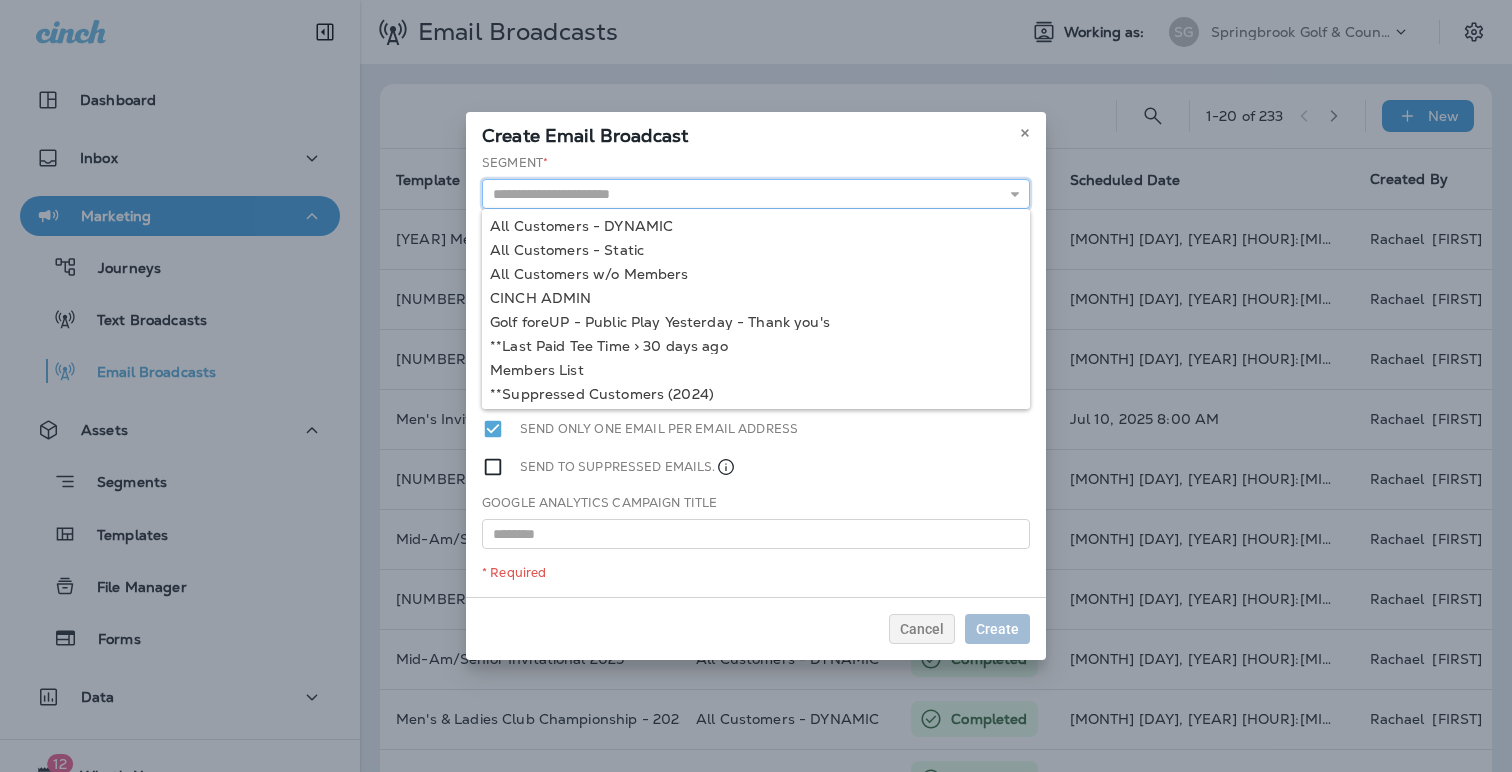 click at bounding box center (756, 194) 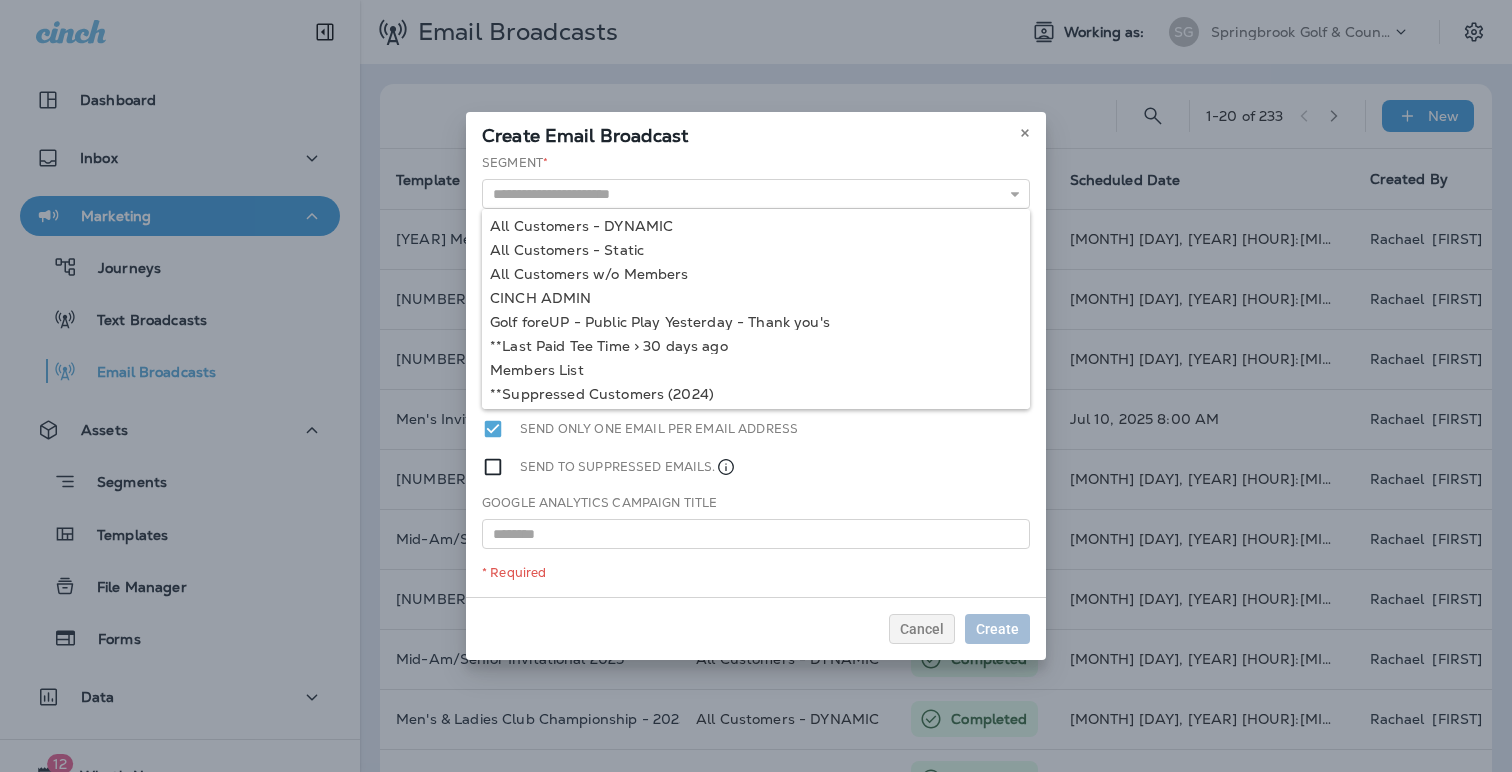 type on "**********" 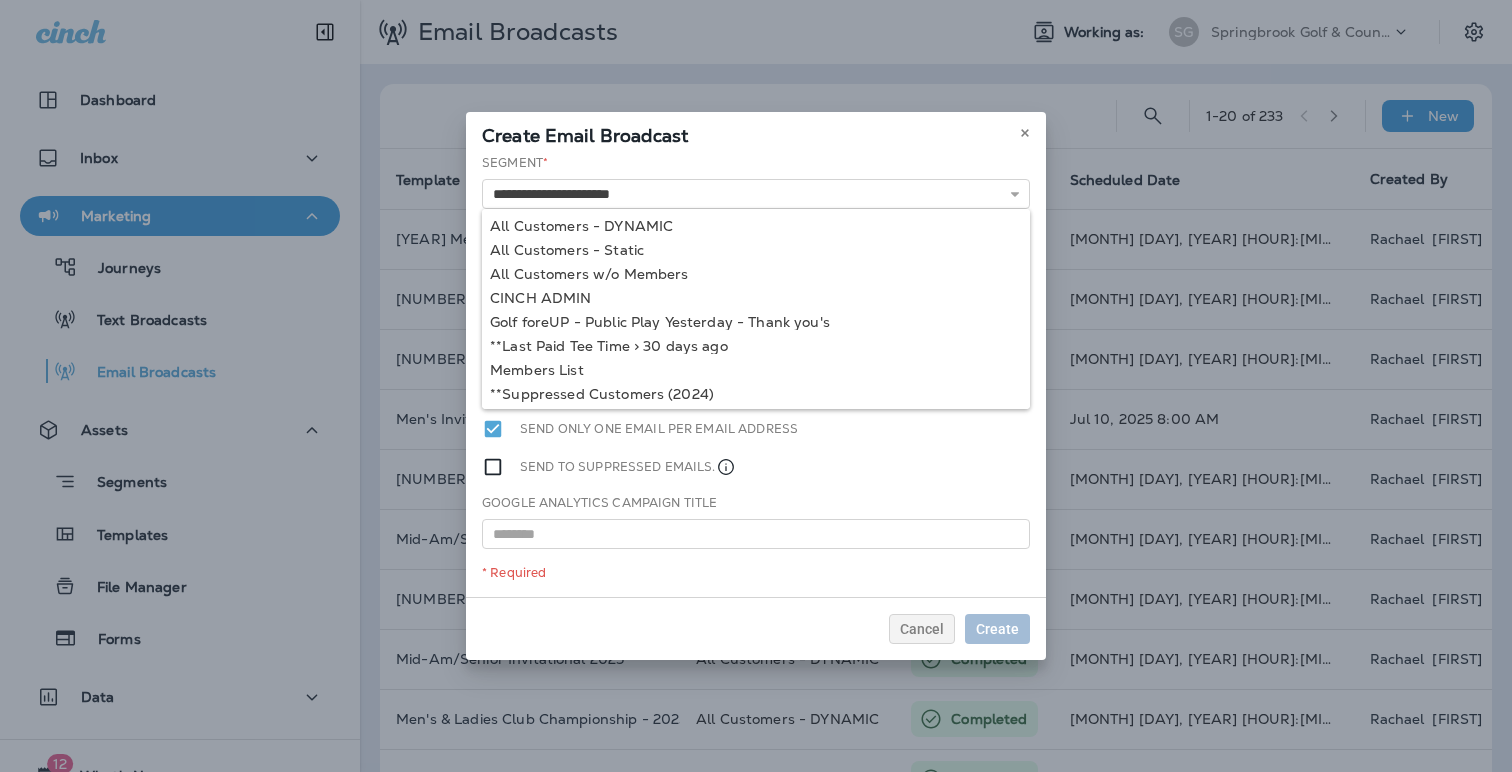 click on "**********" at bounding box center (756, 375) 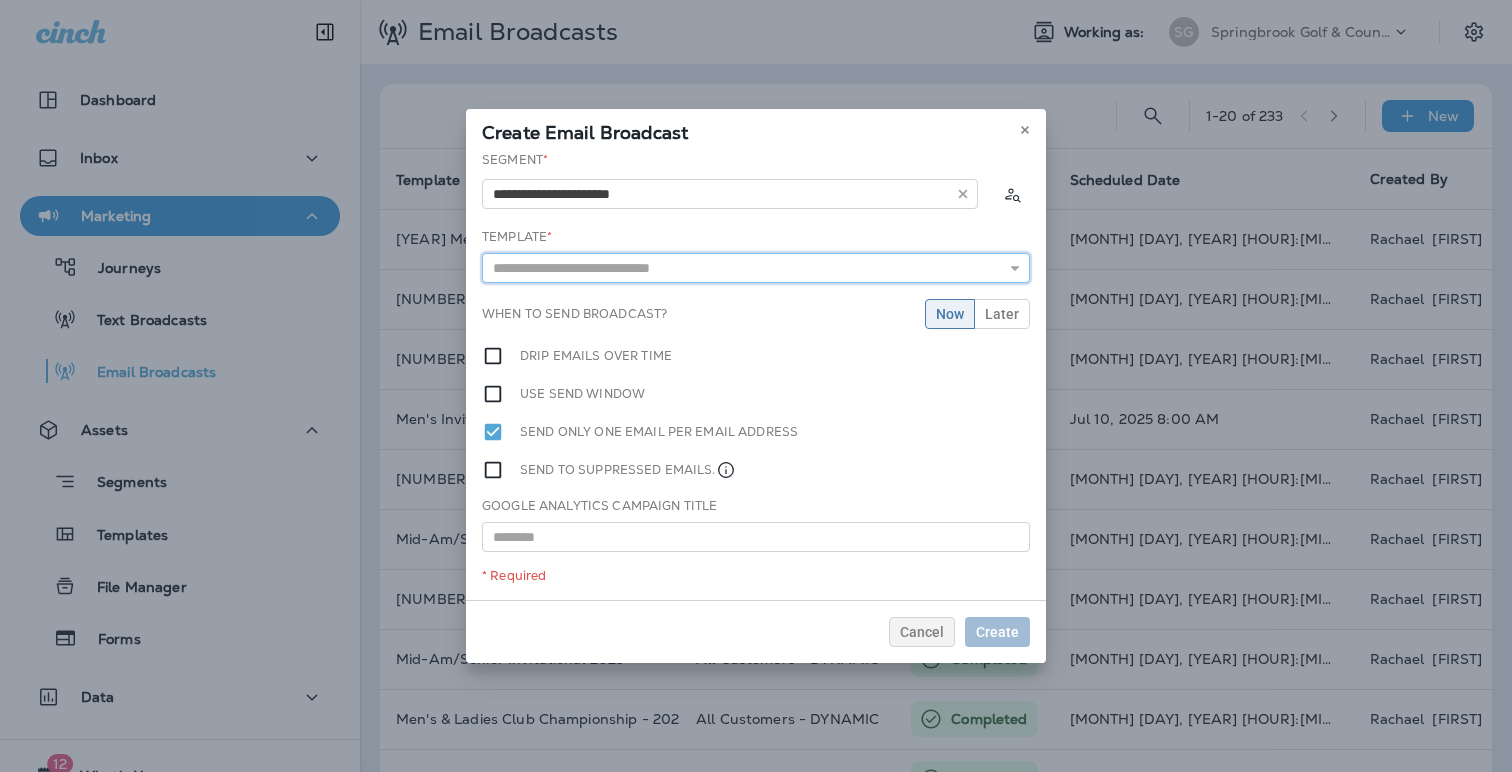 click at bounding box center [756, 268] 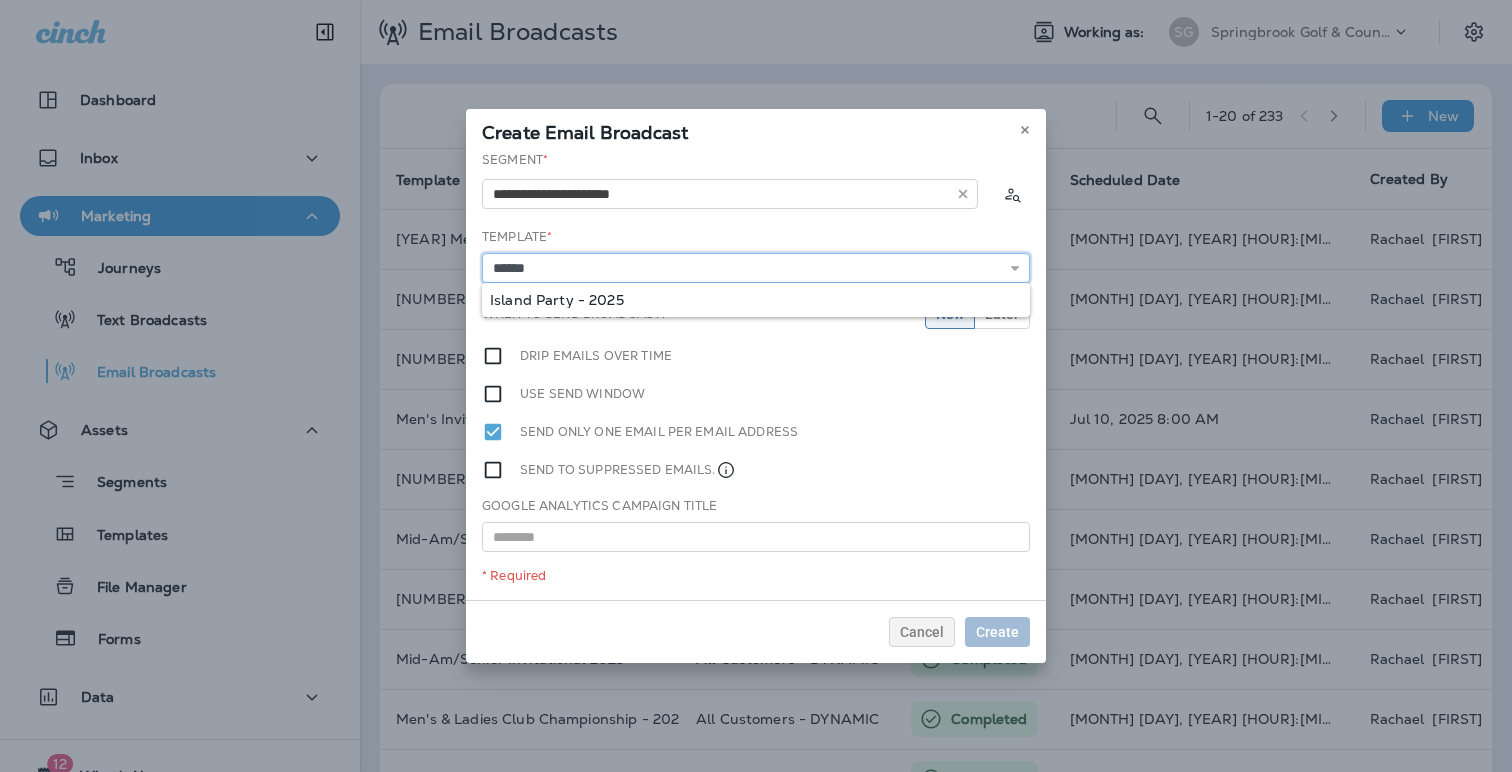 type on "**********" 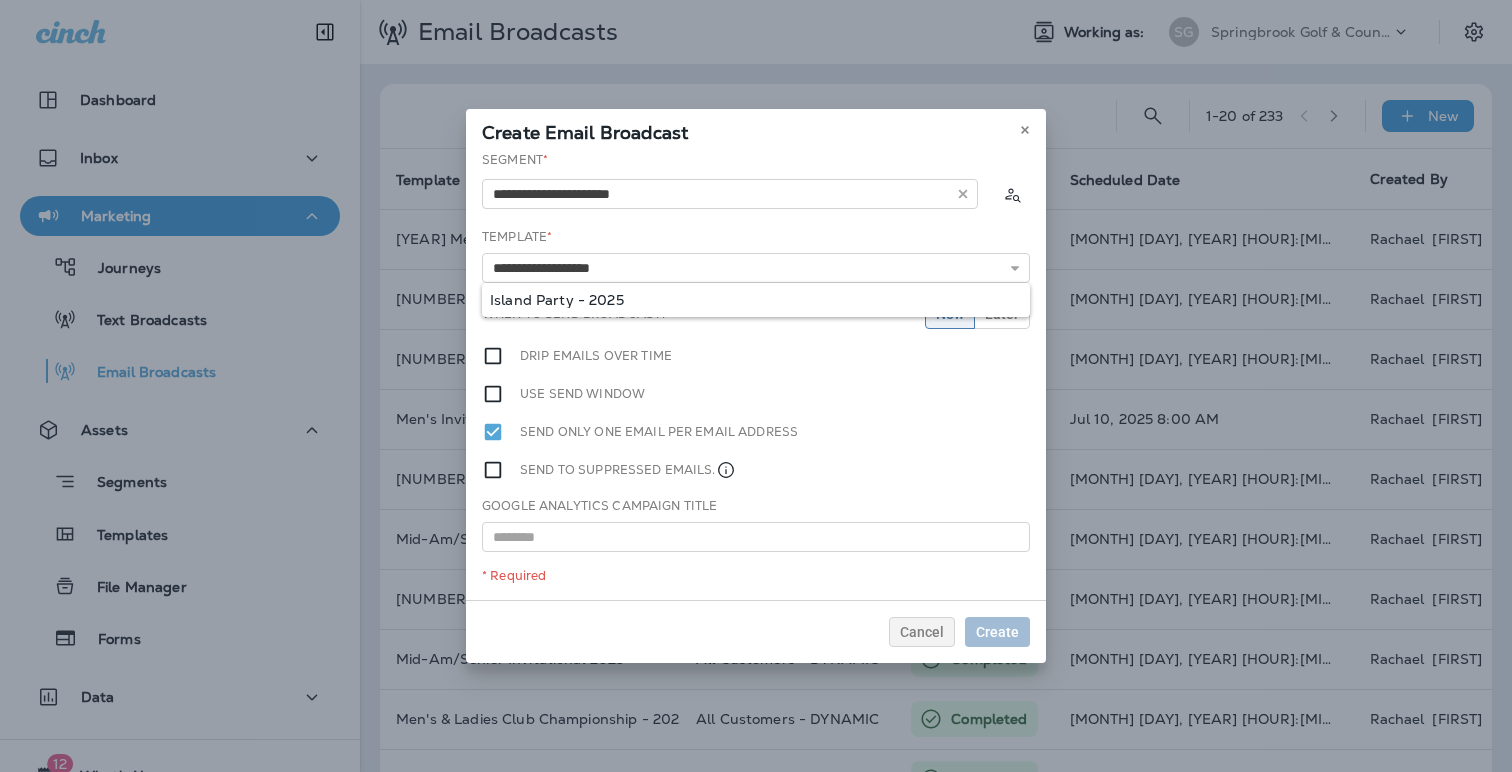 click on "**********" at bounding box center (756, 375) 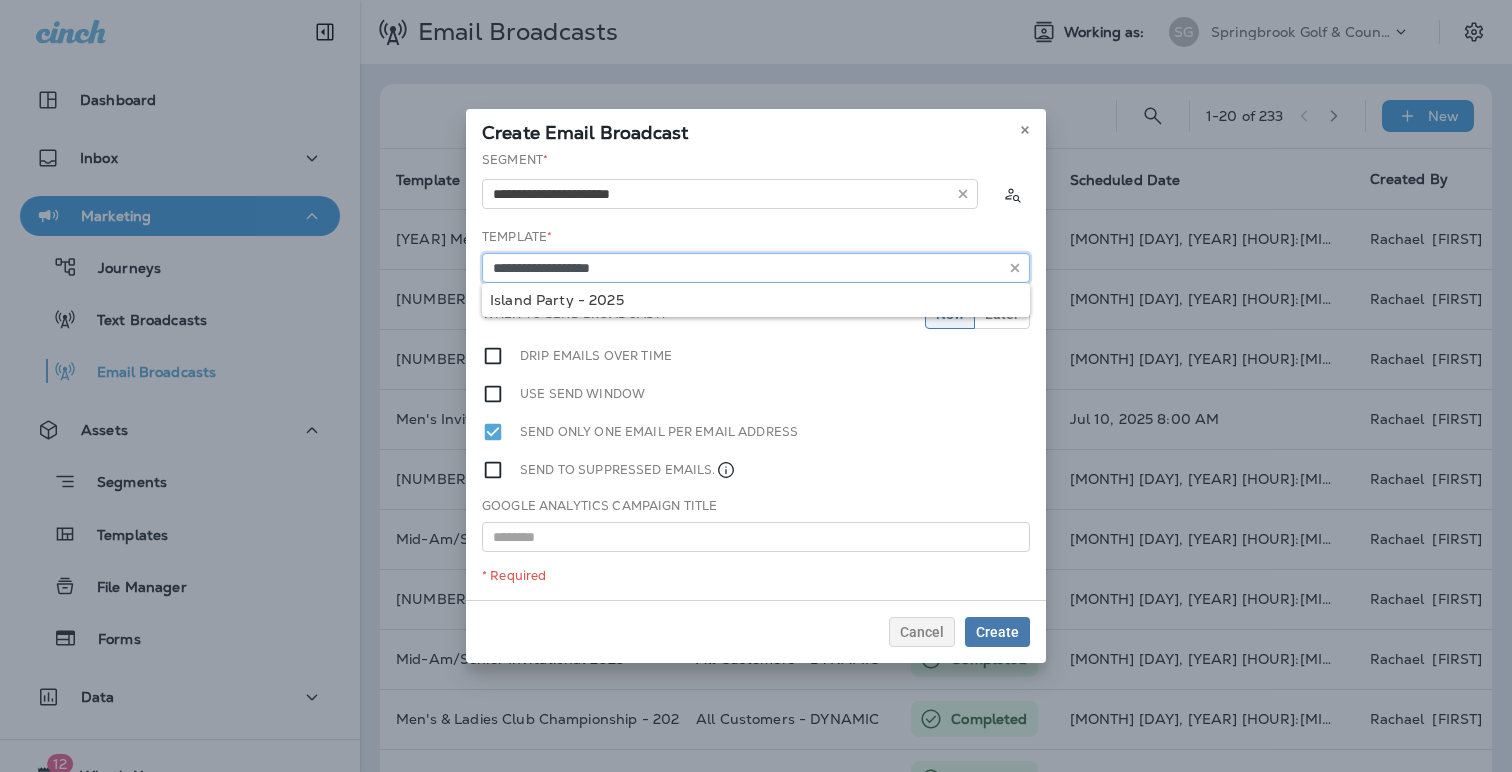 click on "**********" at bounding box center (756, 268) 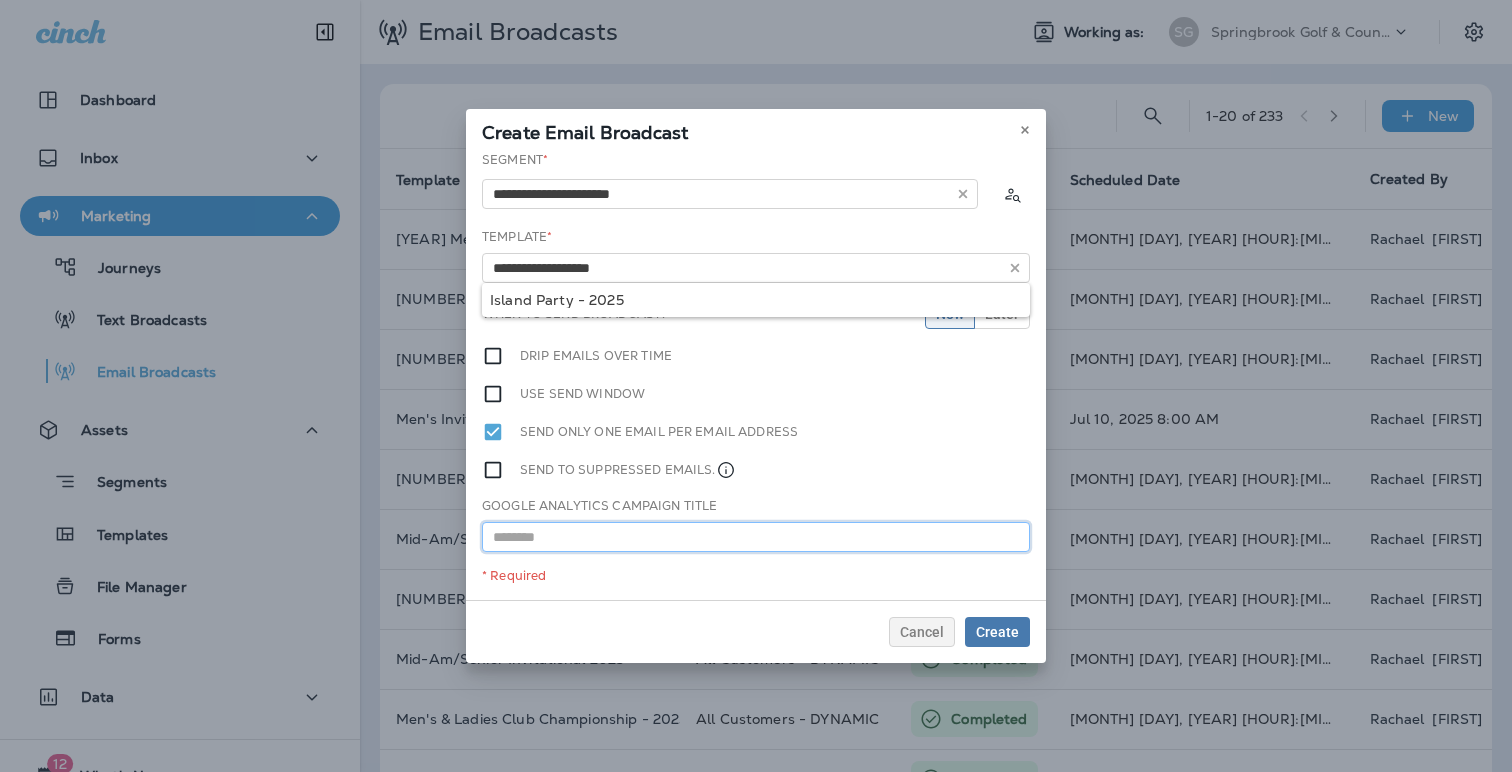 click at bounding box center (756, 537) 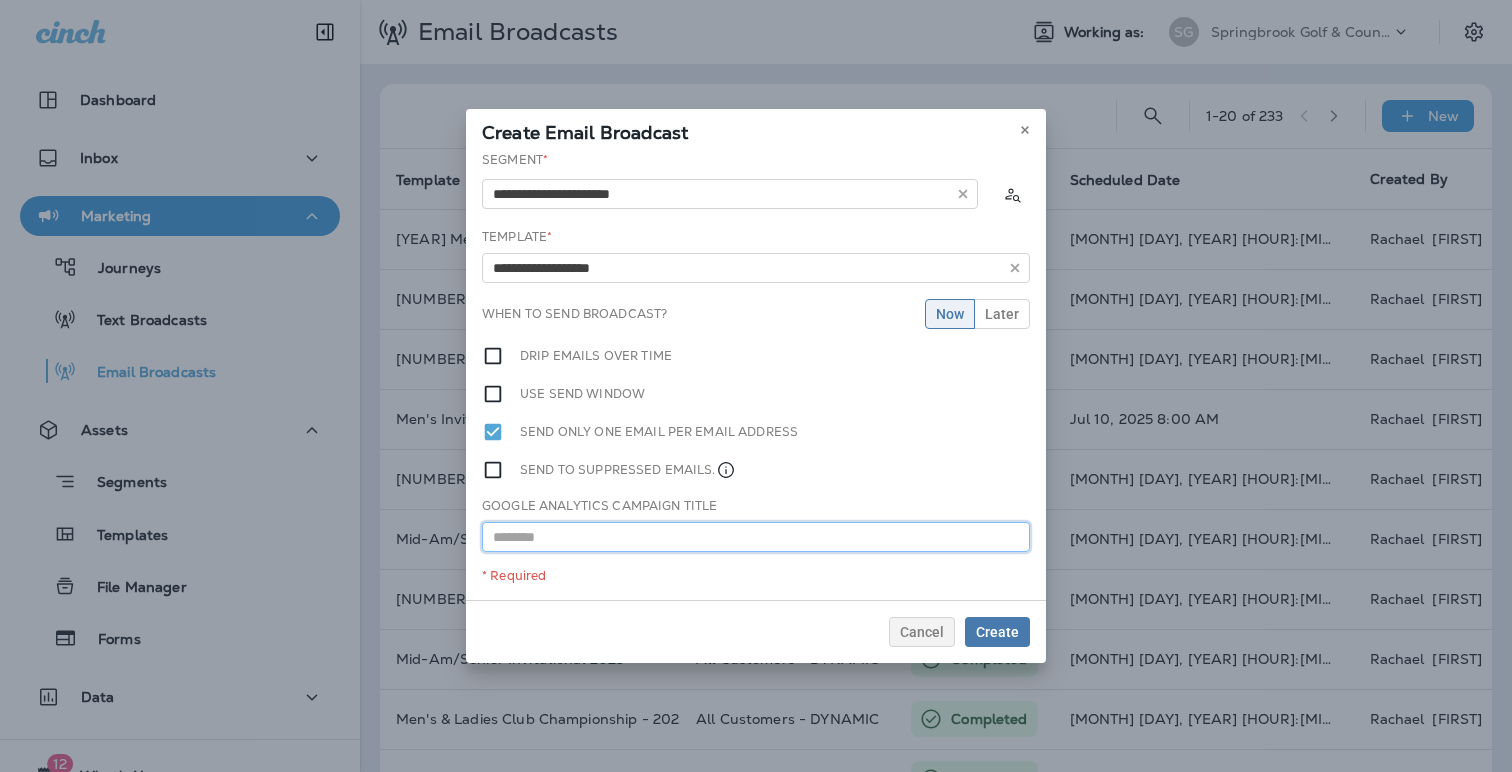 paste on "**********" 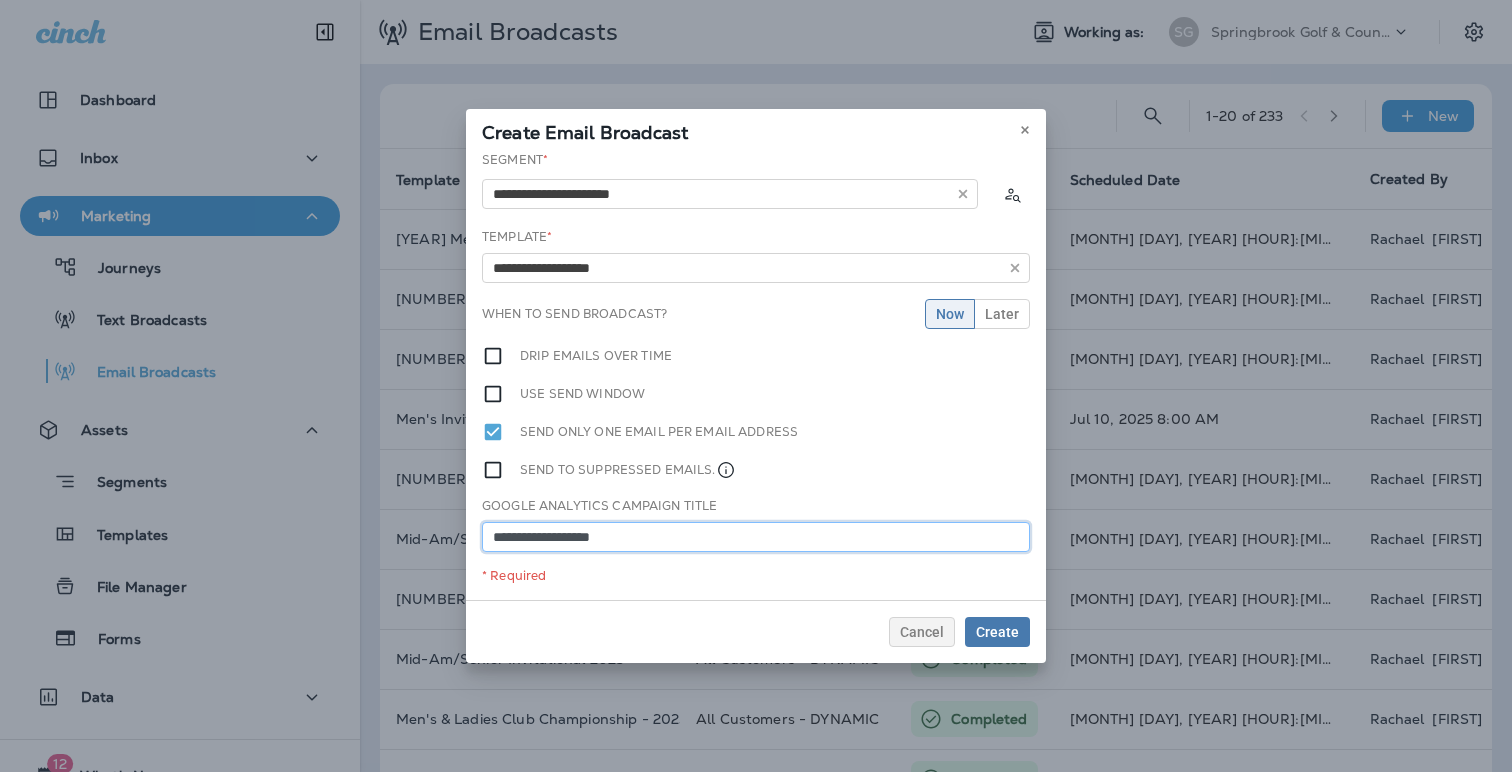 click on "**********" at bounding box center [756, 537] 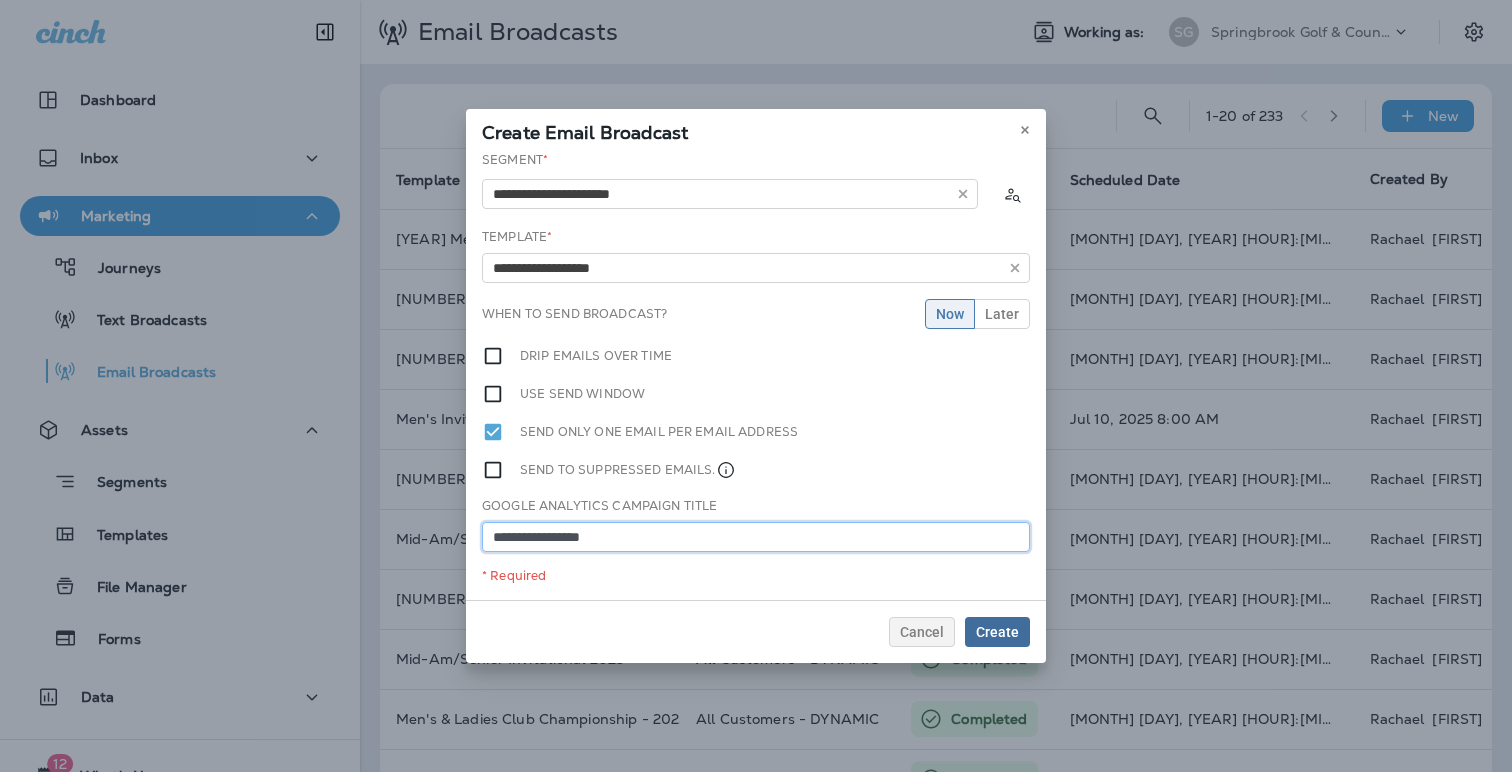 type on "**********" 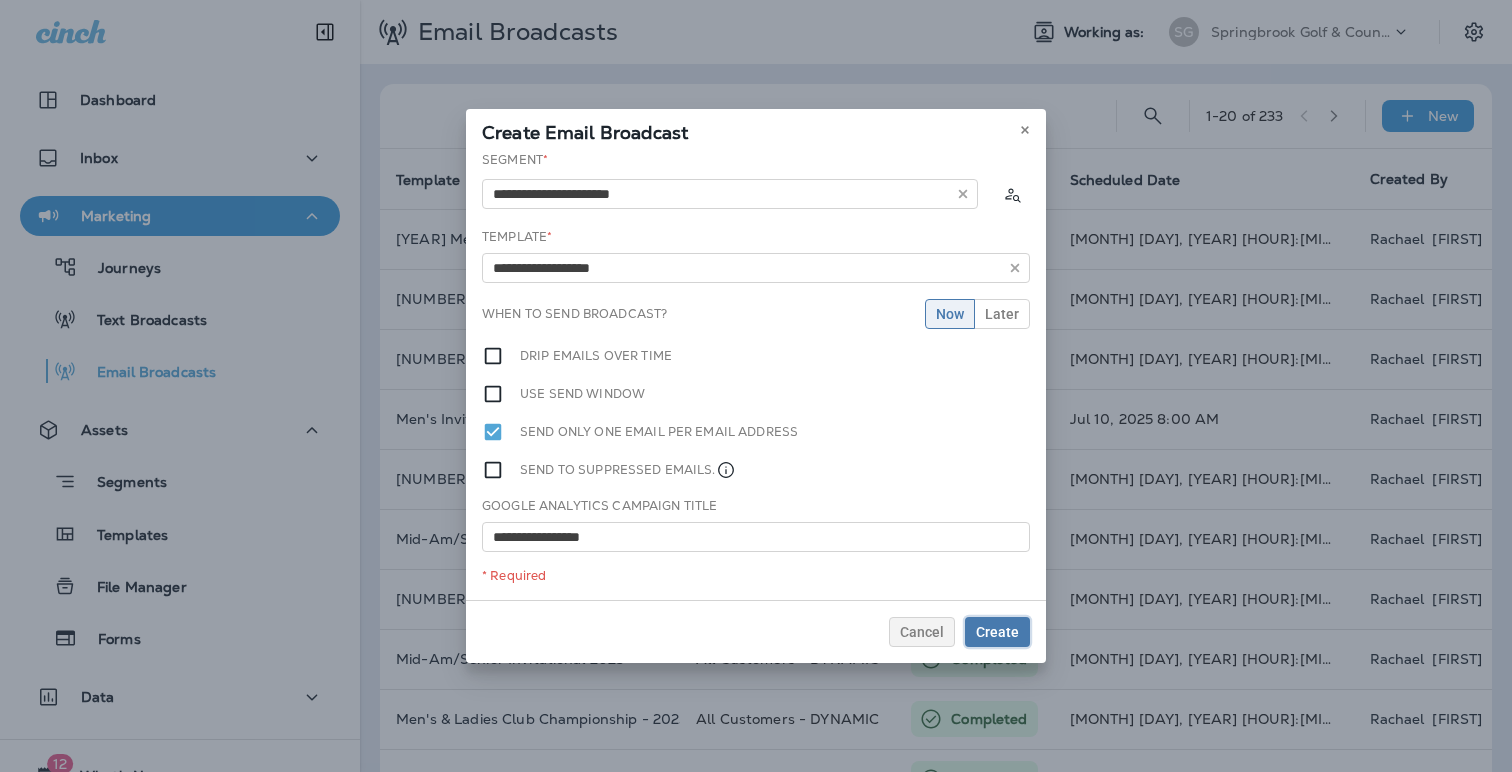 drag, startPoint x: 1008, startPoint y: 630, endPoint x: 671, endPoint y: 496, distance: 362.66376 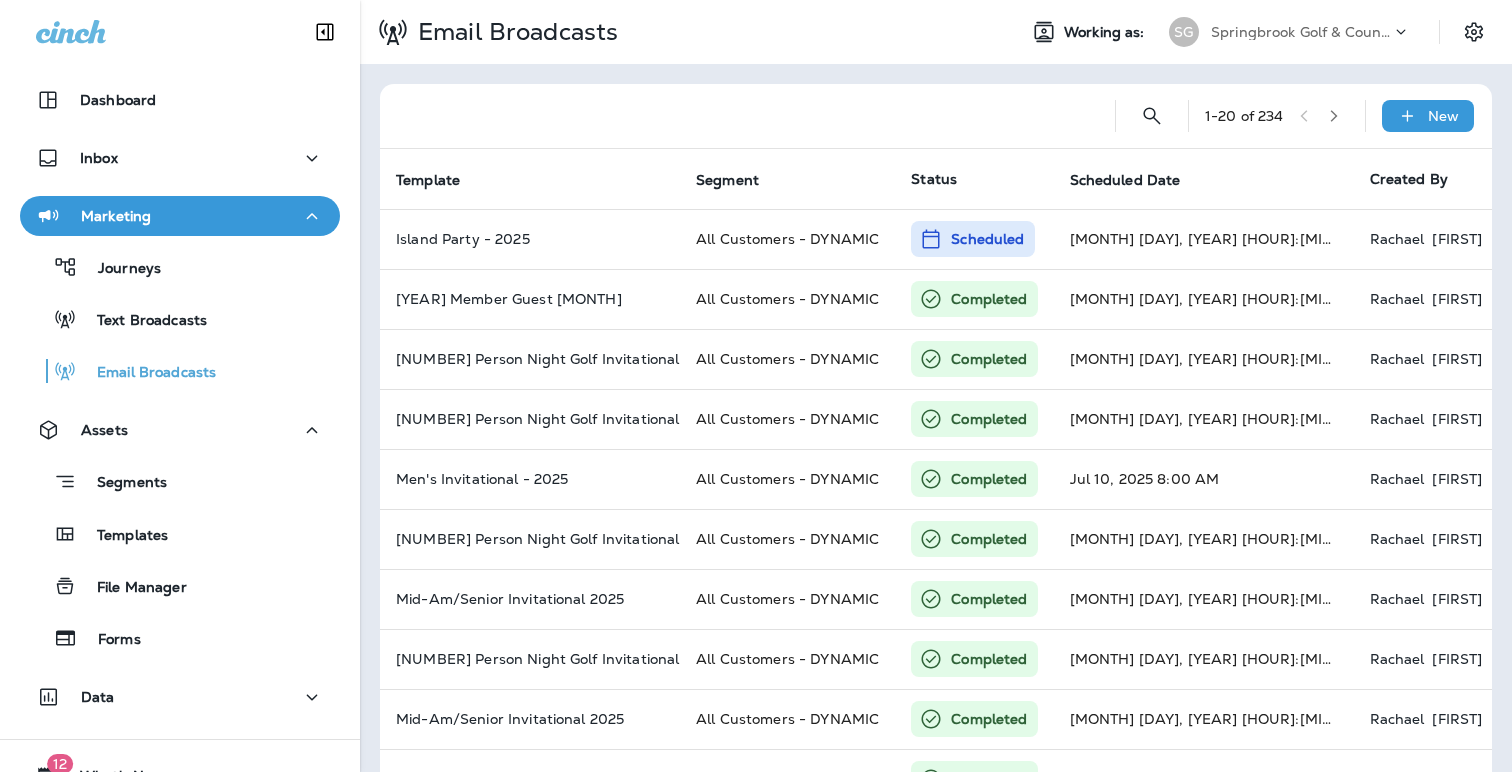 click on "Springbrook Golf & Country Club" at bounding box center (1301, 32) 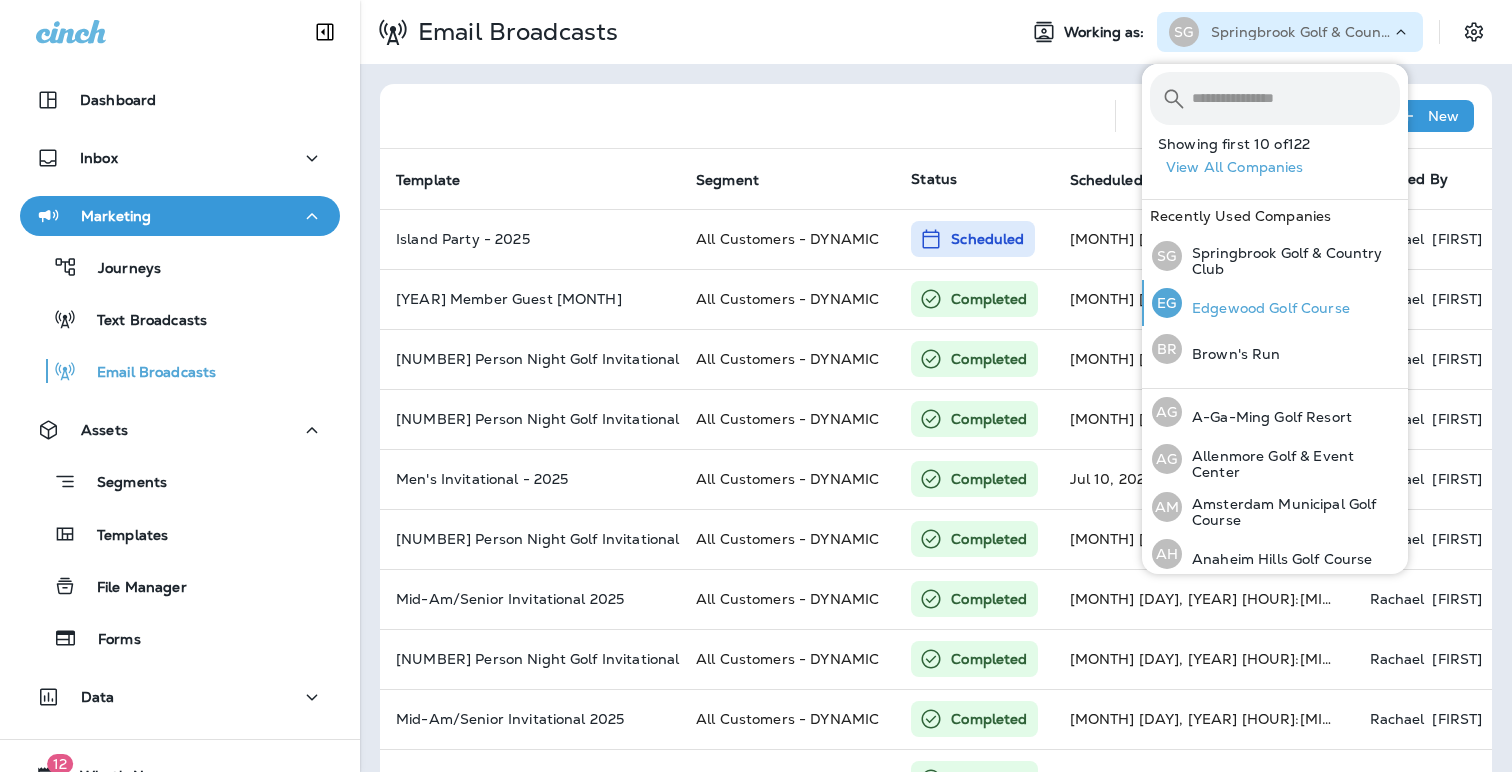 click on "Edgewood Golf Course" at bounding box center (1266, 308) 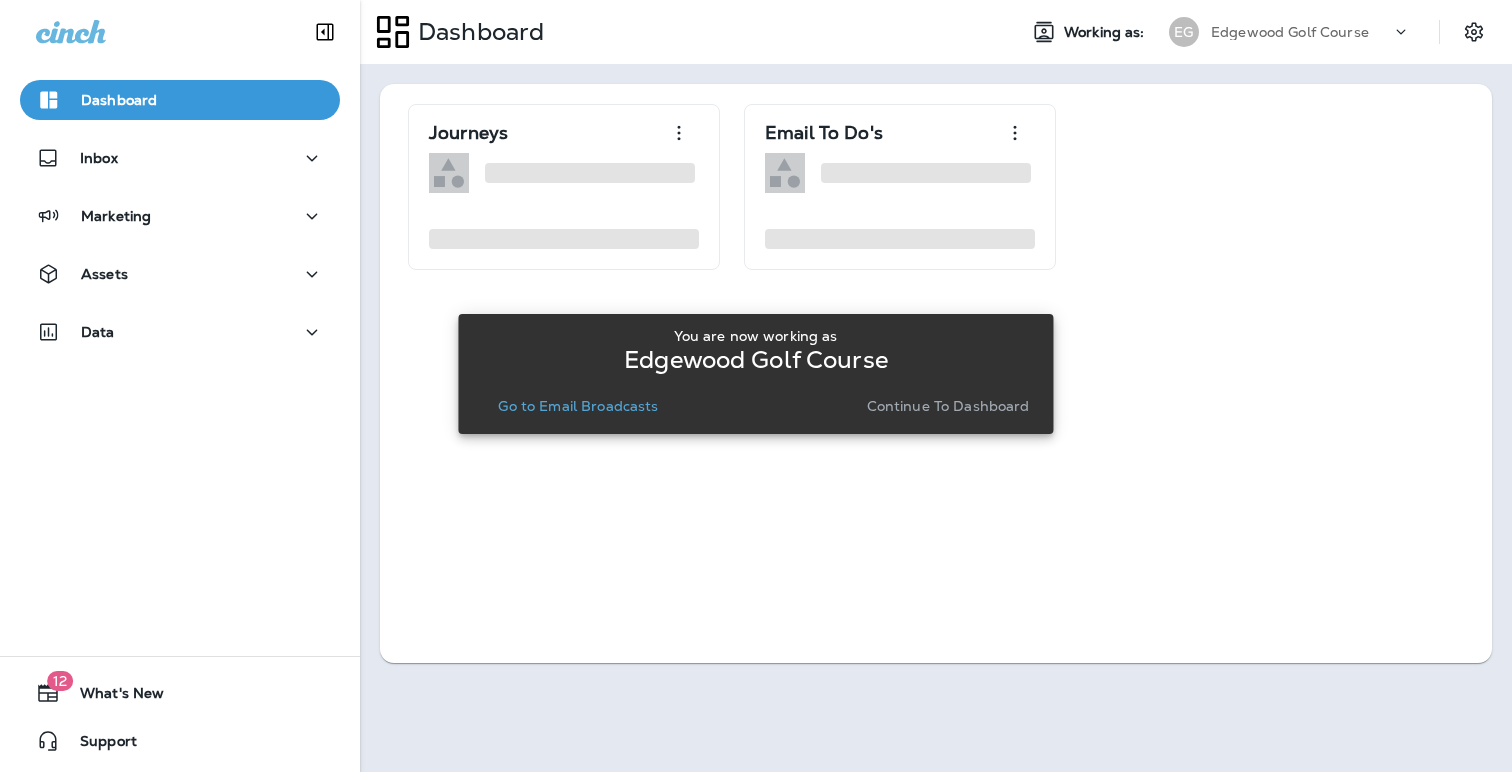 click on "Continue to Dashboard" at bounding box center [948, 406] 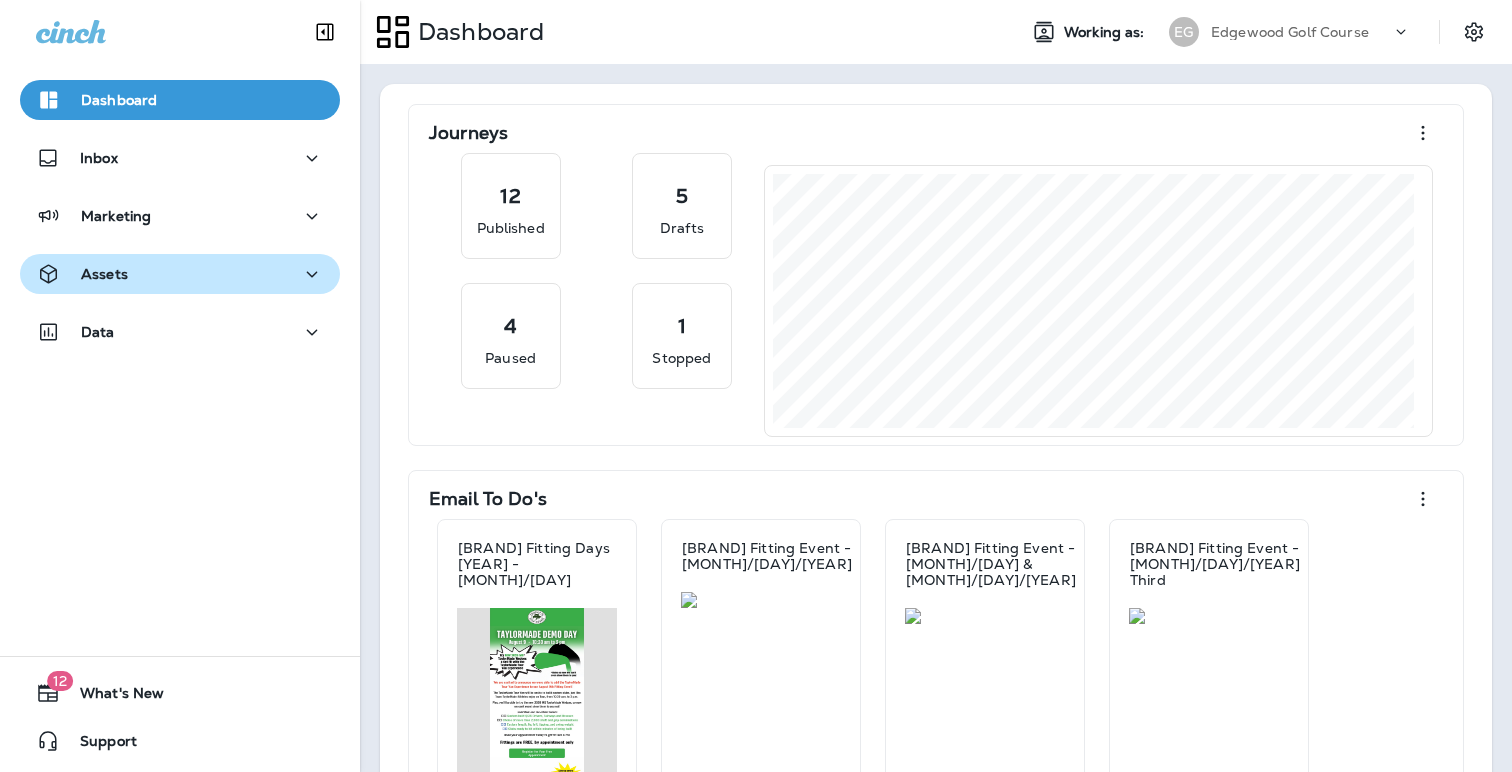 click on "Assets" at bounding box center (180, 274) 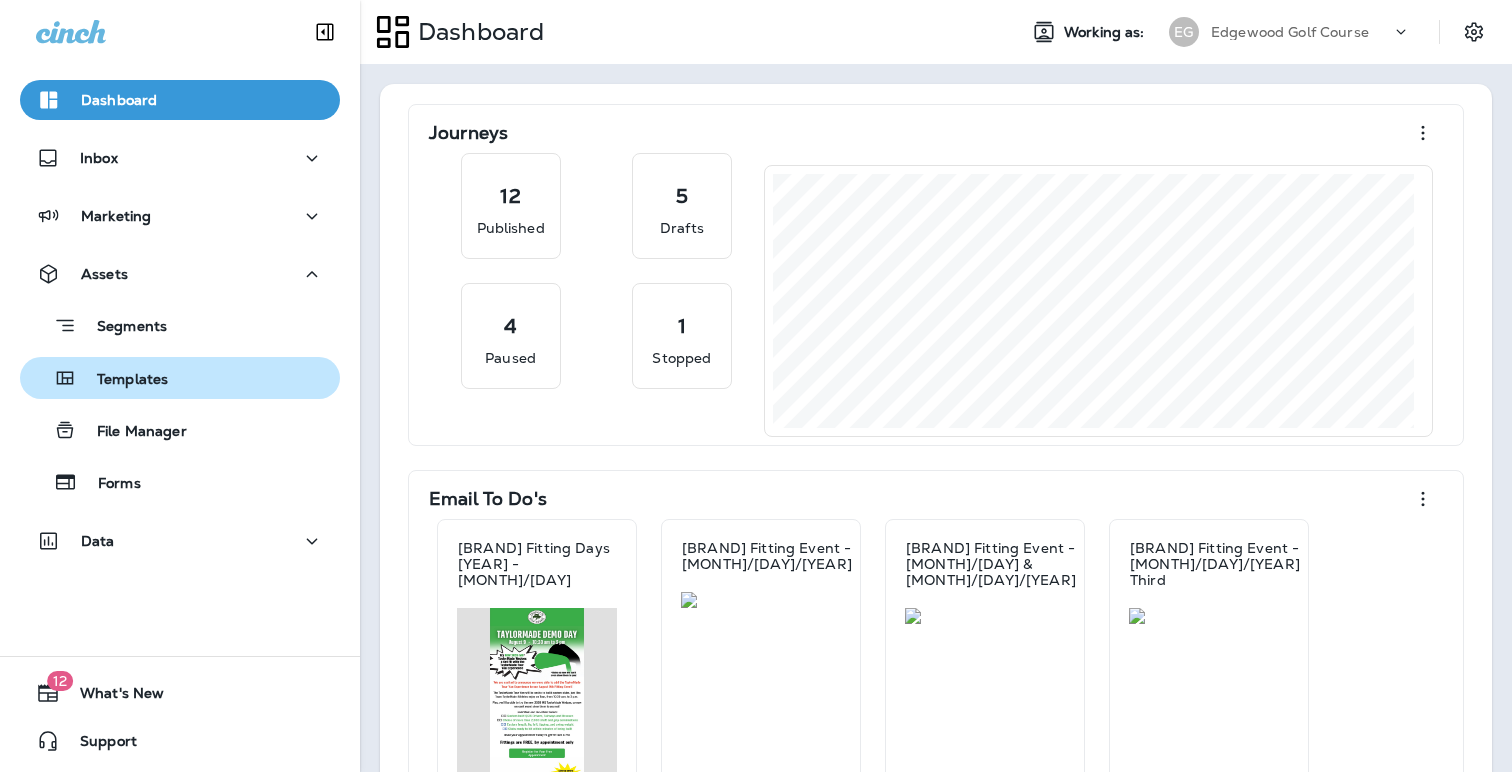 click on "Templates" at bounding box center [180, 378] 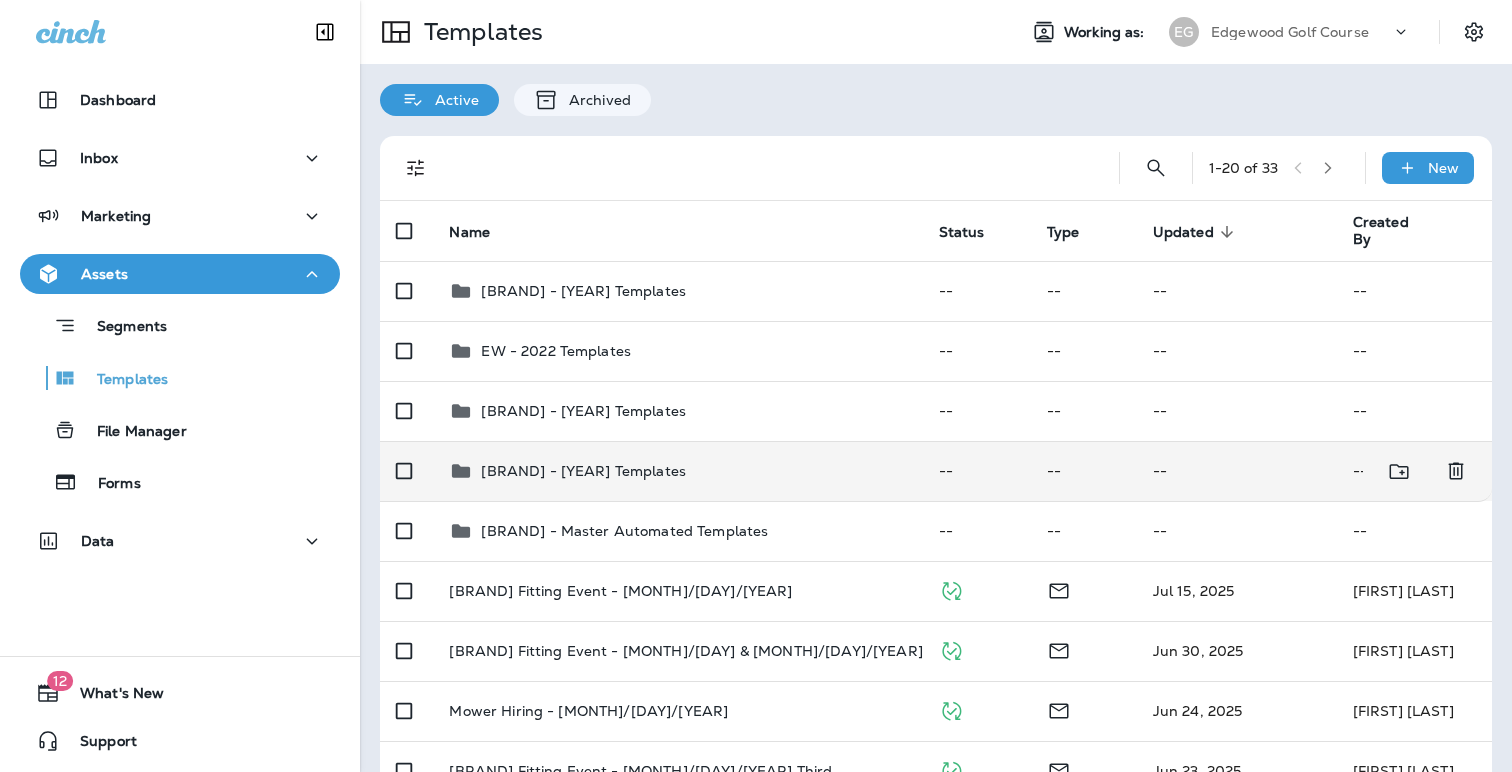 click on "[BRAND] - [YEAR] Templates" at bounding box center (583, 471) 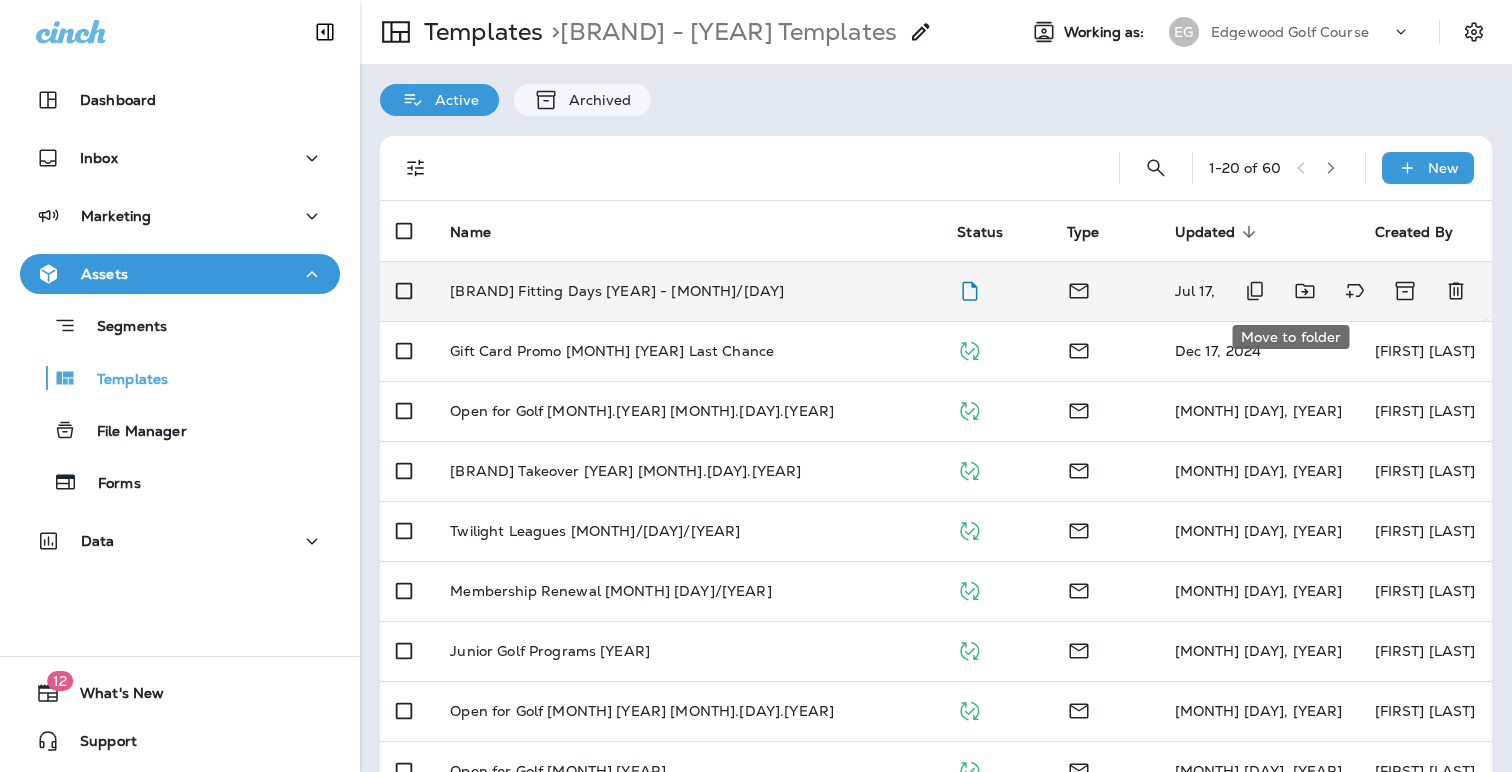 click 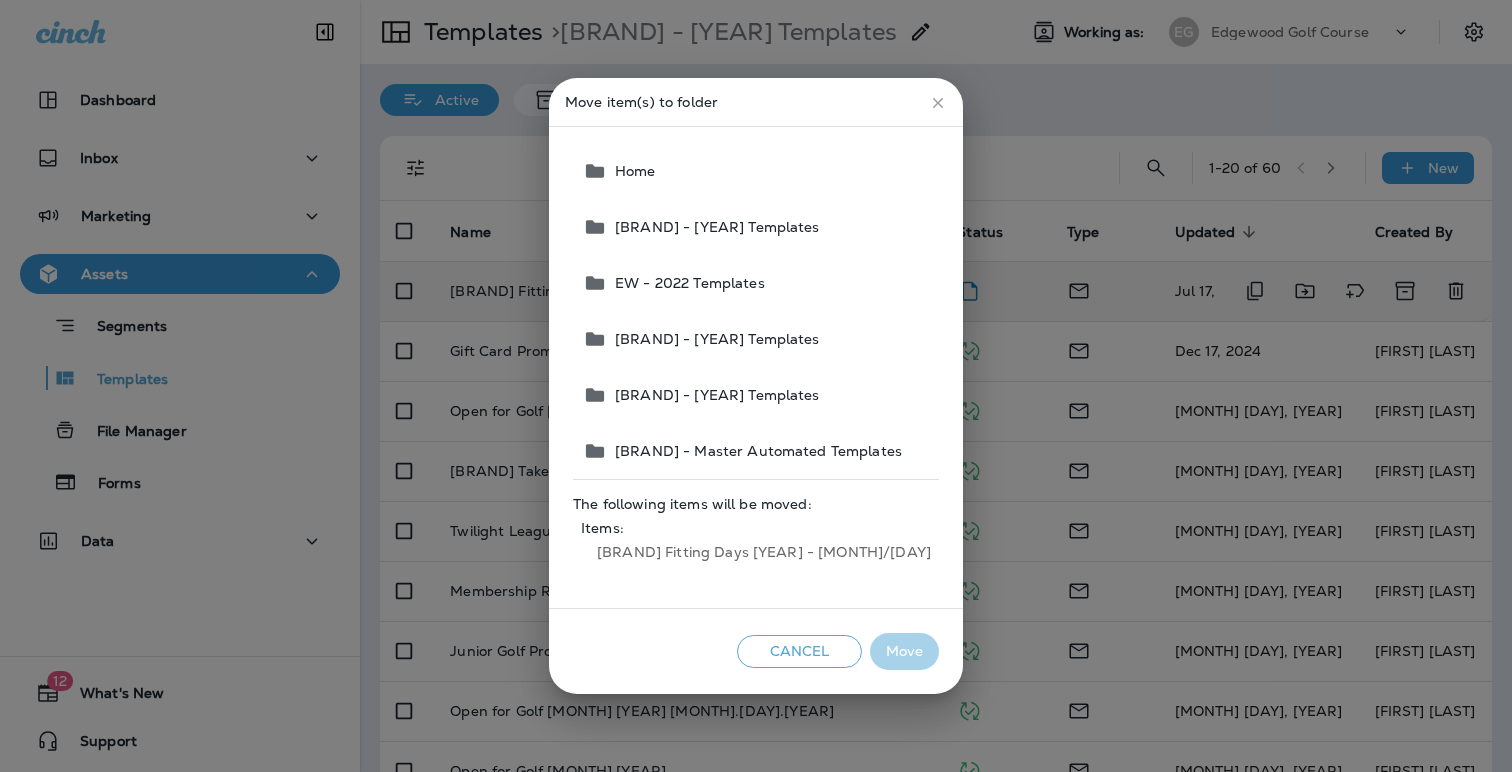 click on "Home" at bounding box center [631, 171] 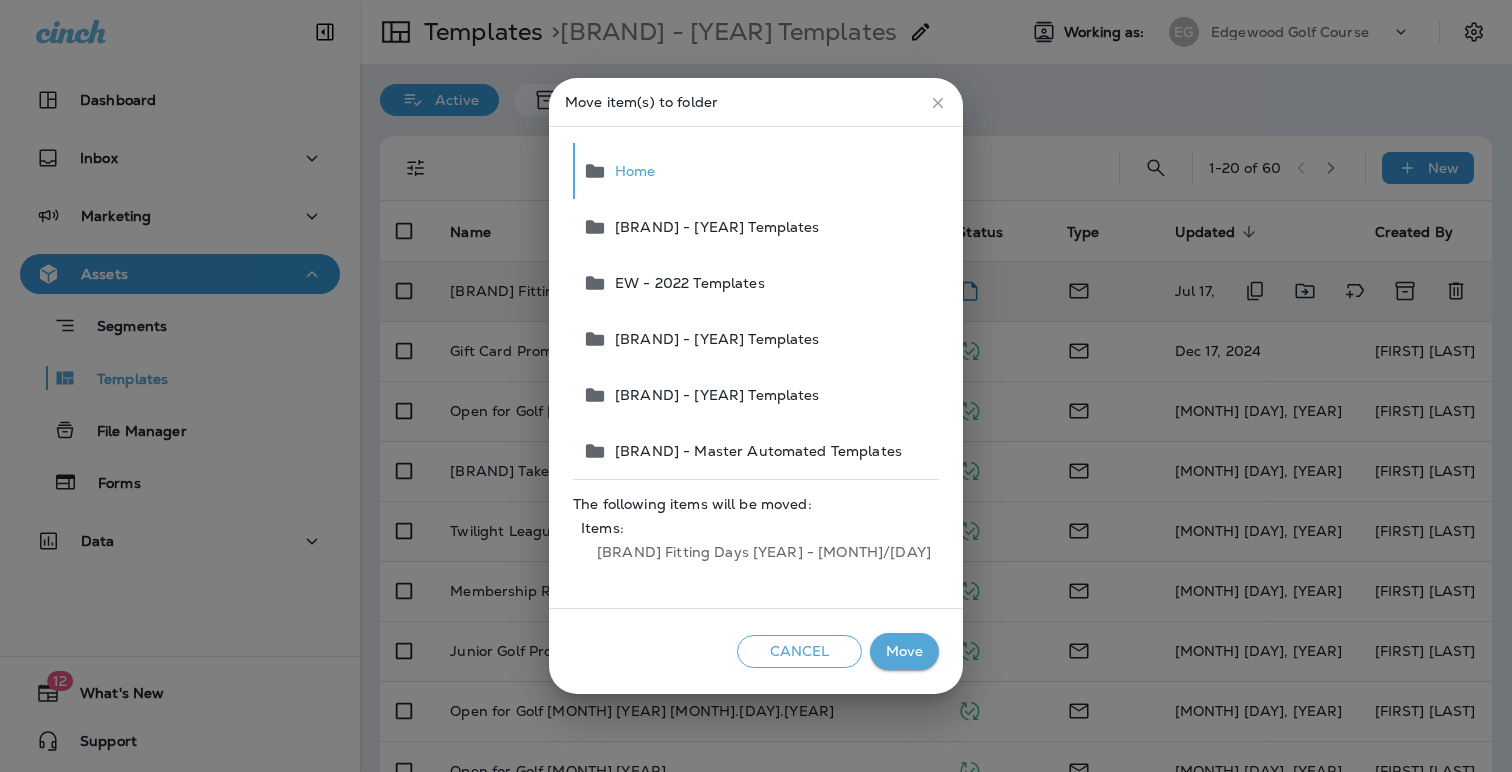 click on "Move" at bounding box center (904, 651) 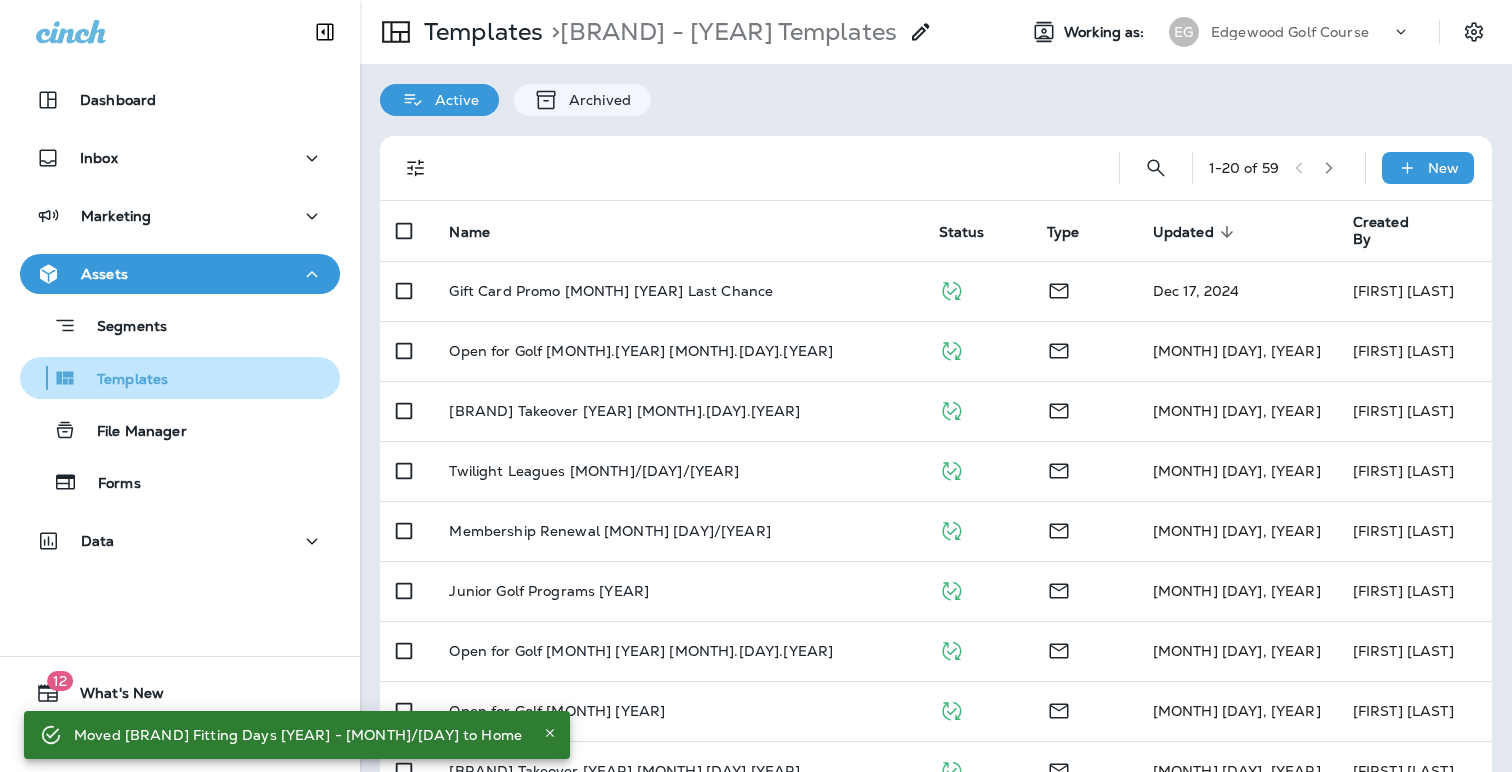 click on "Templates" at bounding box center (122, 380) 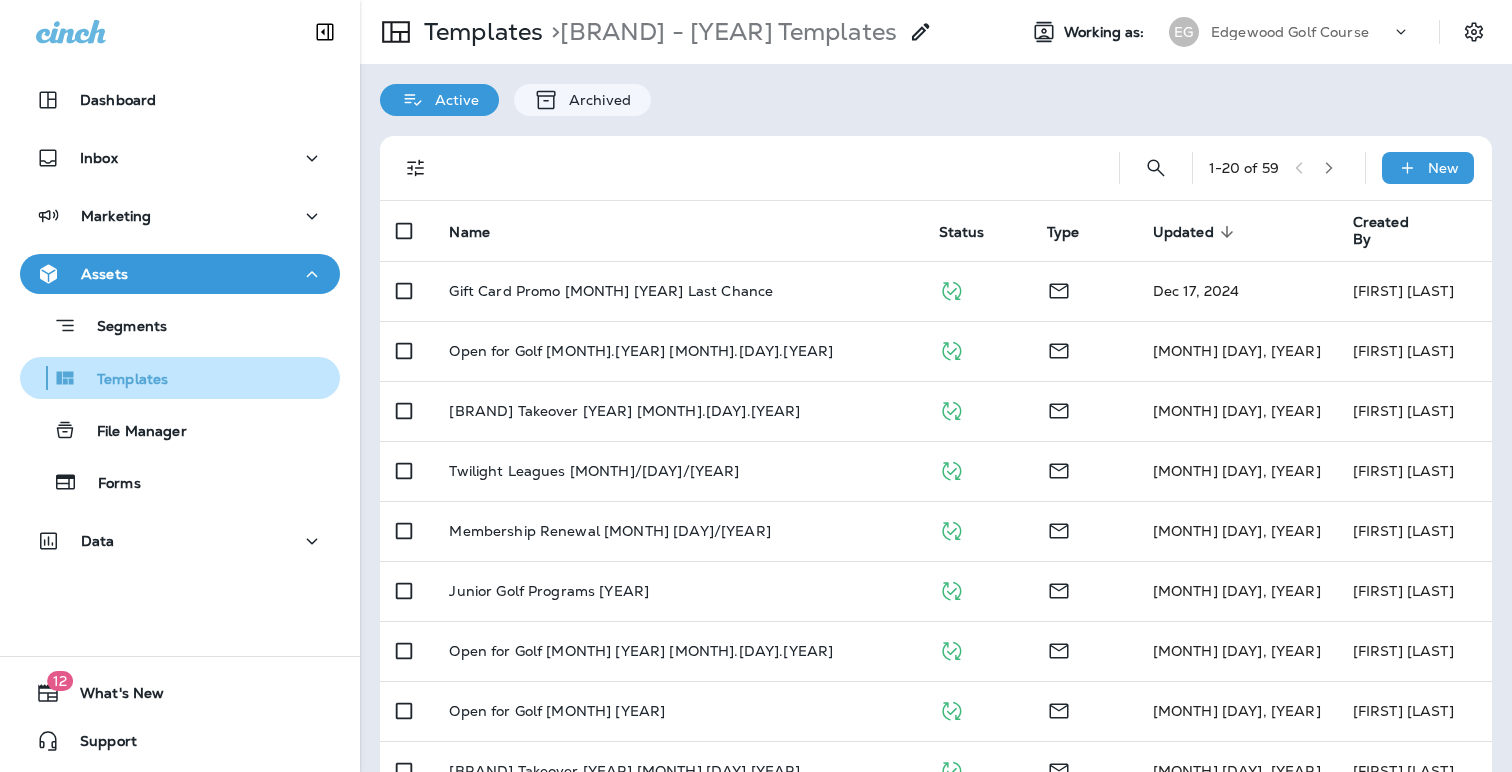 click on "Templates" at bounding box center (122, 380) 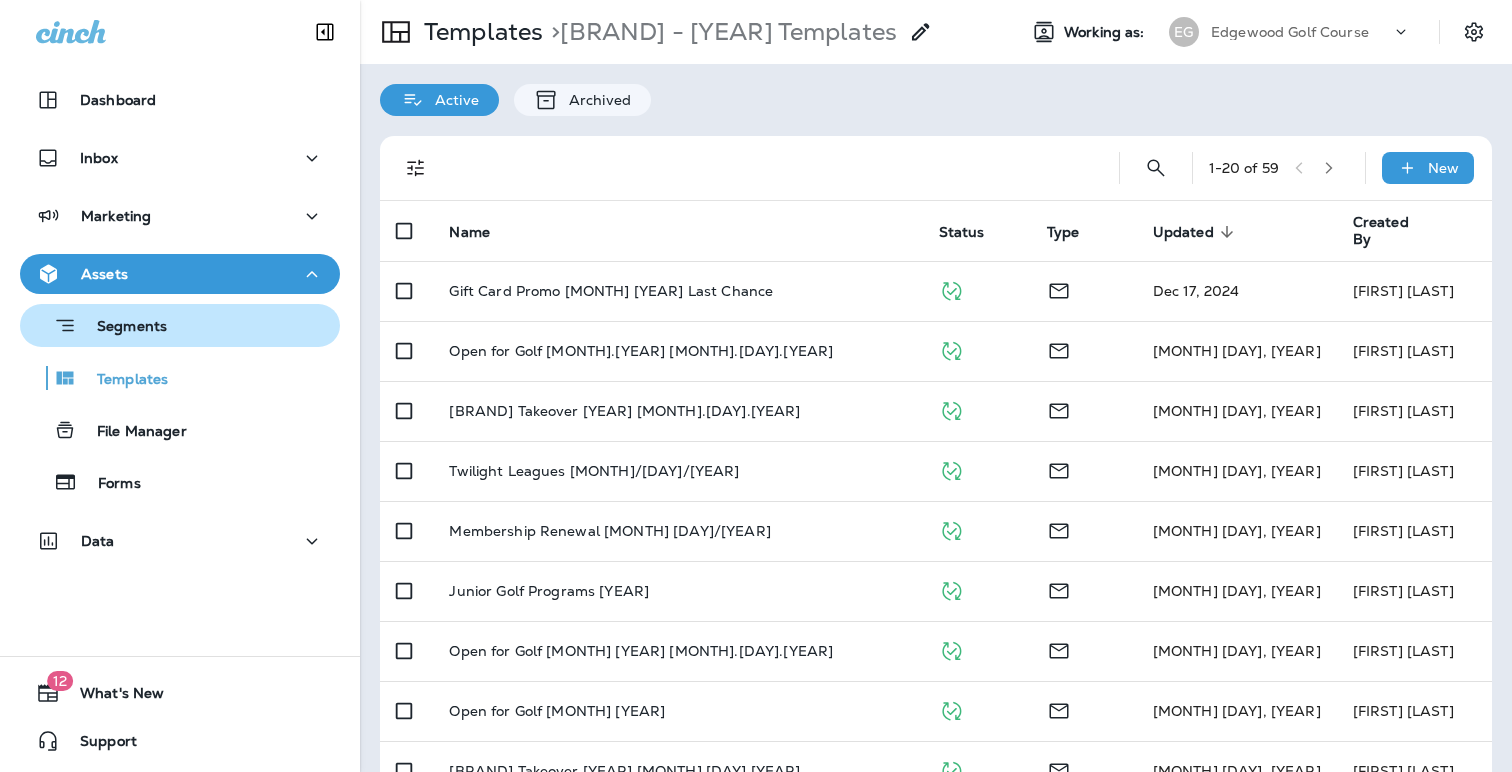 click on "Segments" at bounding box center (122, 328) 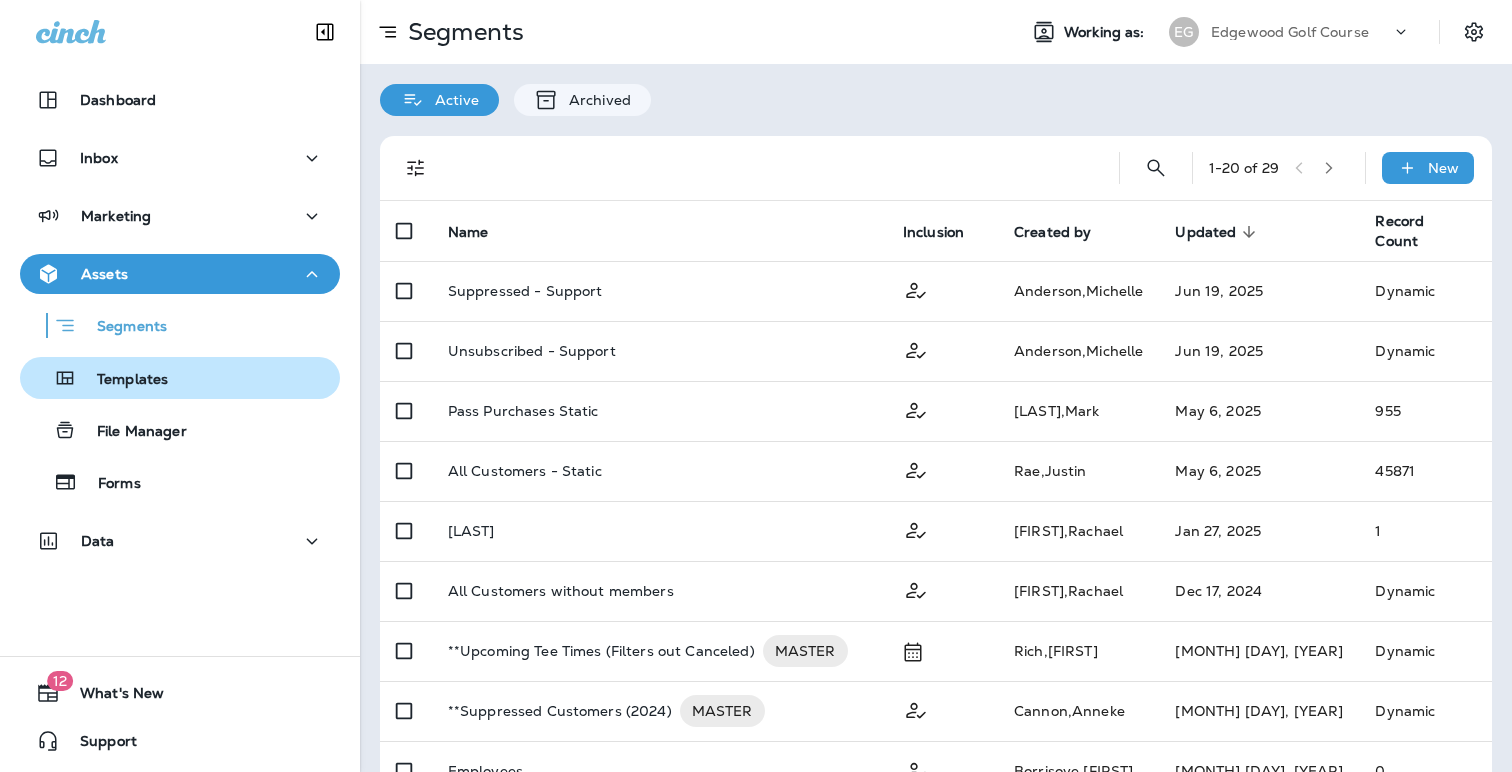 click on "Templates" at bounding box center [122, 380] 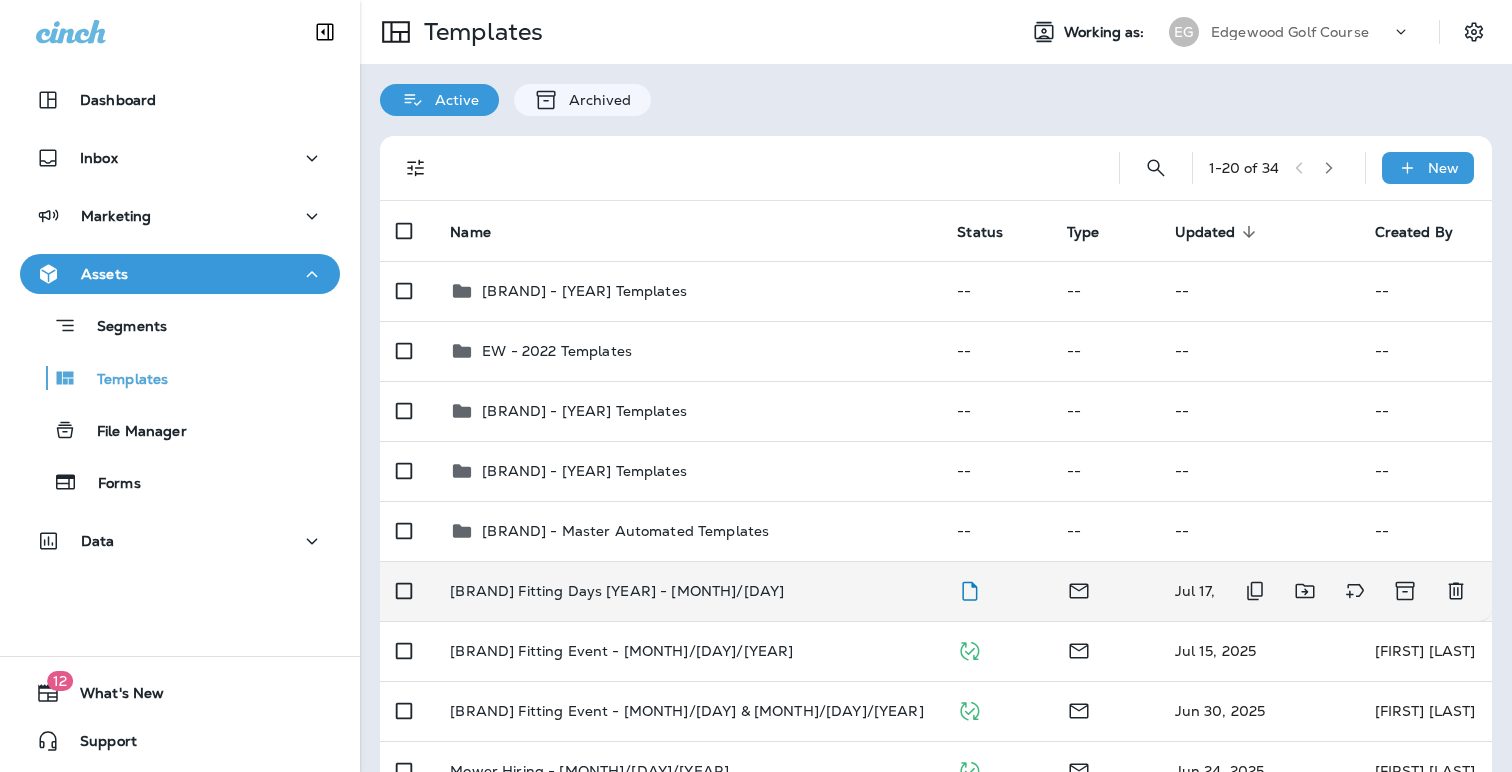 click on "[BRAND] Fitting Days [YEAR] - [MONTH]/[DAY]" at bounding box center (617, 591) 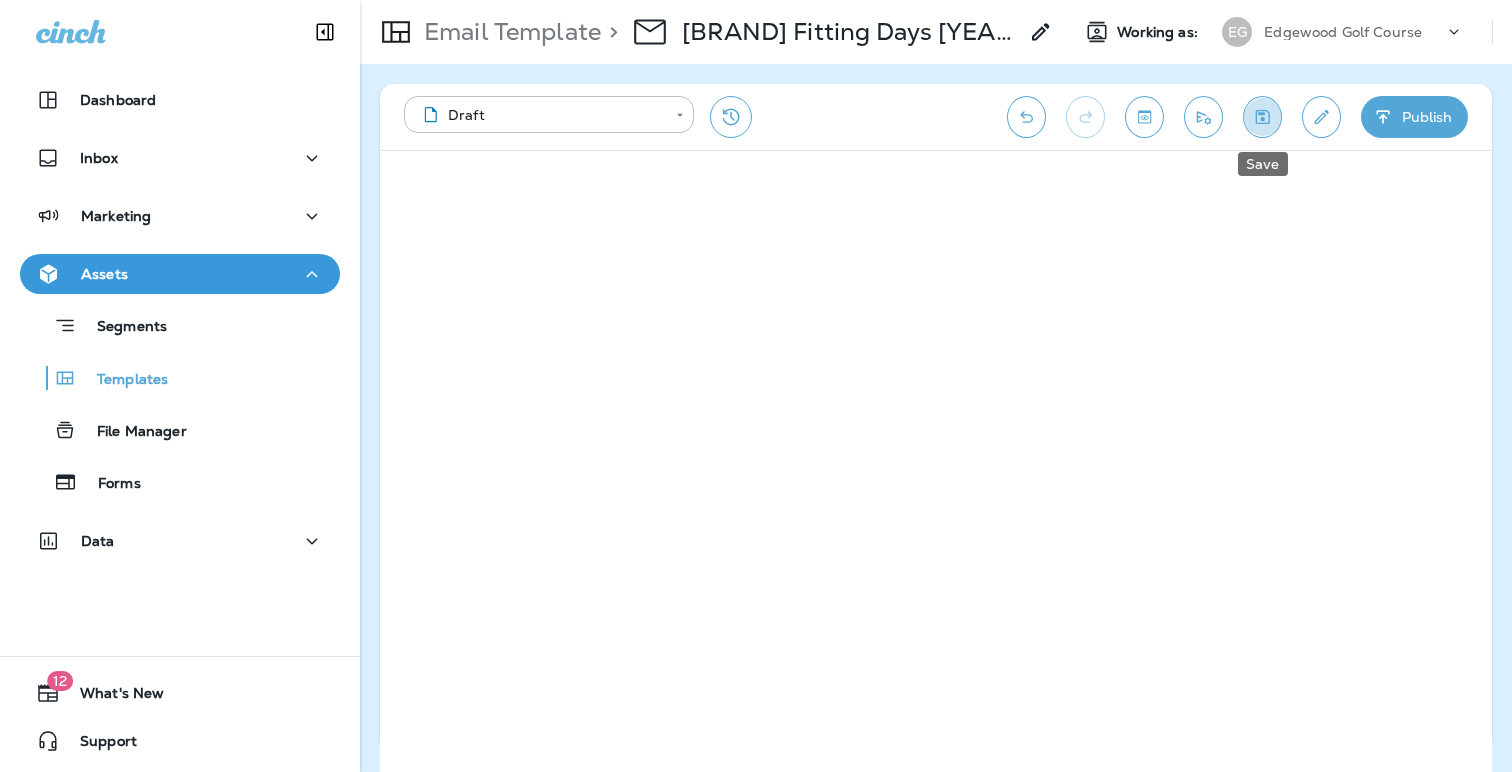 click 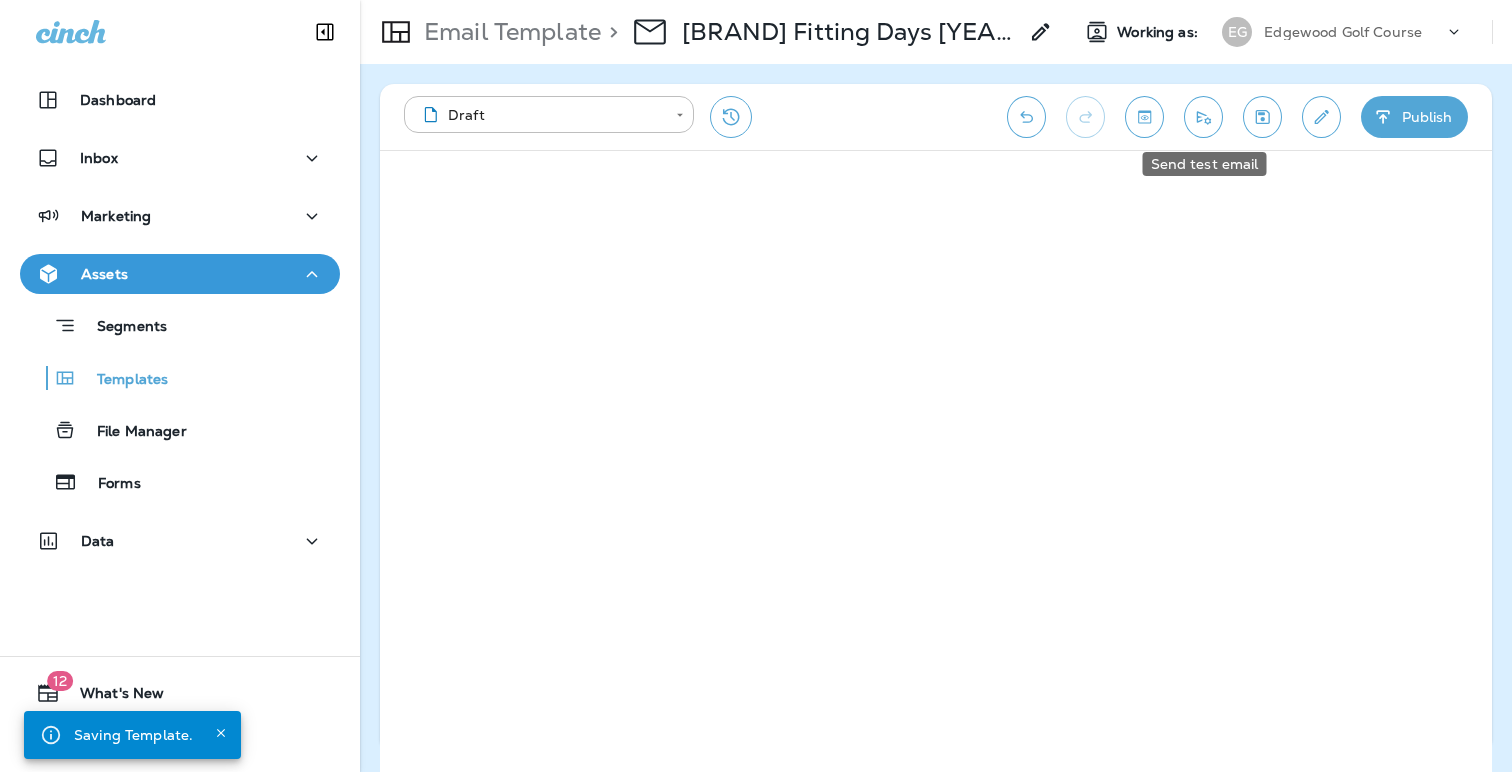 click 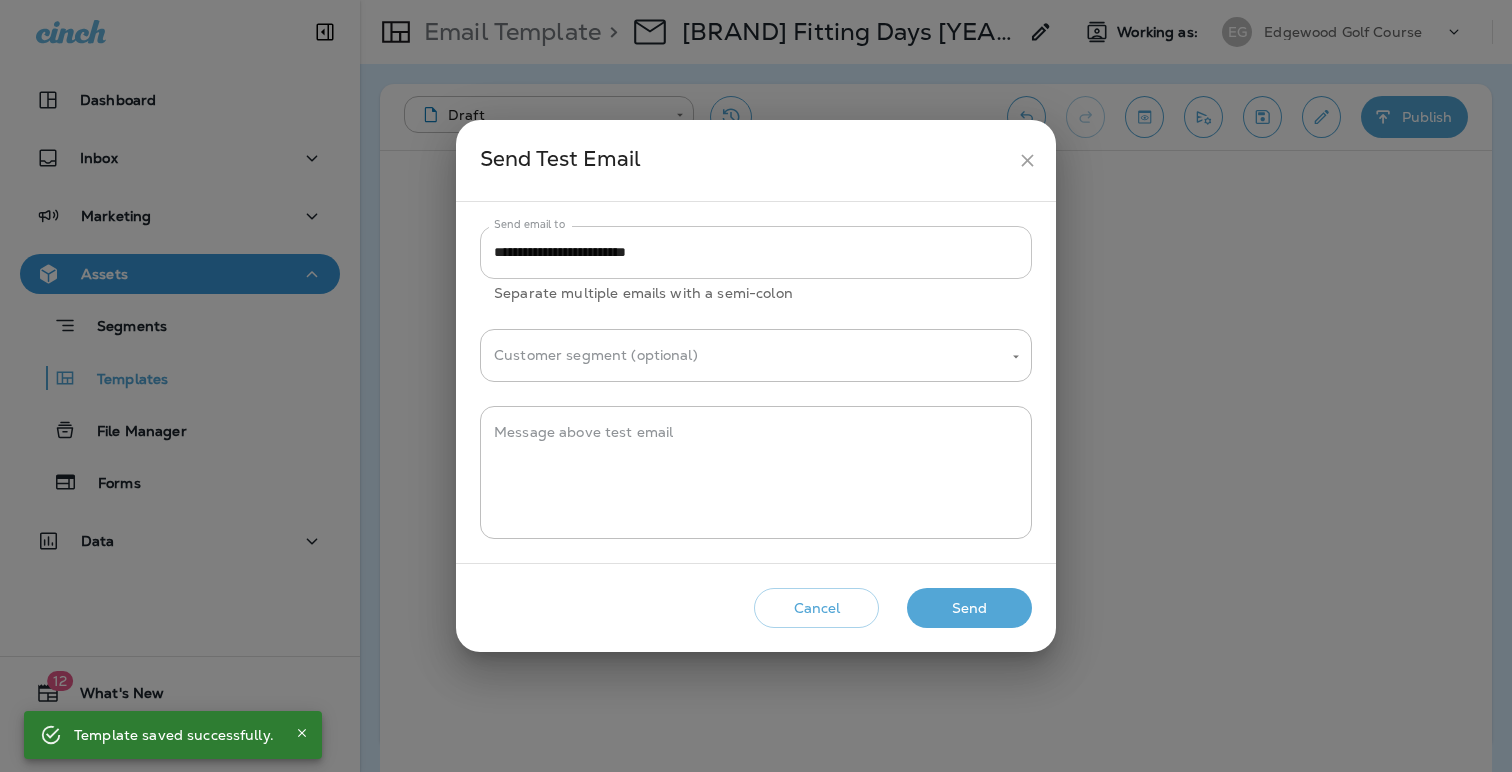 click on "**********" at bounding box center [756, 252] 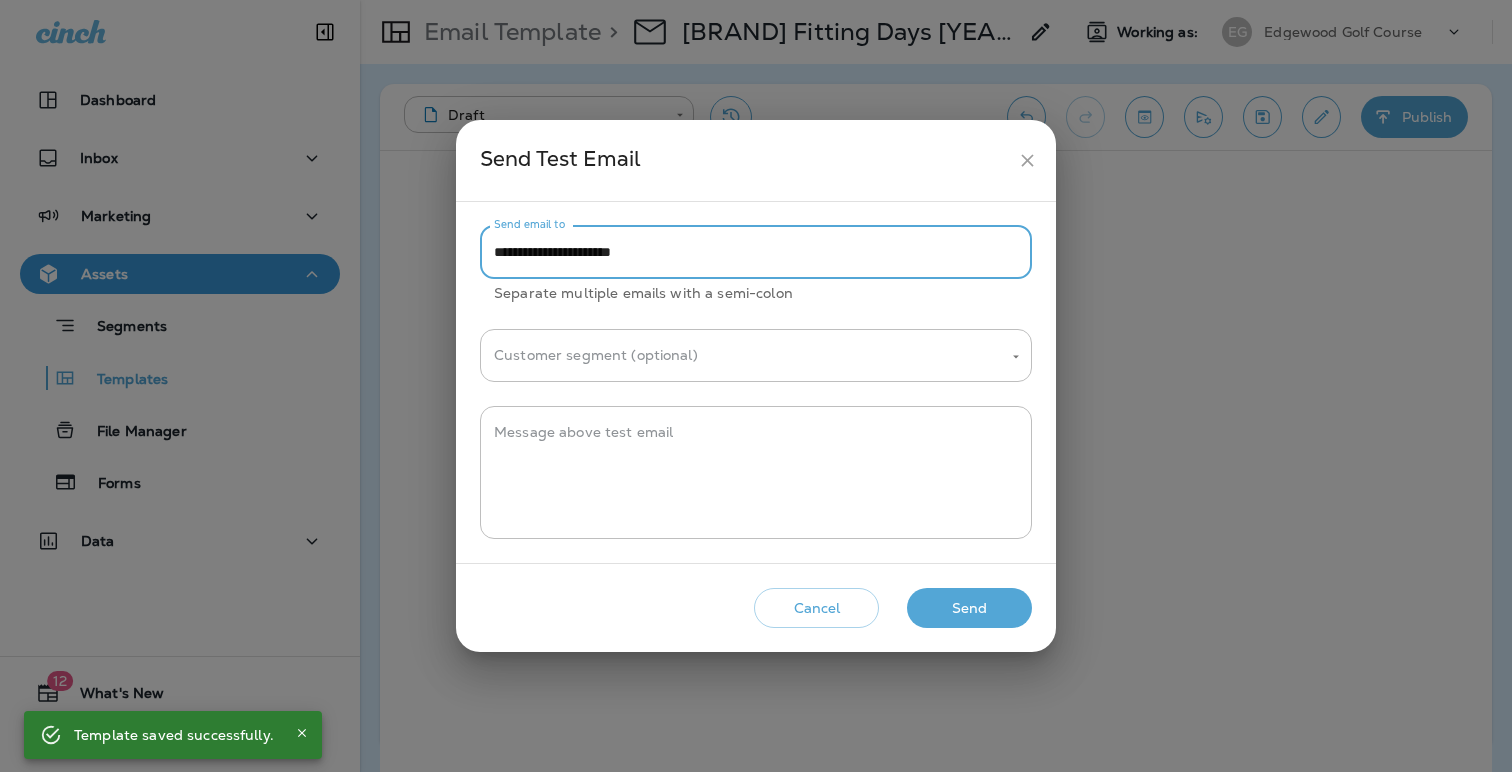 type on "**********" 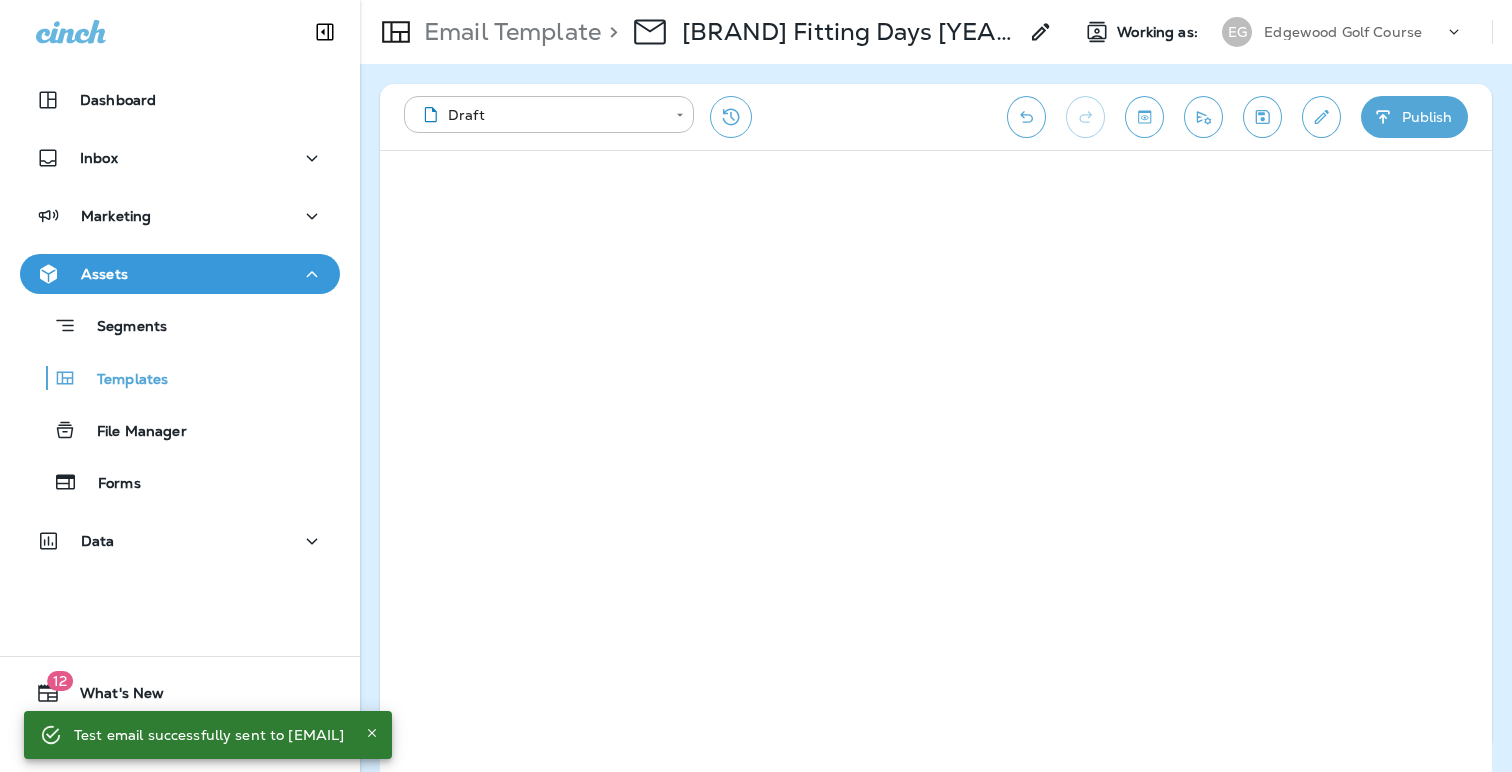 click 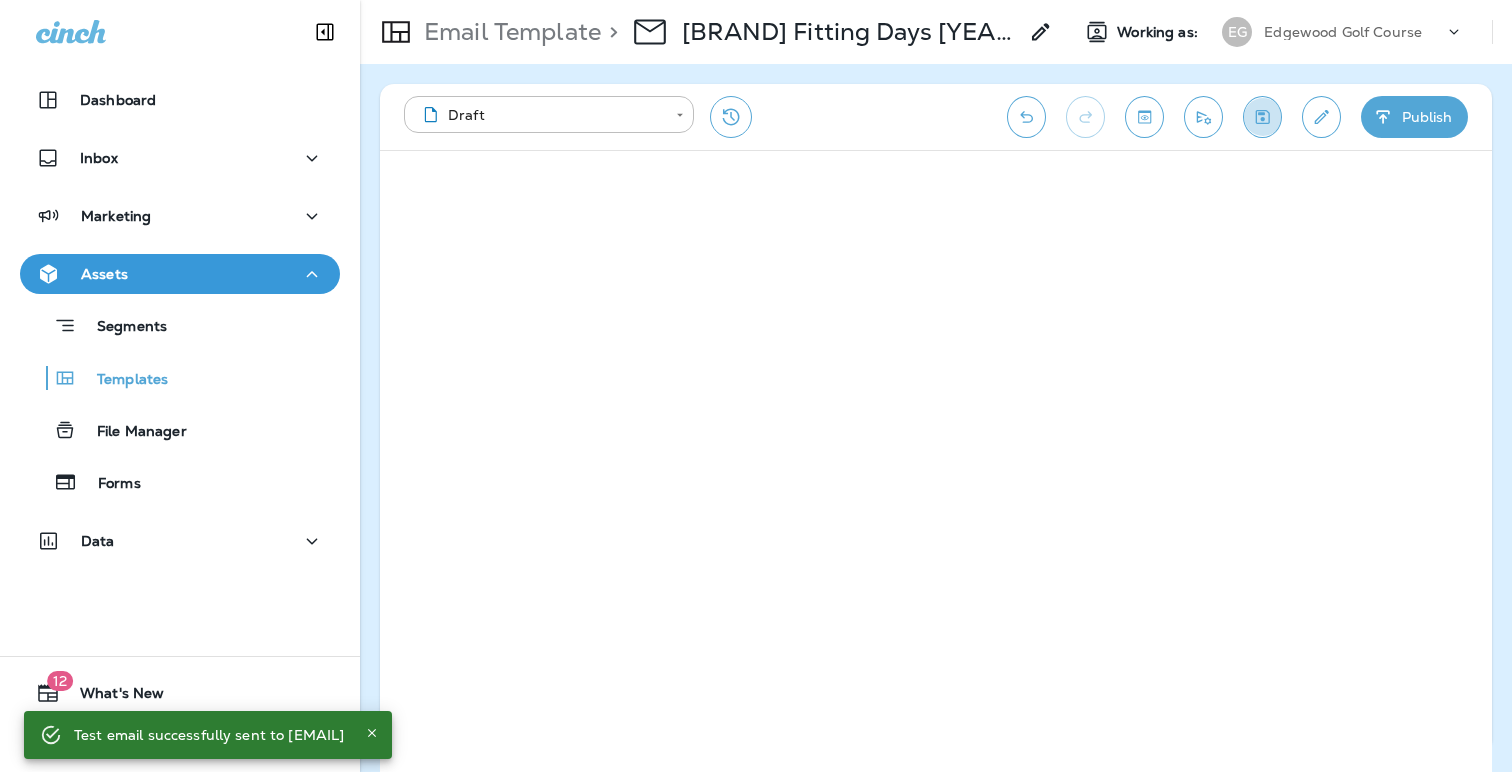 click 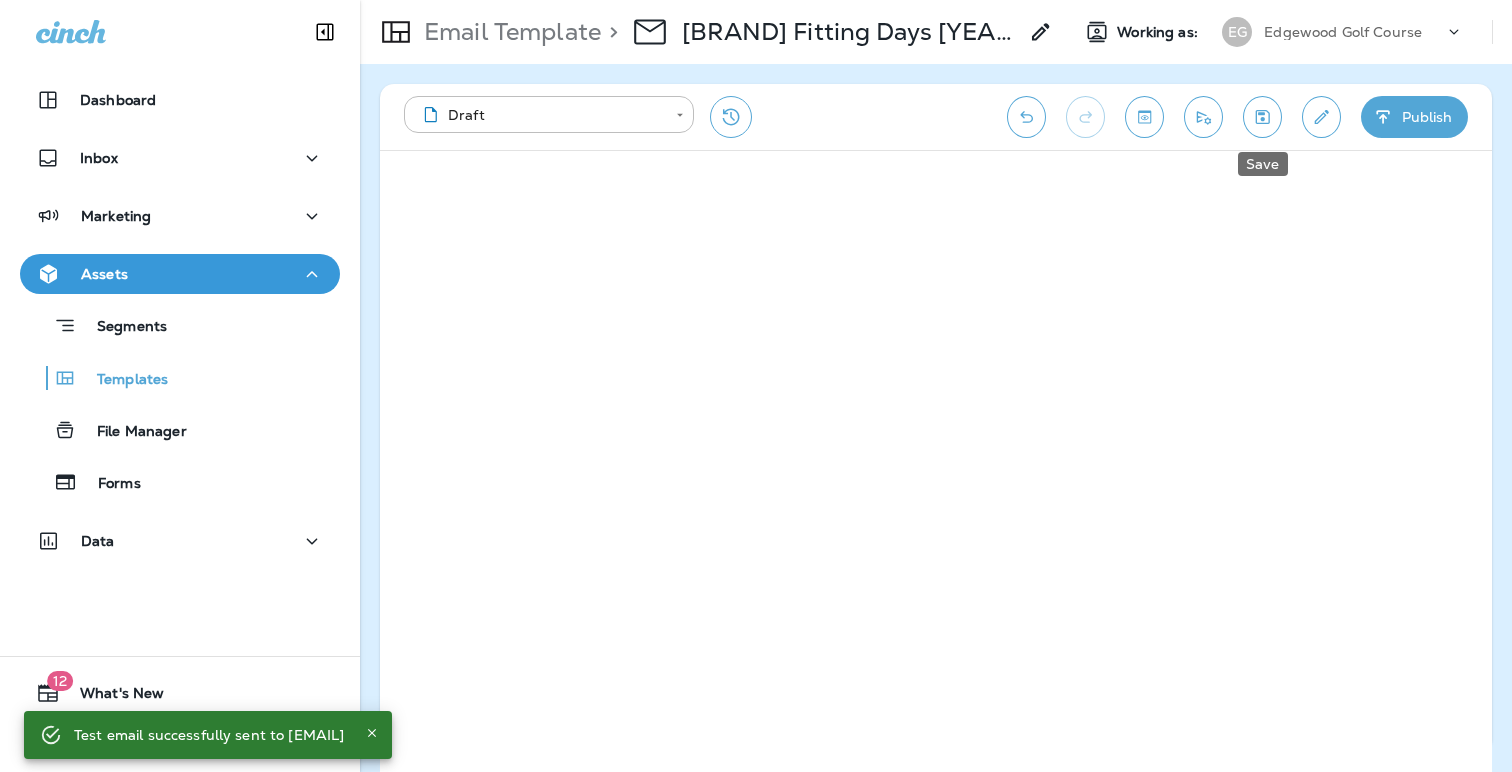 click 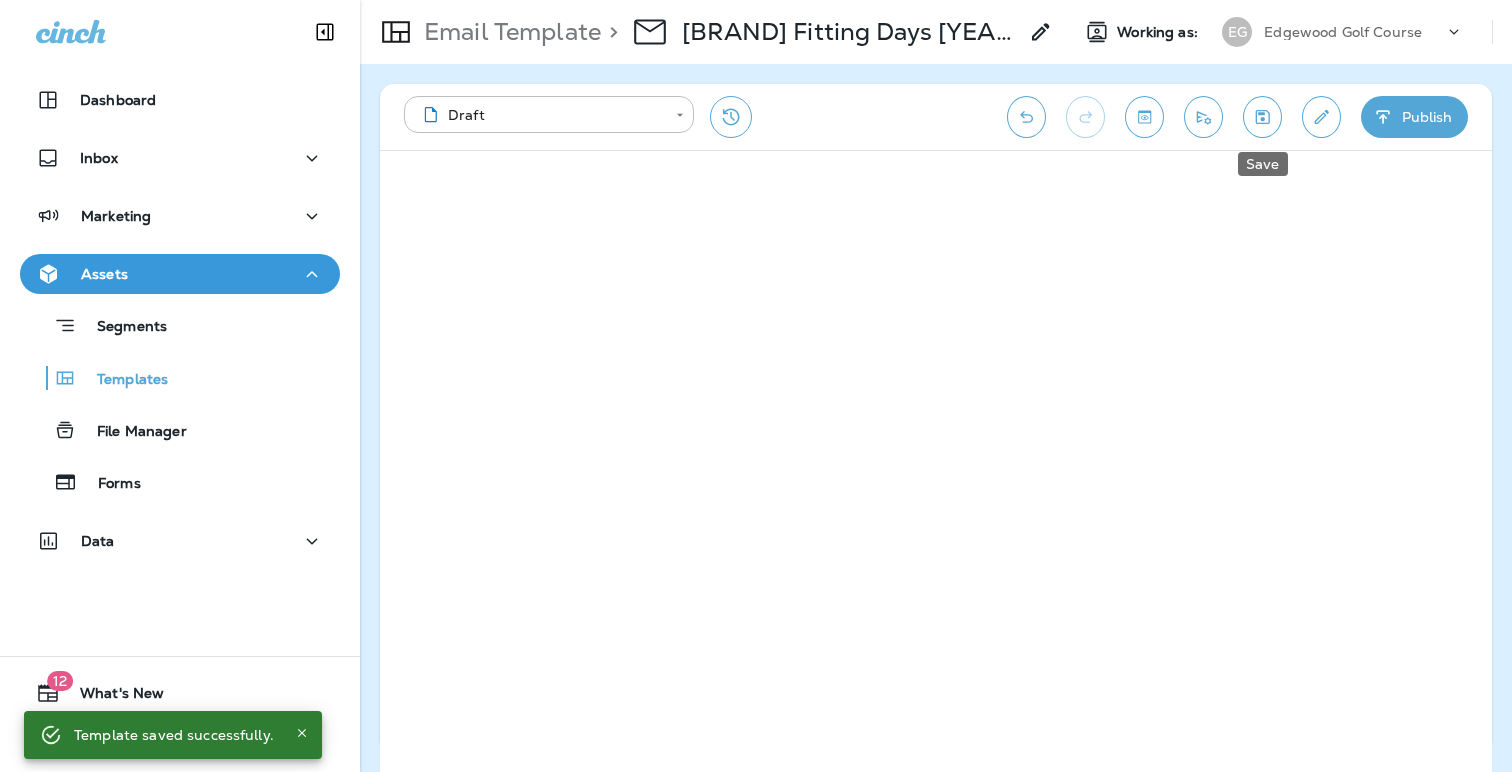 click 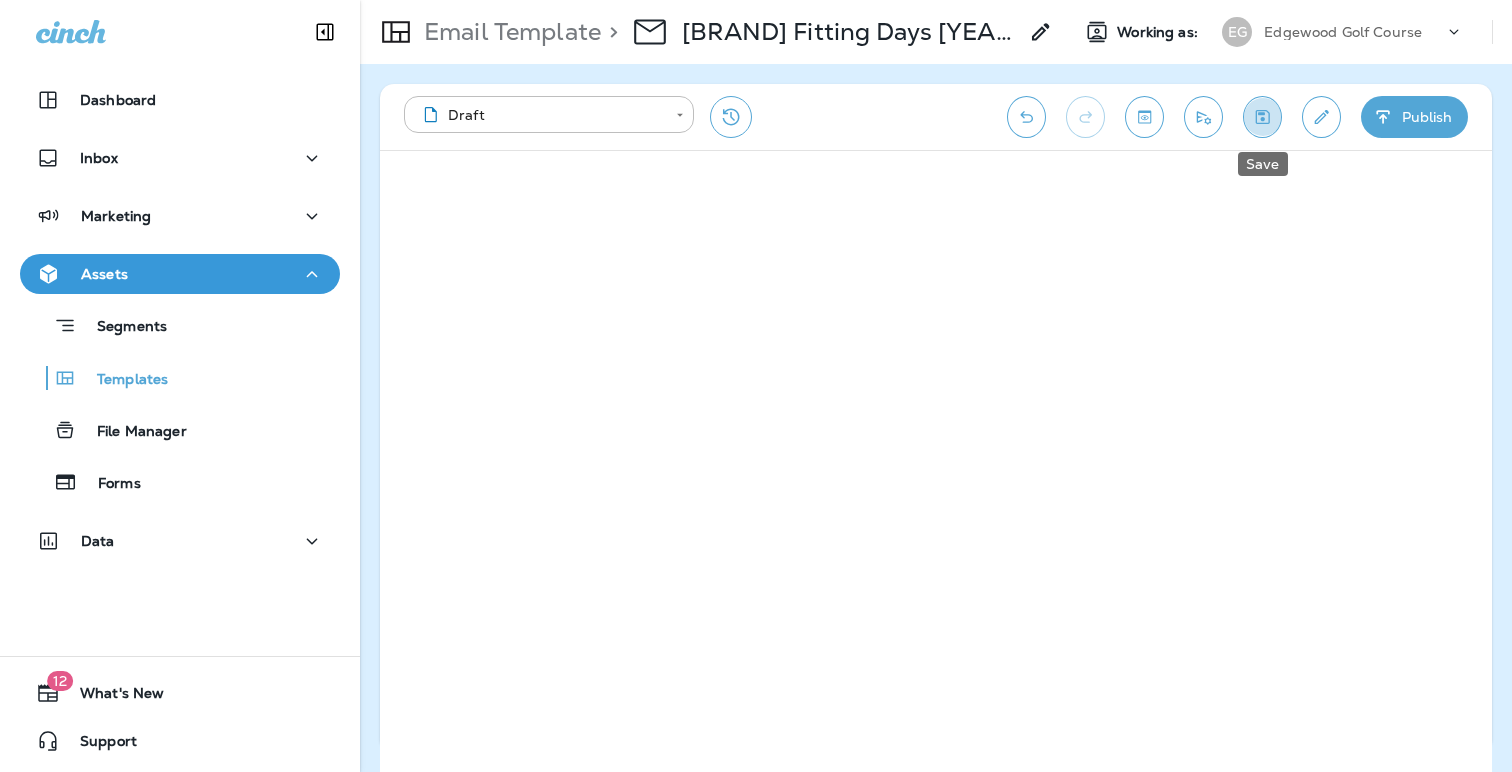 click 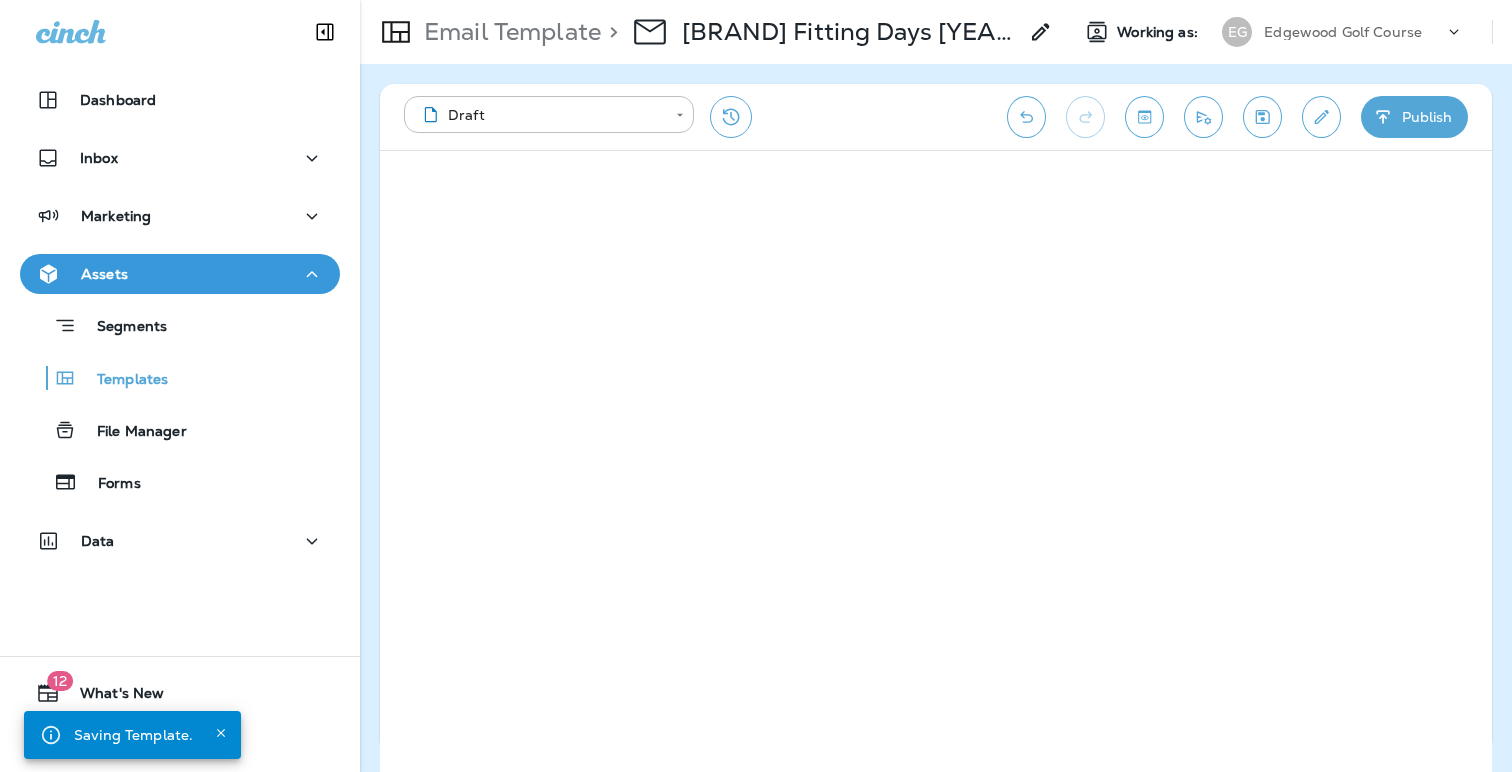 click on "Edgewood Golf Course" at bounding box center [1343, 32] 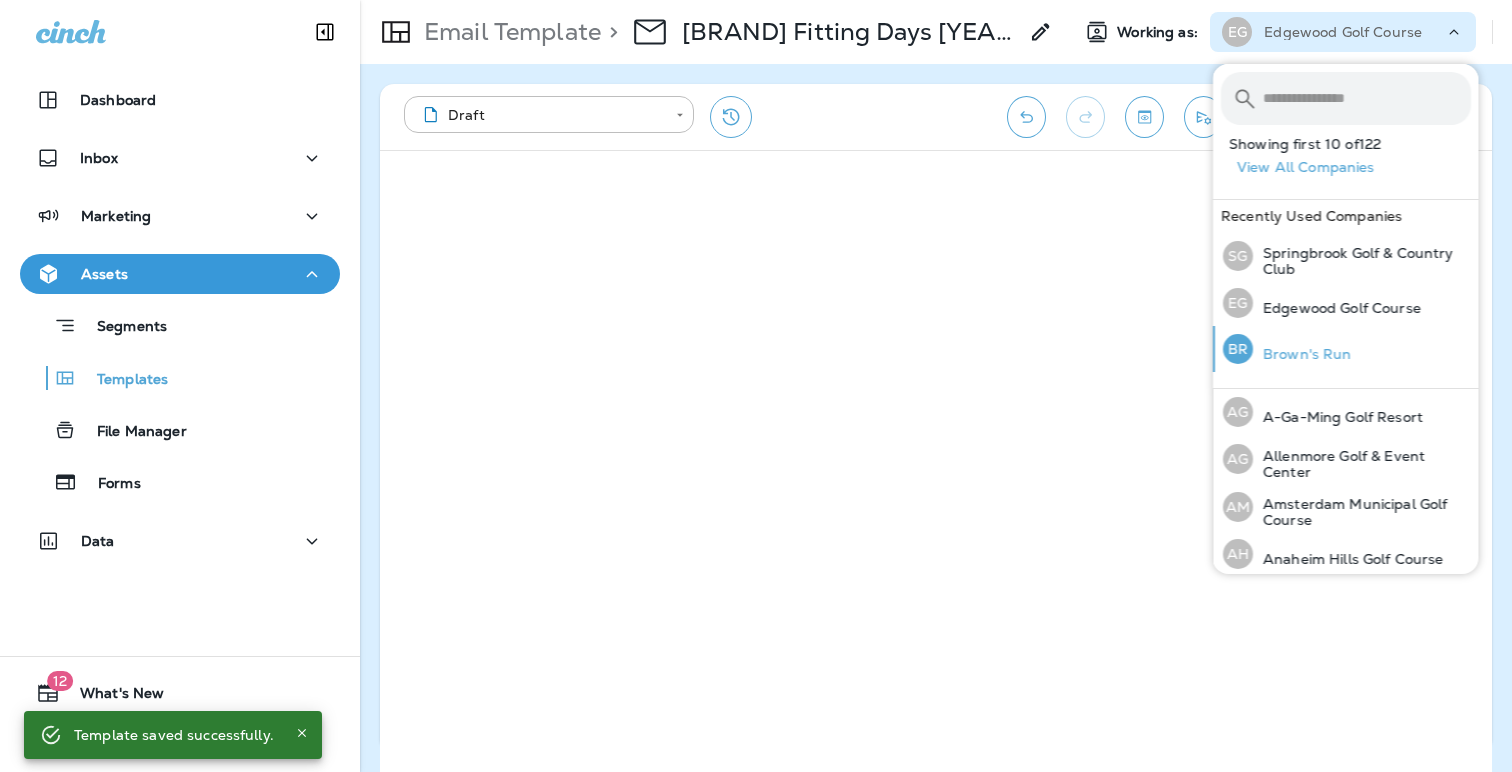 click on "Brown's Run" at bounding box center [1302, 354] 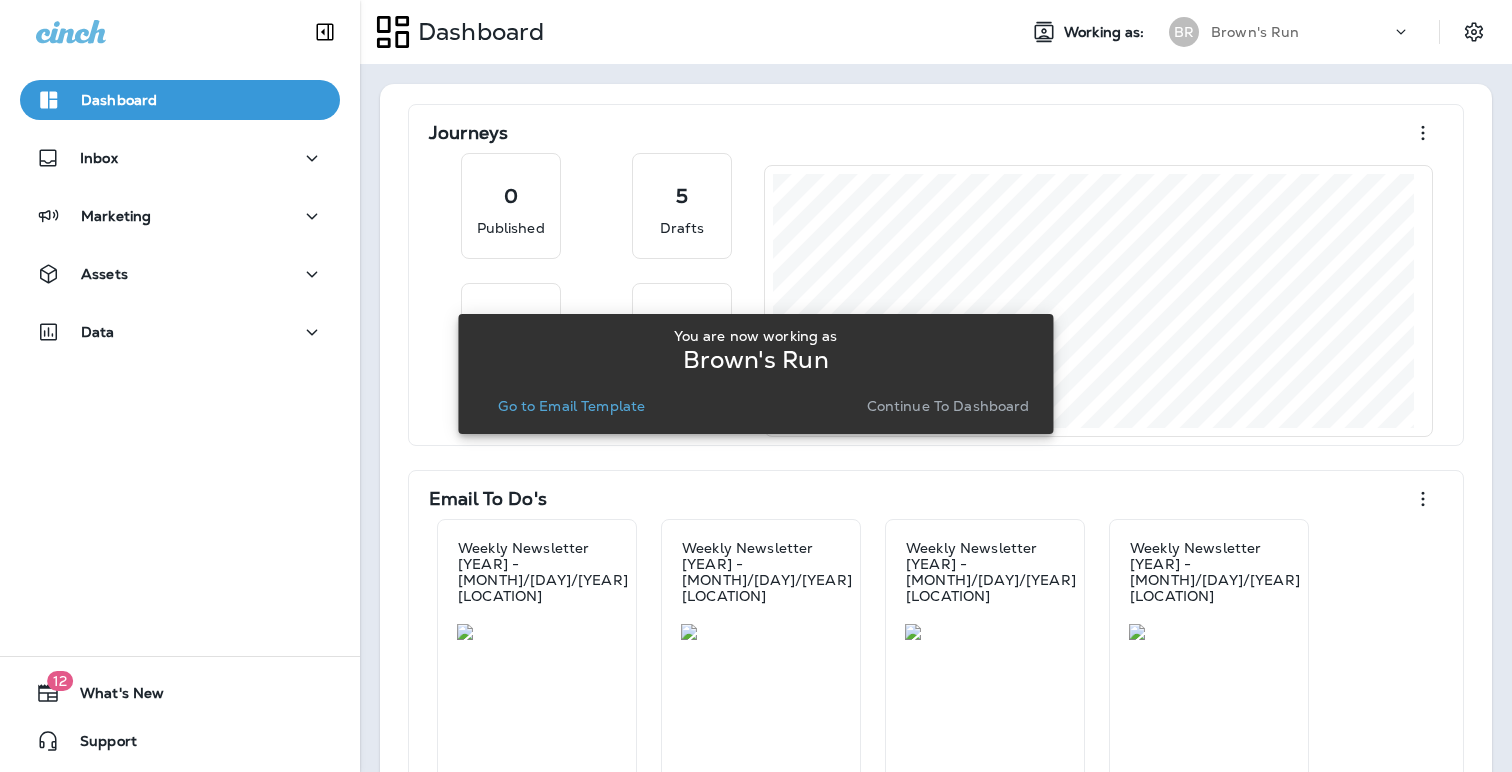 click on "Continue to Dashboard" at bounding box center [948, 406] 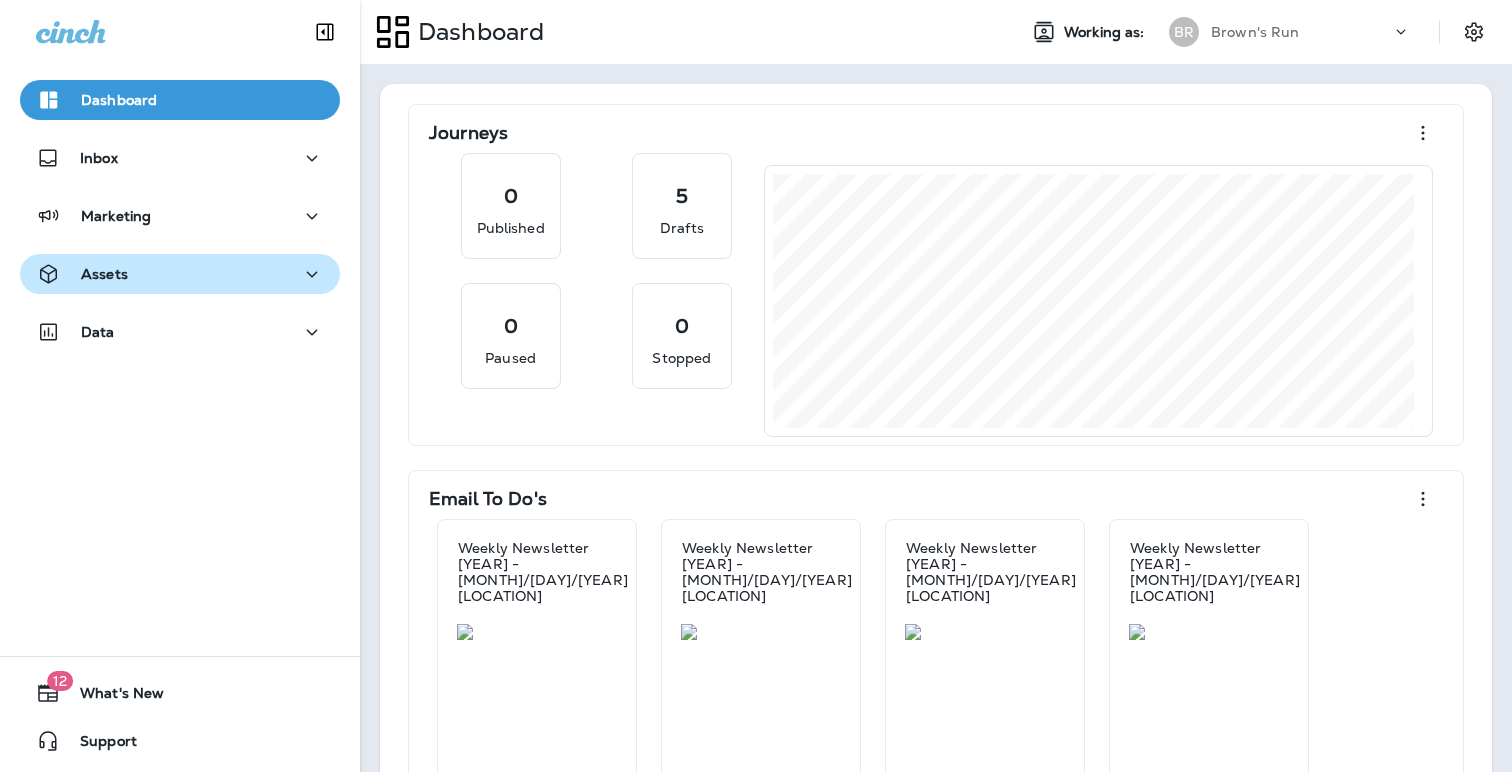 click on "Assets" at bounding box center [180, 274] 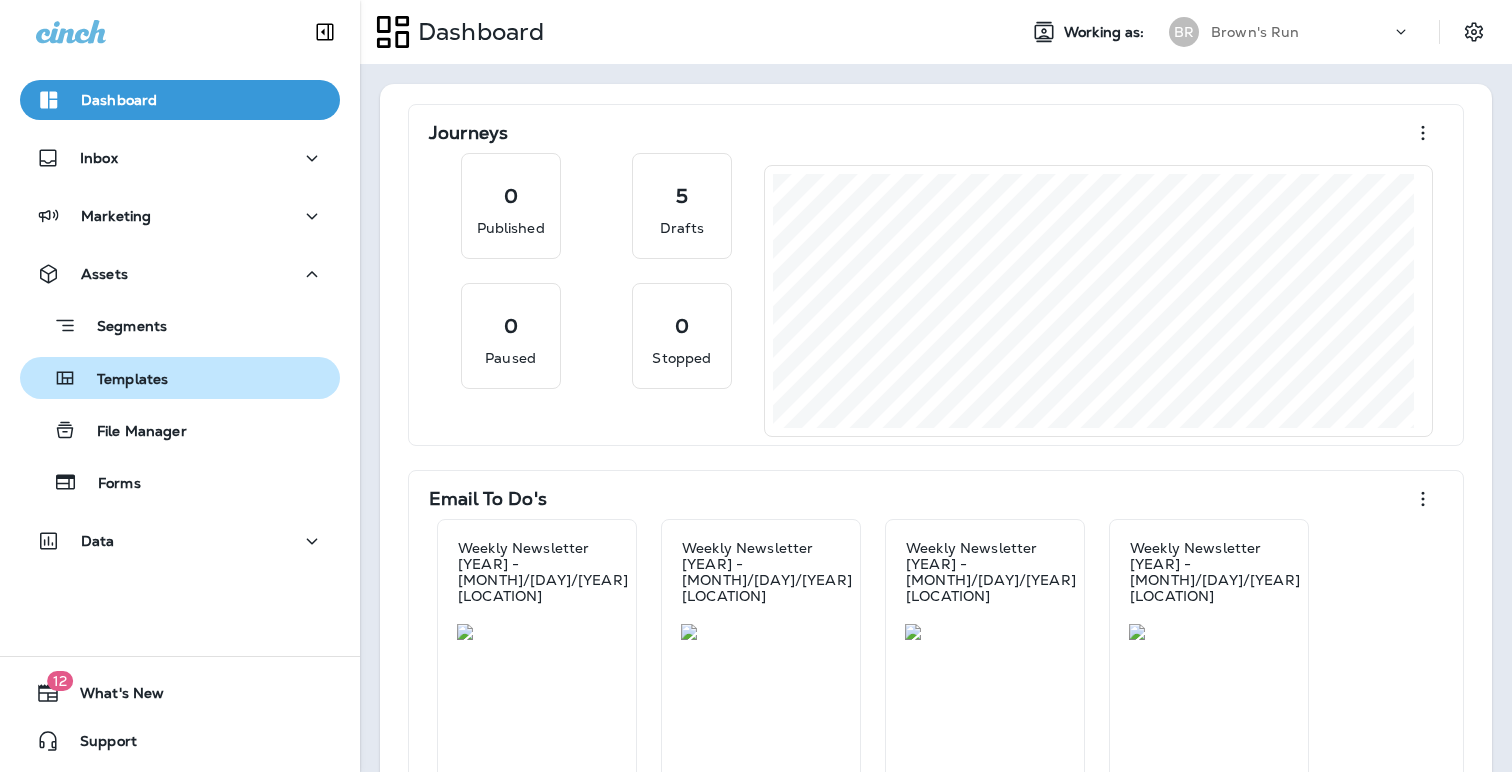 click on "Templates" at bounding box center [122, 380] 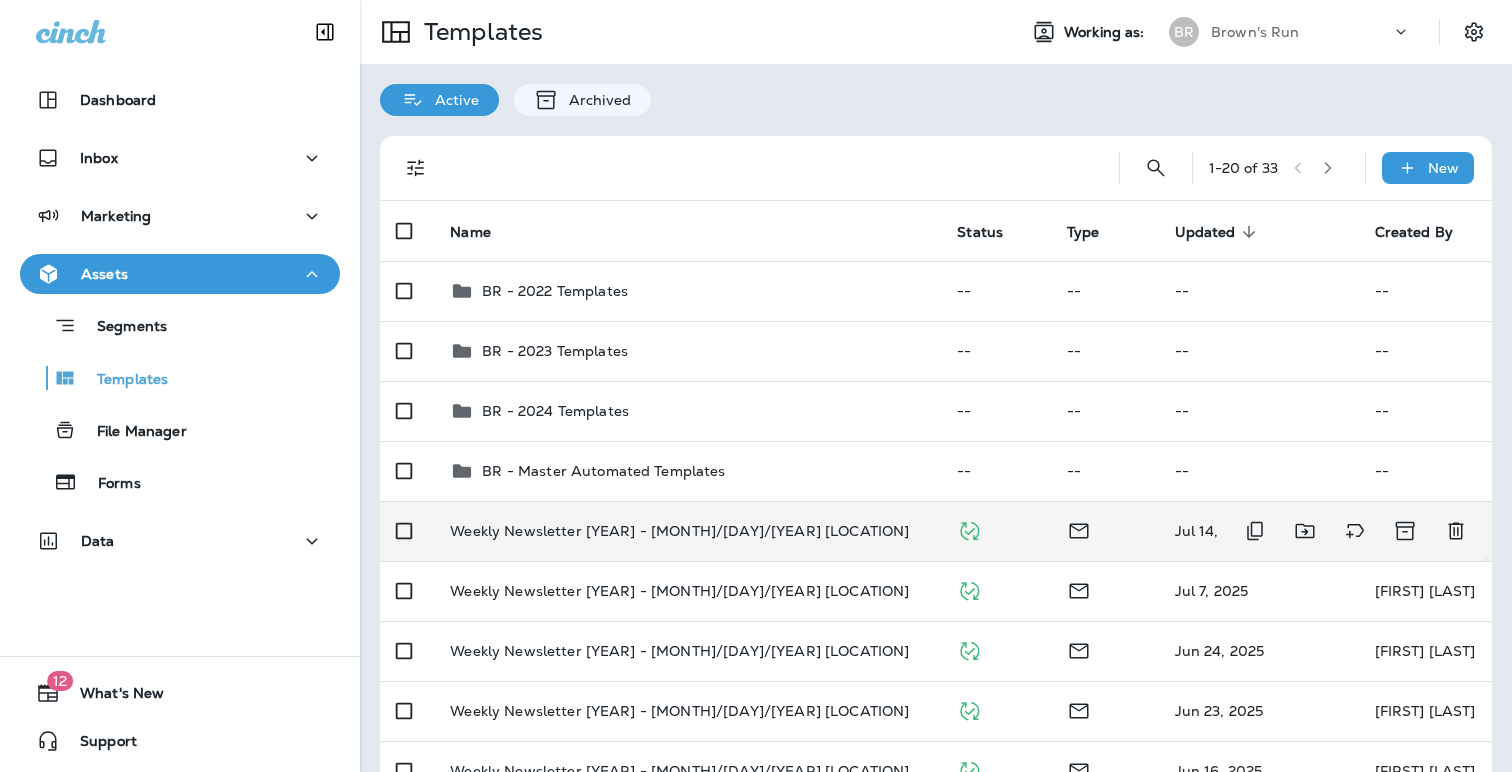 click on "Weekly Newsletter [YEAR] - [MONTH]/[DAY]/[YEAR] [LOCATION]" at bounding box center [679, 531] 